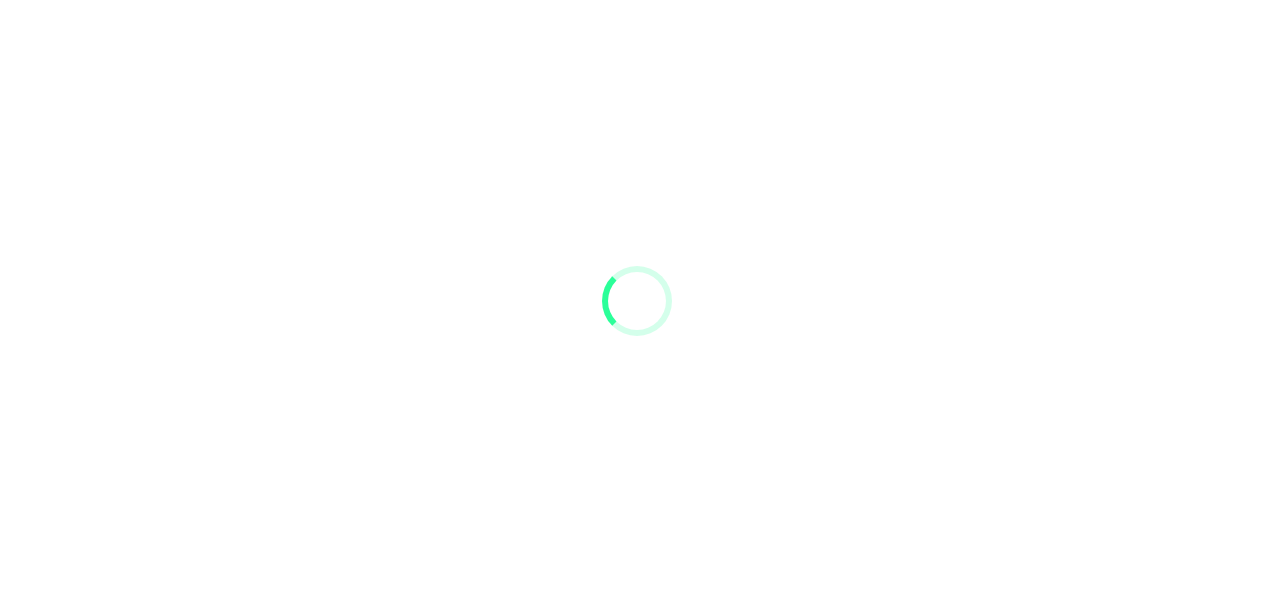 scroll, scrollTop: 0, scrollLeft: 0, axis: both 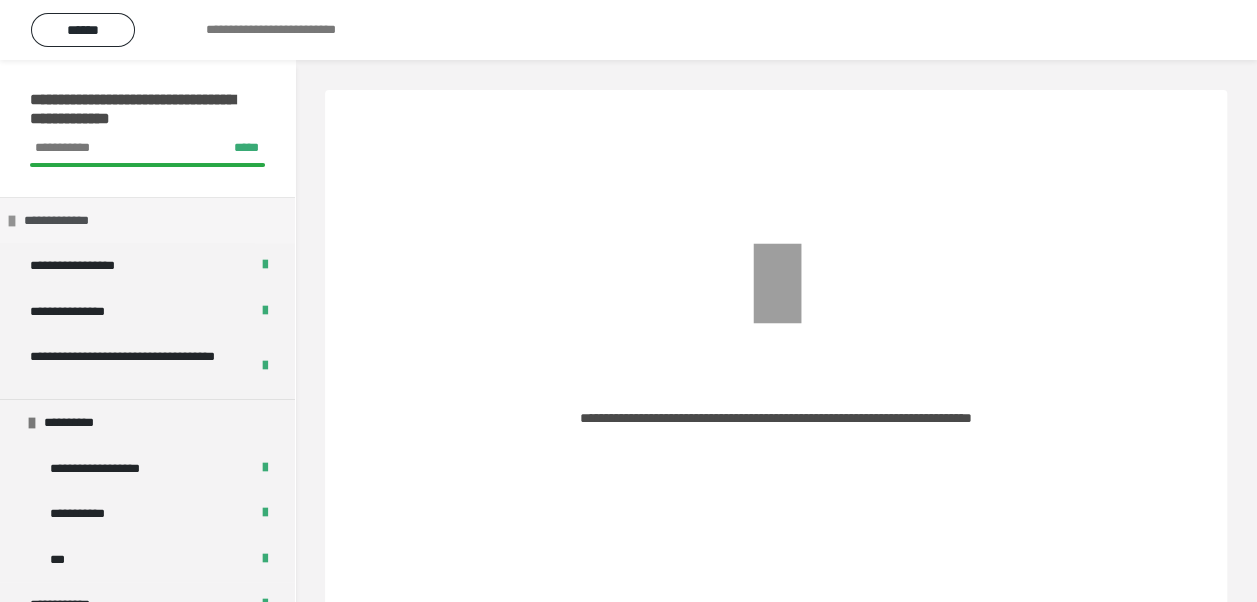 click on "**********" at bounding box center (67, 221) 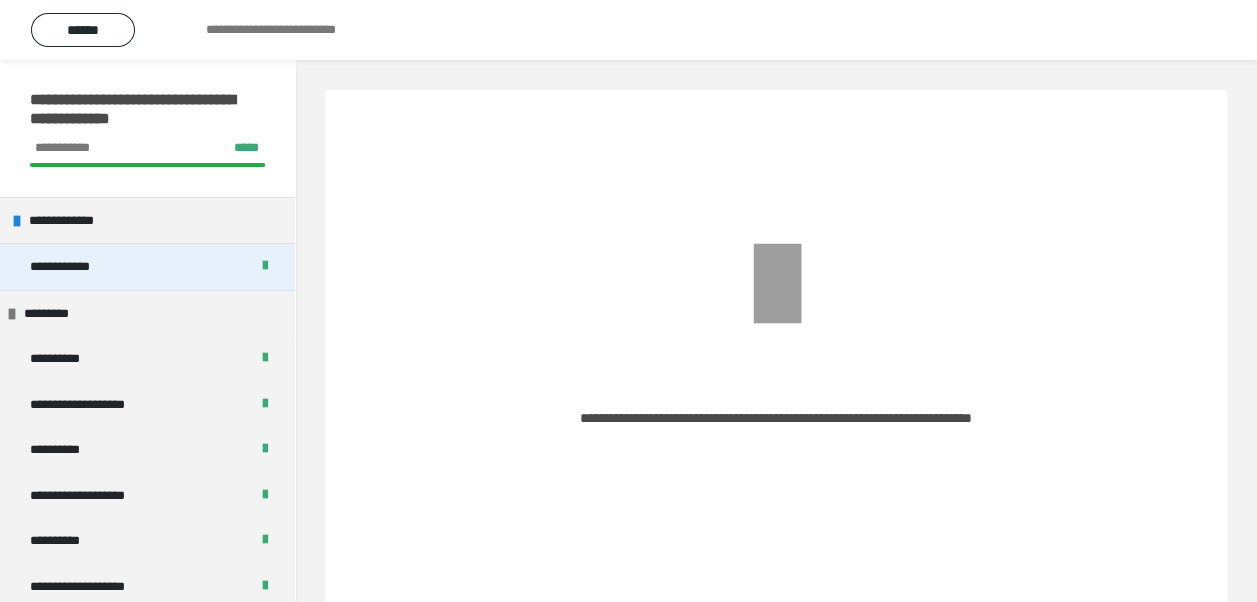 click on "**********" at bounding box center (147, 266) 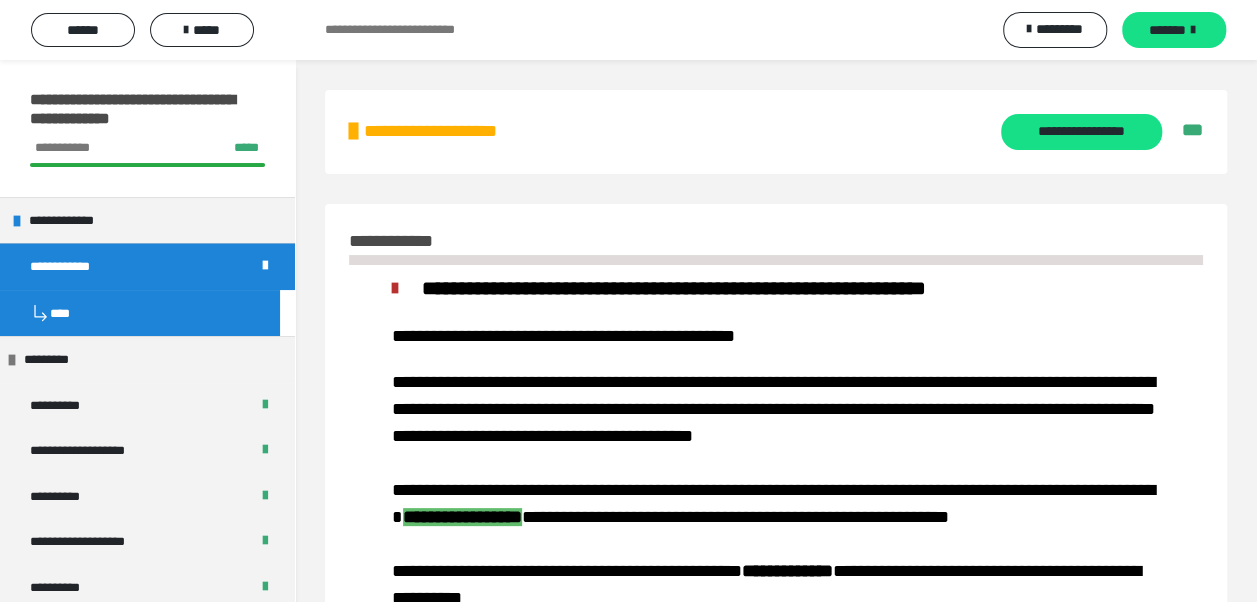 click on "**********" at bounding box center [76, 267] 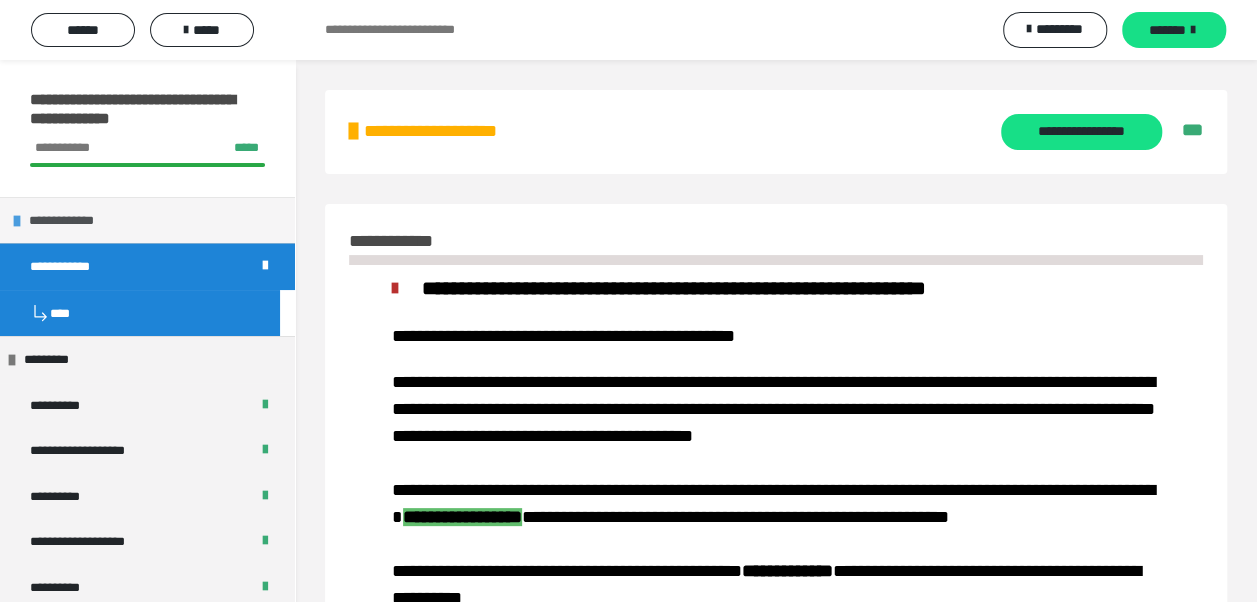 click on "**********" at bounding box center (72, 221) 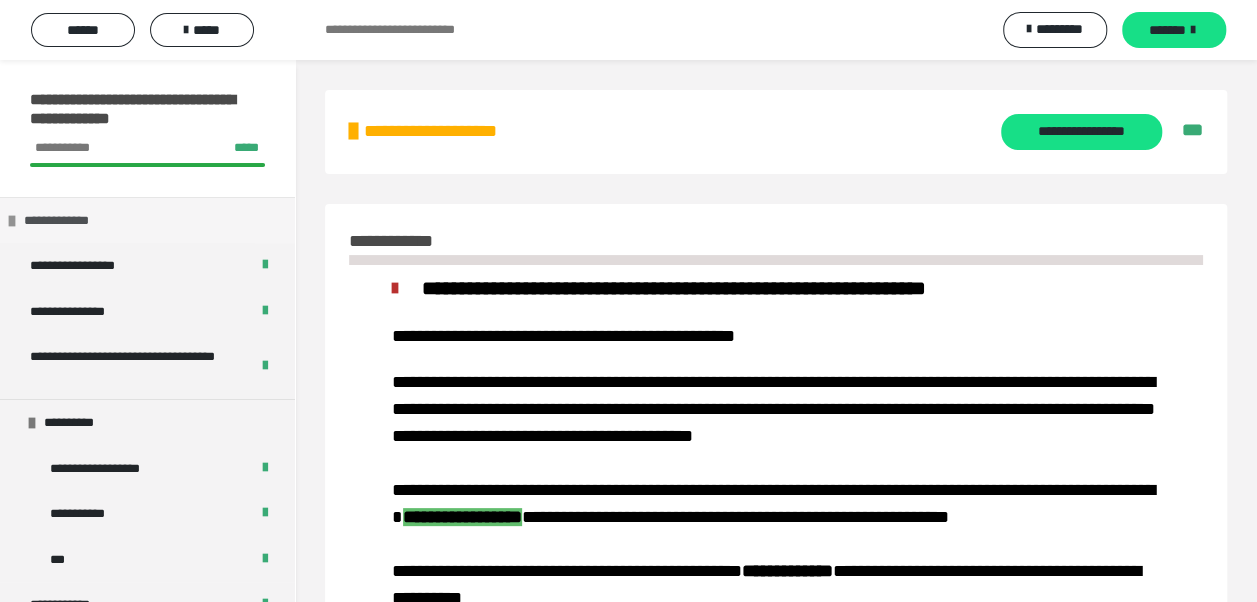 click on "**********" at bounding box center [67, 221] 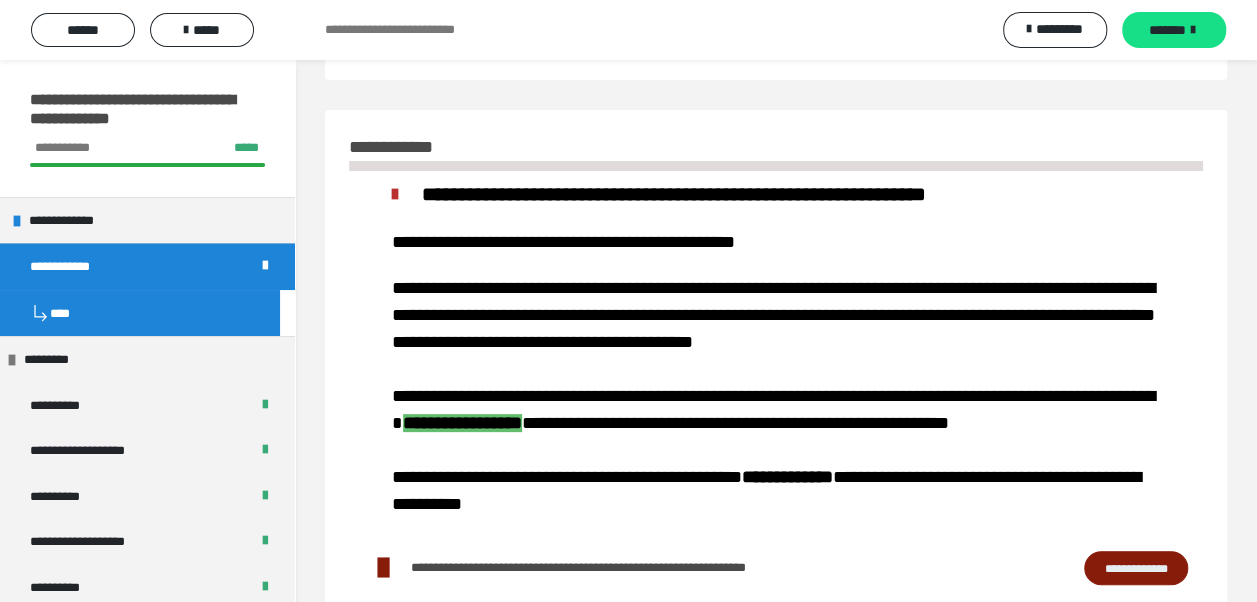 scroll, scrollTop: 192, scrollLeft: 0, axis: vertical 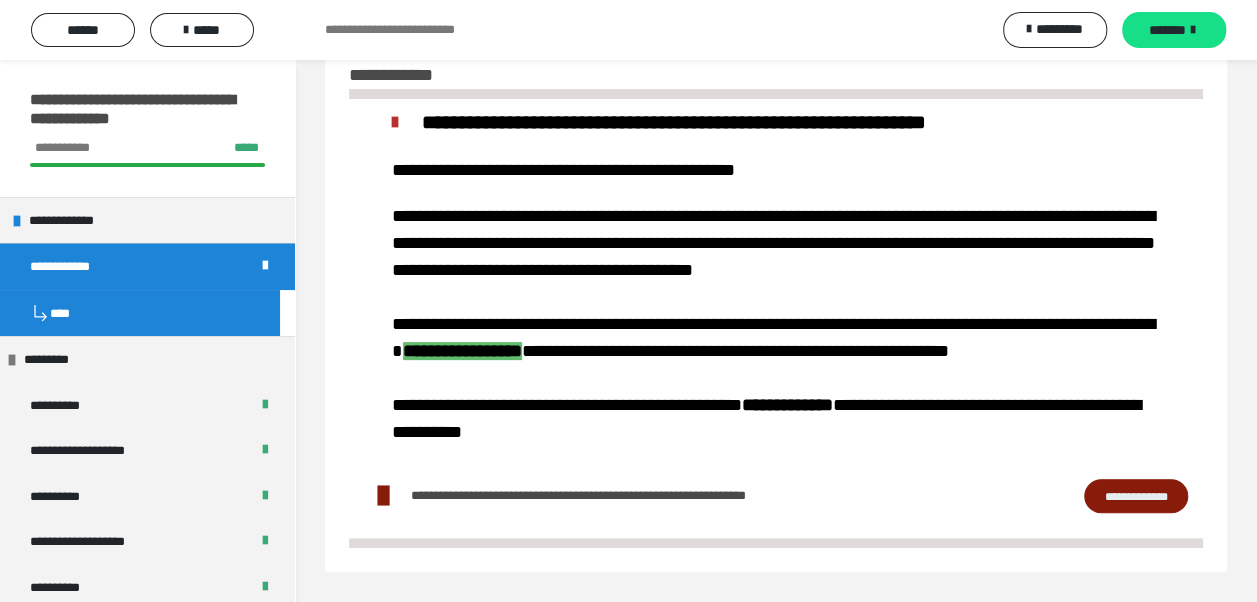click on "**********" at bounding box center [1136, 495] 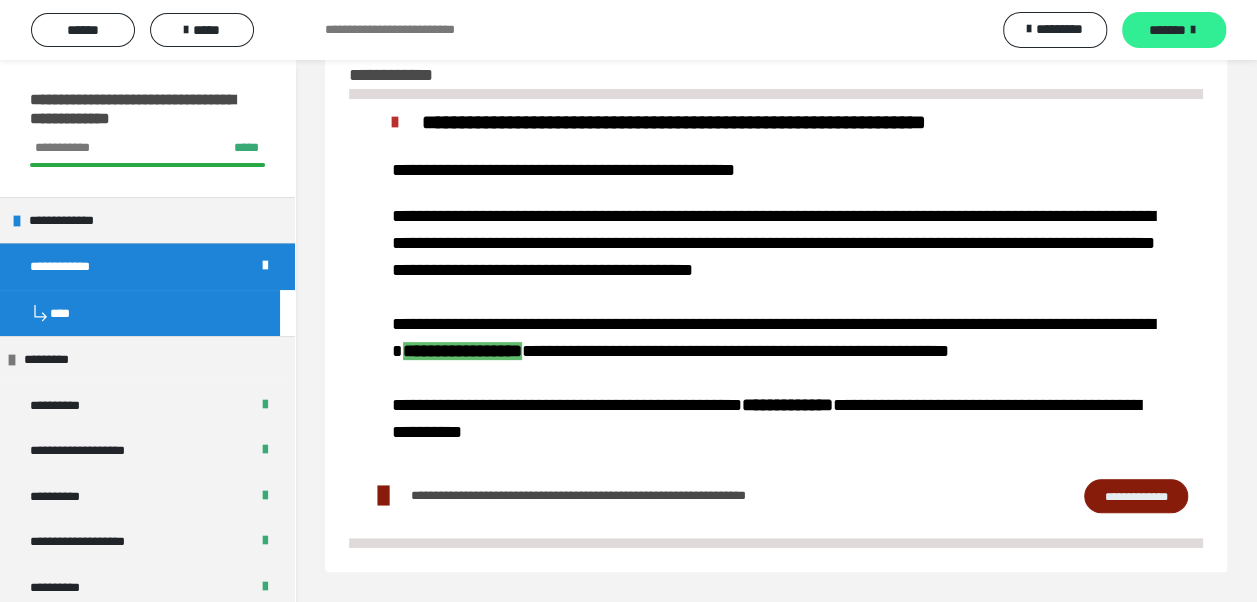 click on "*******" at bounding box center [1167, 30] 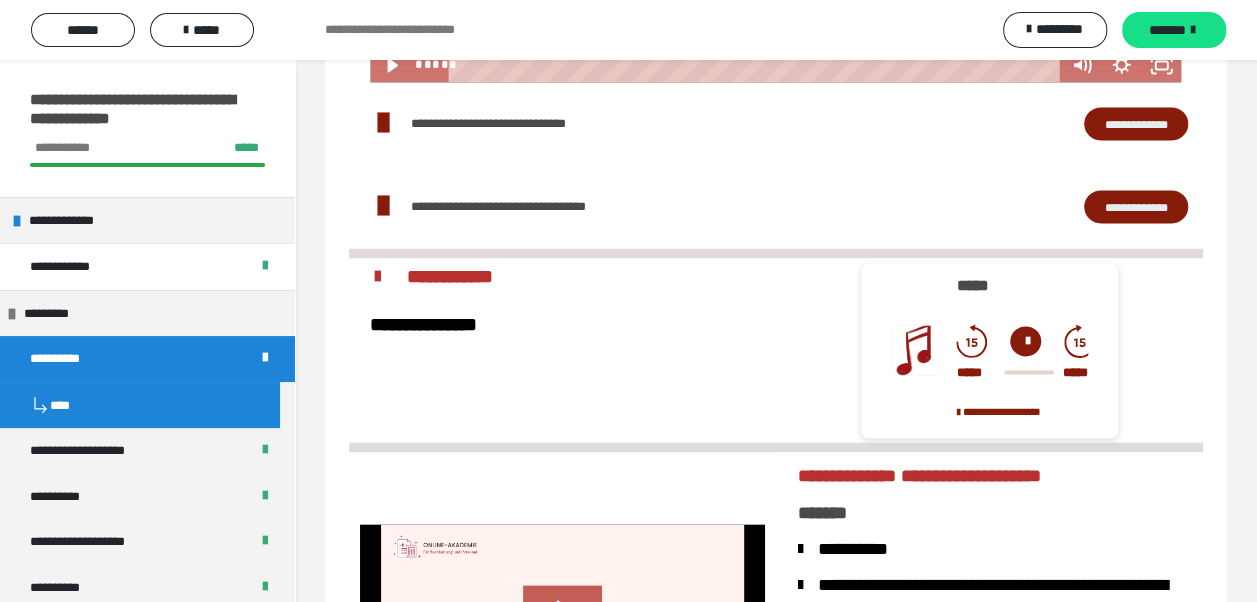 scroll, scrollTop: 1400, scrollLeft: 0, axis: vertical 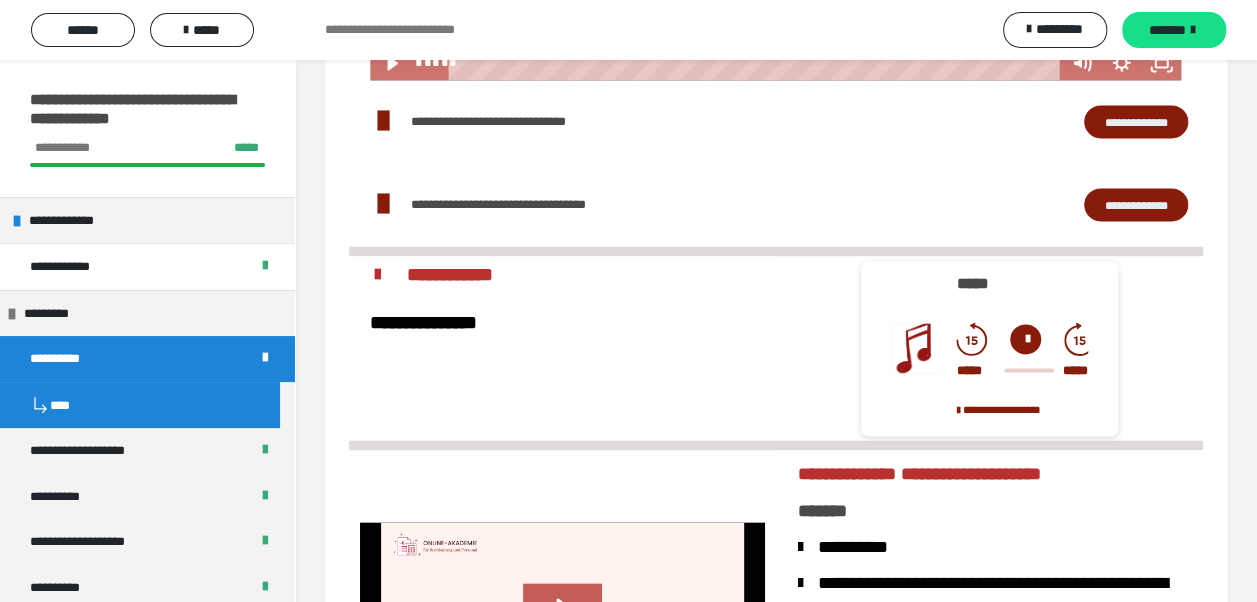 click on "**********" at bounding box center [1136, 121] 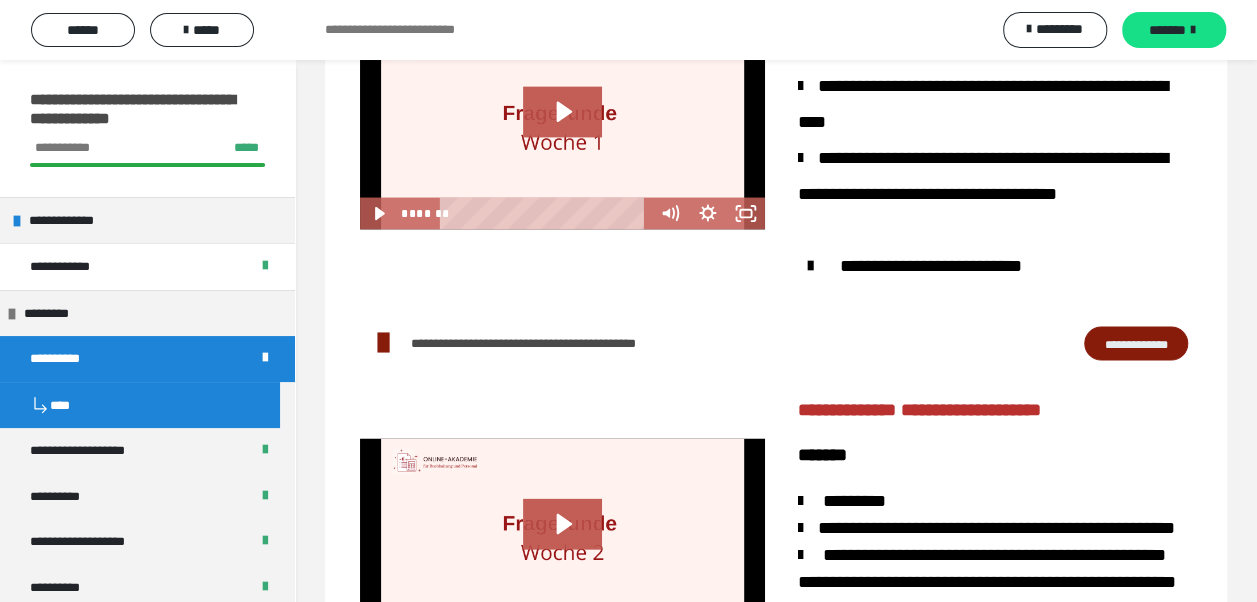 scroll, scrollTop: 1900, scrollLeft: 0, axis: vertical 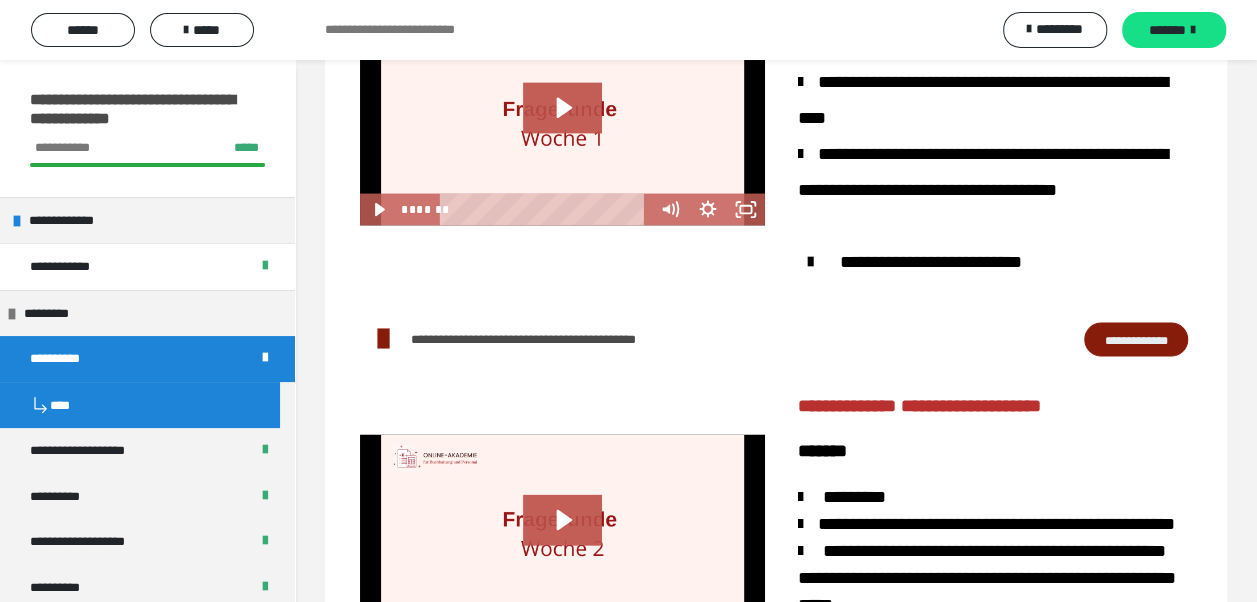 click on "**********" at bounding box center (1136, 339) 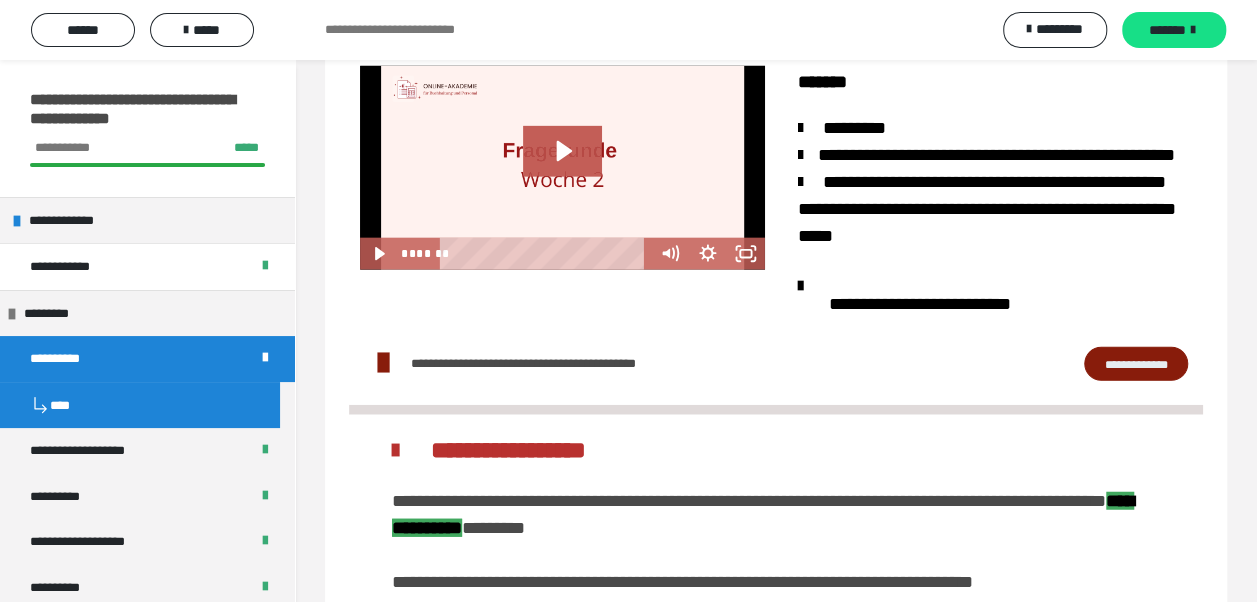 scroll, scrollTop: 2300, scrollLeft: 0, axis: vertical 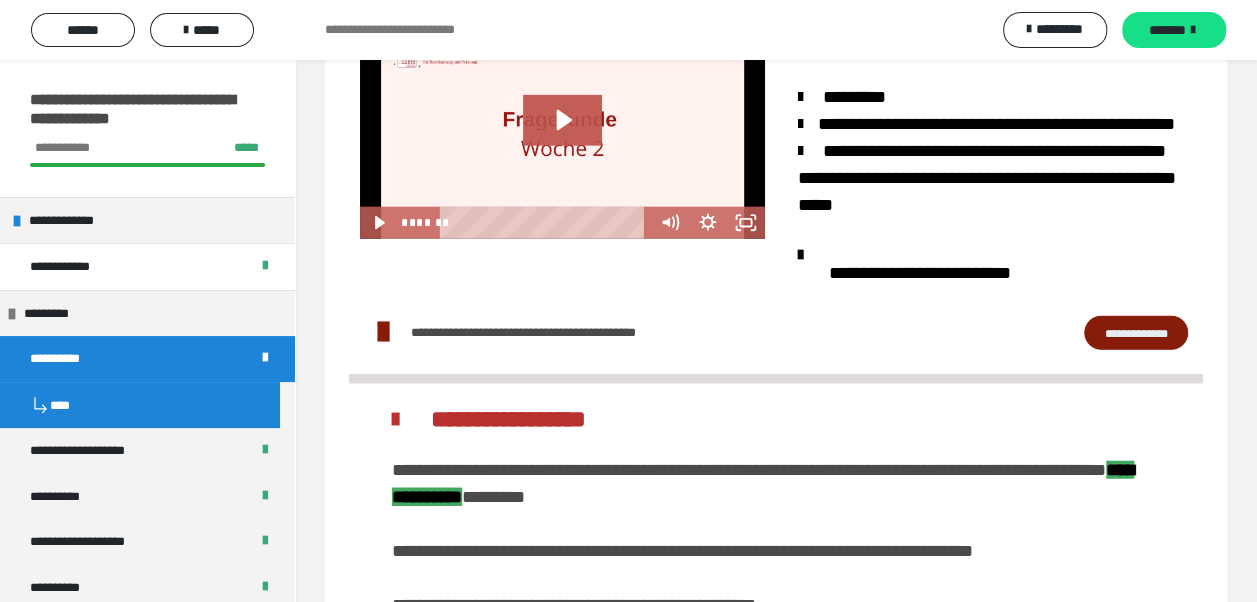 click on "**********" at bounding box center (1136, 332) 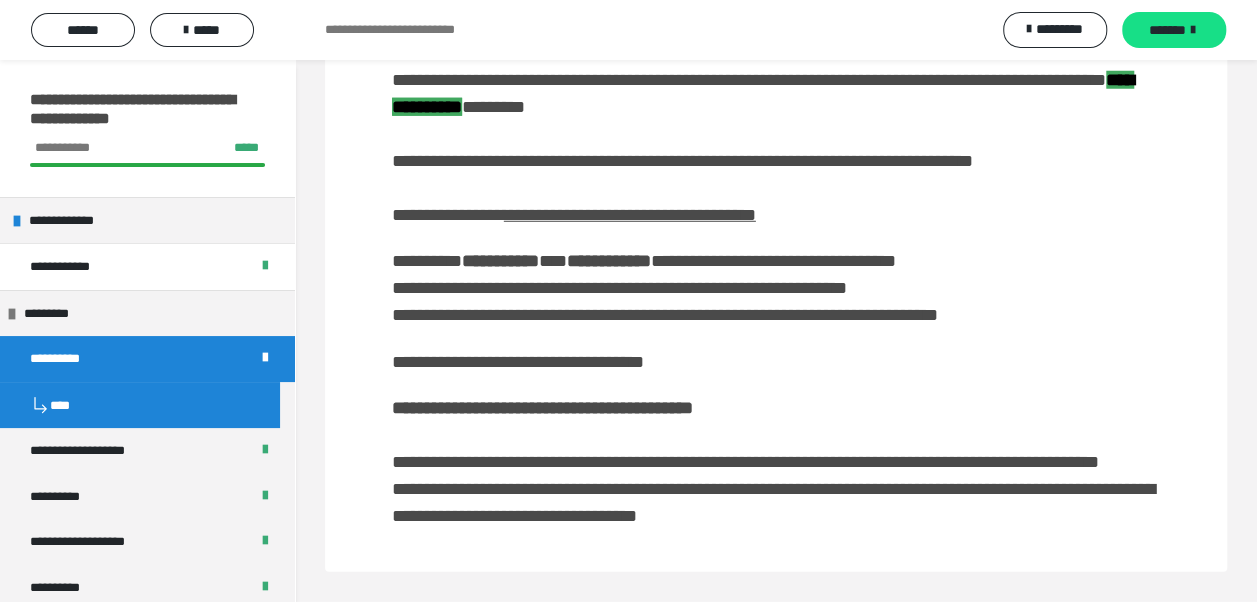 scroll, scrollTop: 2784, scrollLeft: 0, axis: vertical 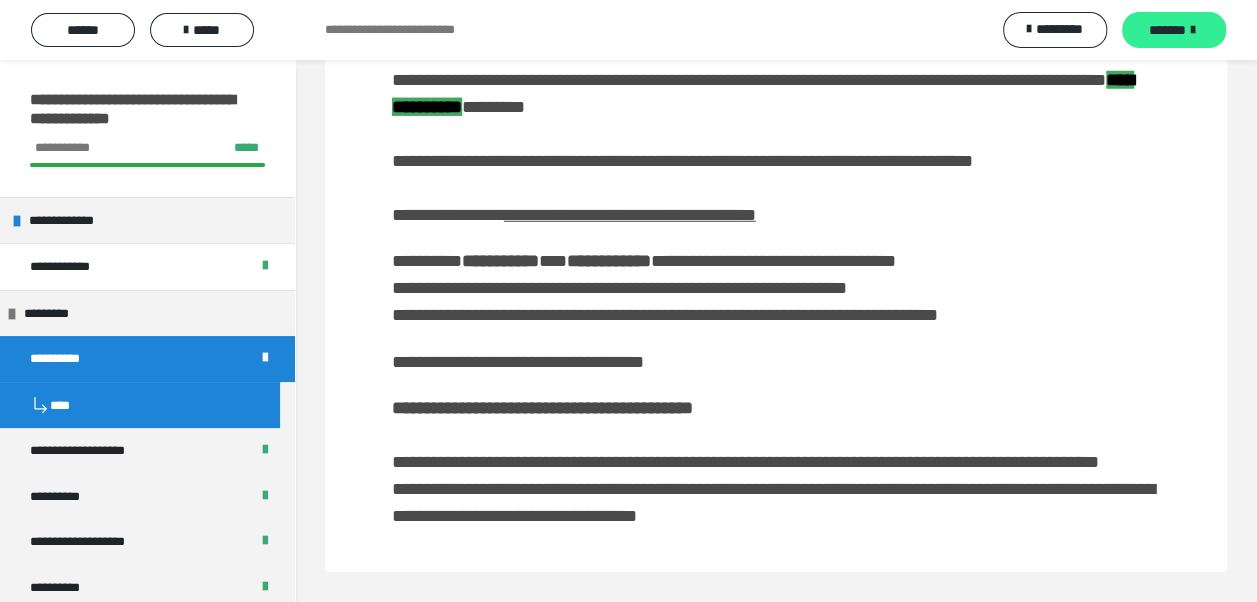 click on "*******" at bounding box center [1167, 30] 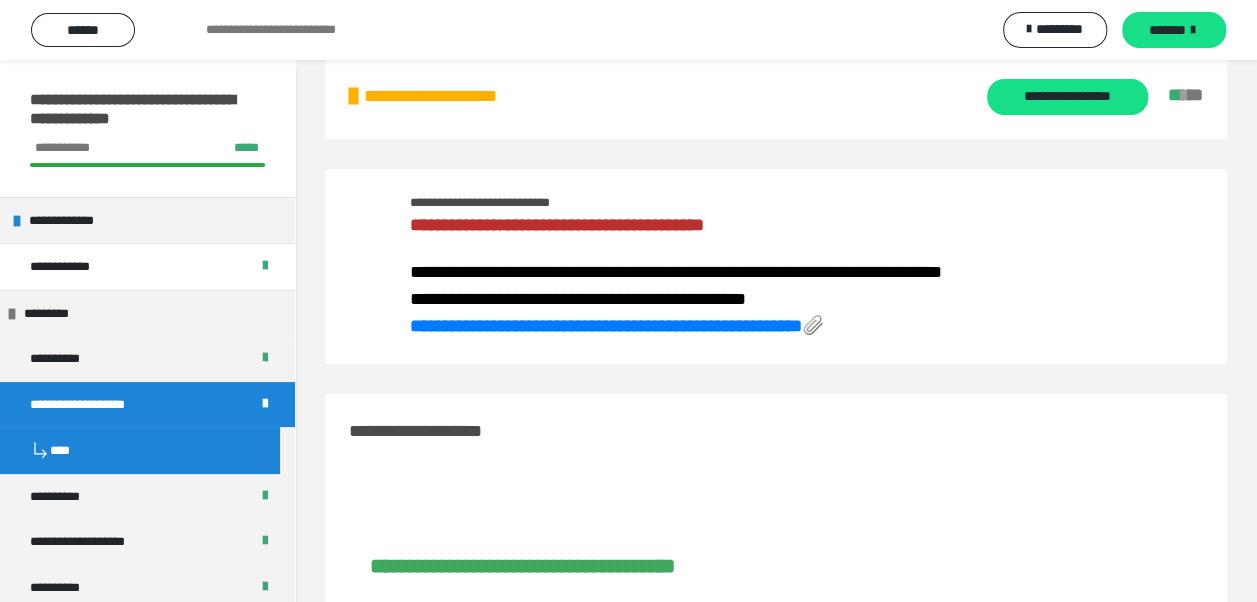 scroll, scrollTop: 0, scrollLeft: 0, axis: both 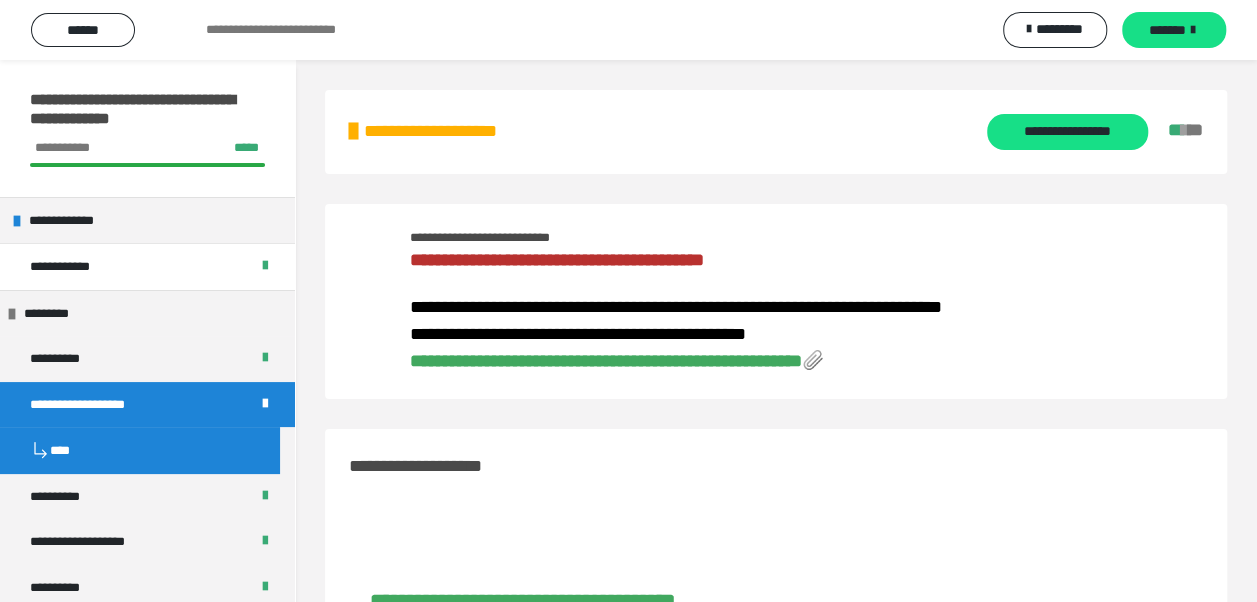 click on "**********" at bounding box center [617, 361] 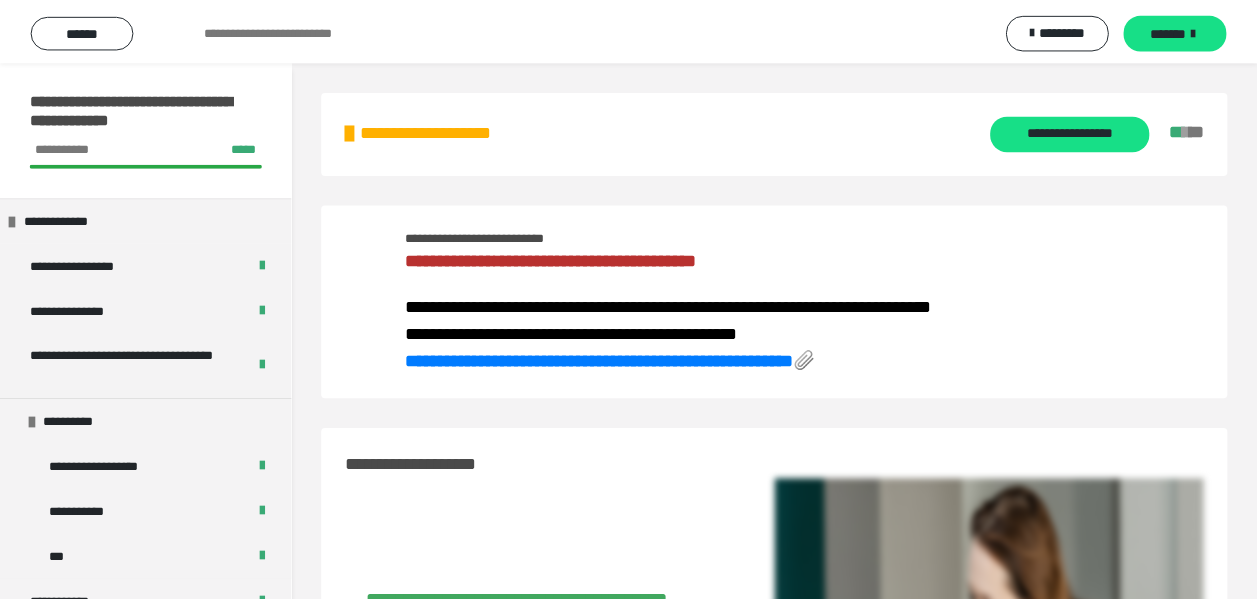 scroll, scrollTop: 0, scrollLeft: 0, axis: both 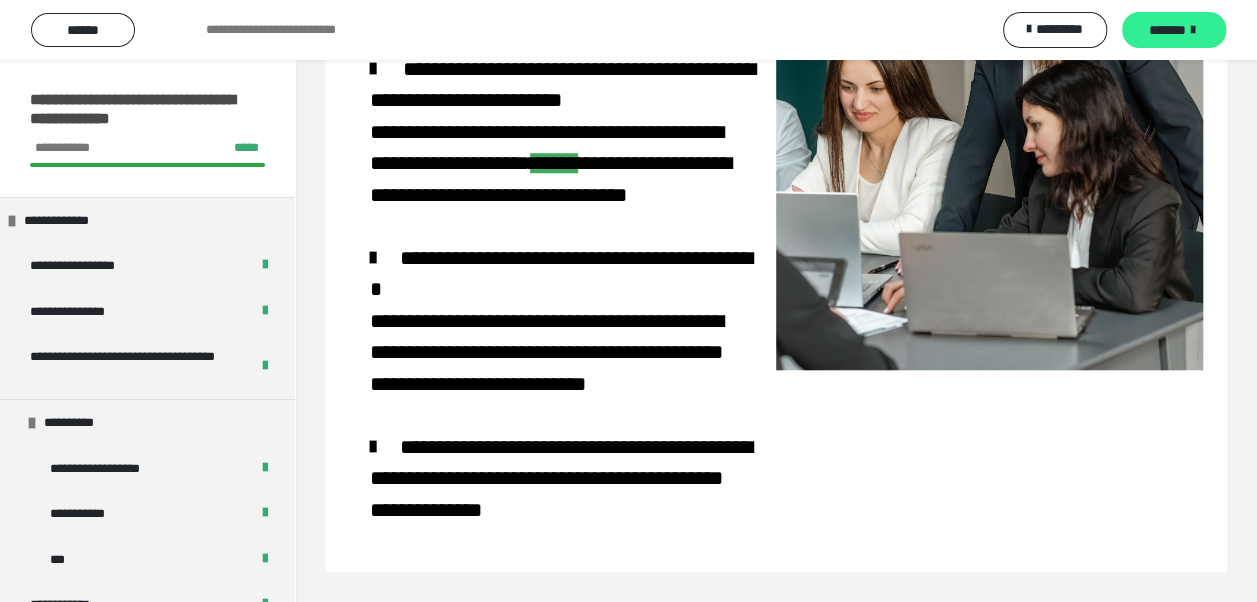 click on "*******" at bounding box center (1167, 30) 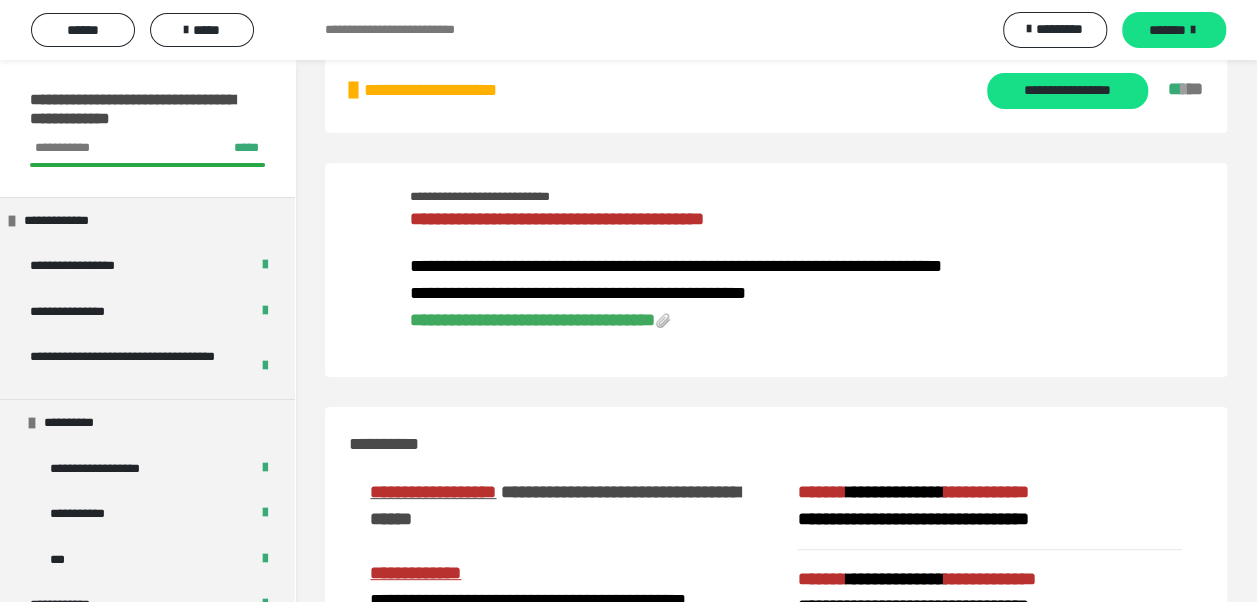 scroll, scrollTop: 0, scrollLeft: 0, axis: both 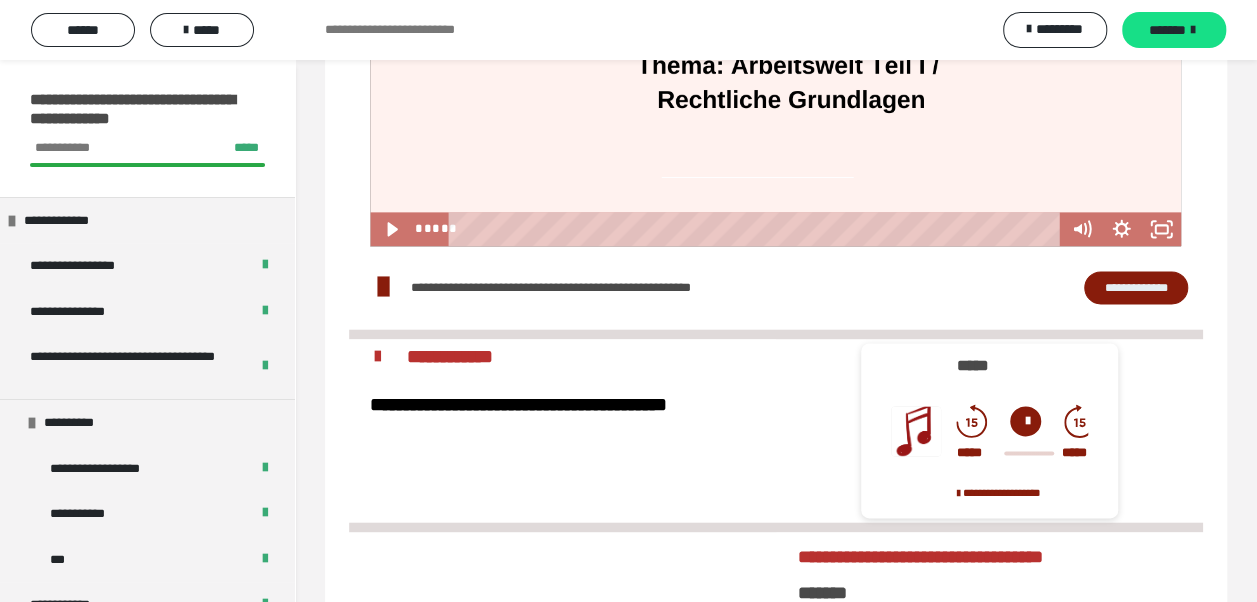click on "**********" at bounding box center [1136, 287] 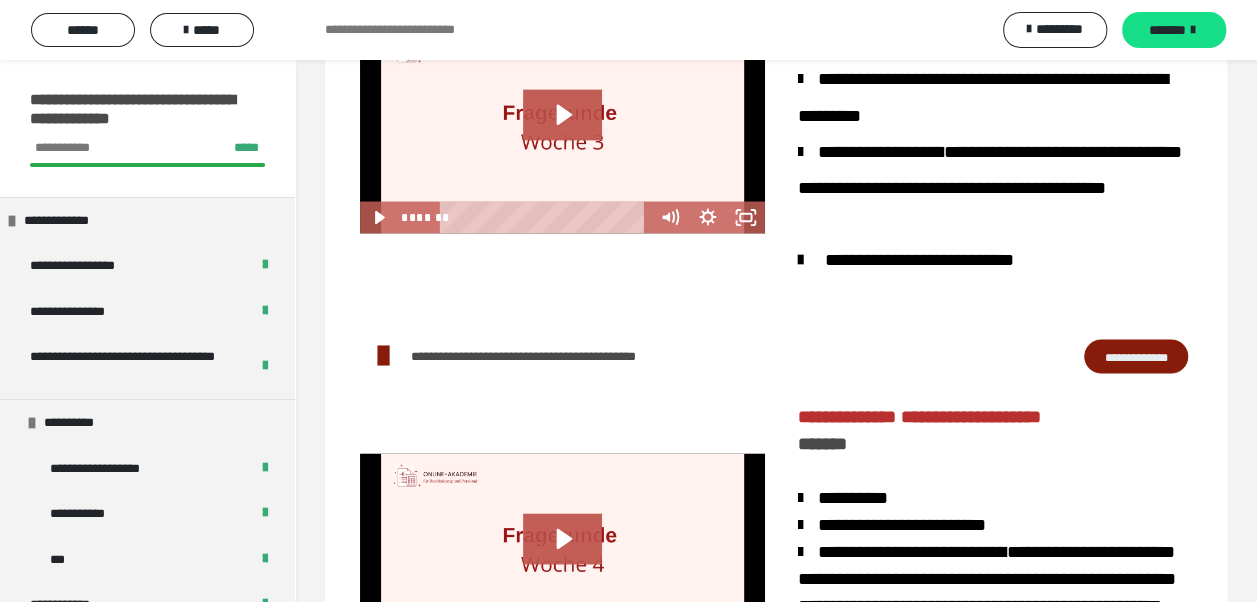 scroll, scrollTop: 1800, scrollLeft: 0, axis: vertical 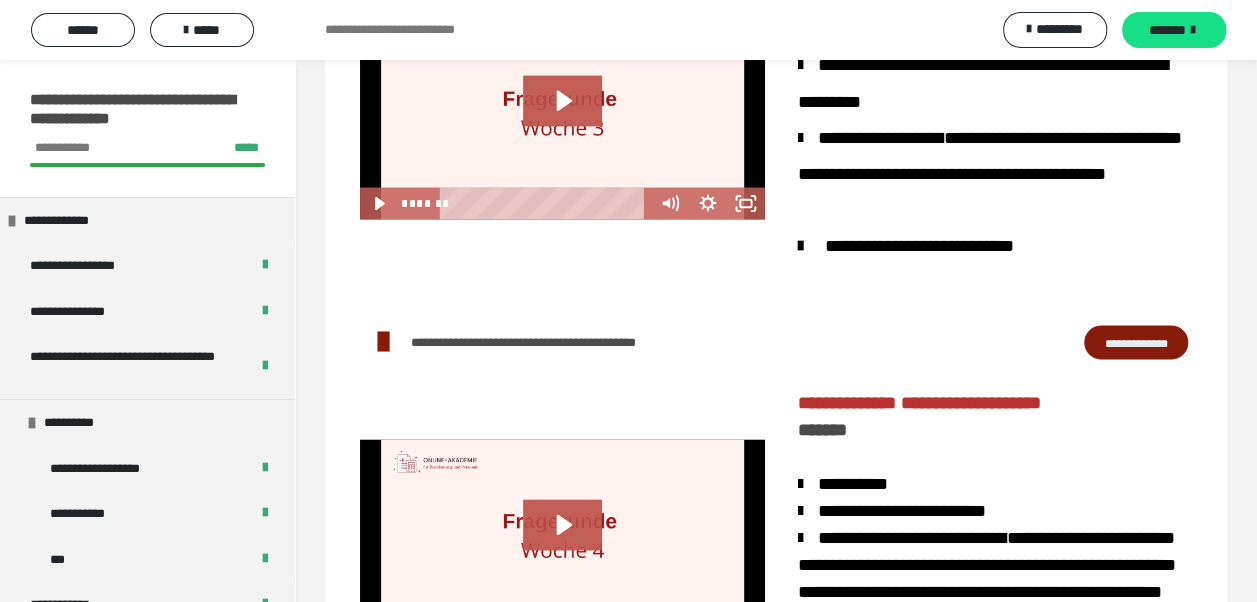 click on "**********" at bounding box center [1136, 341] 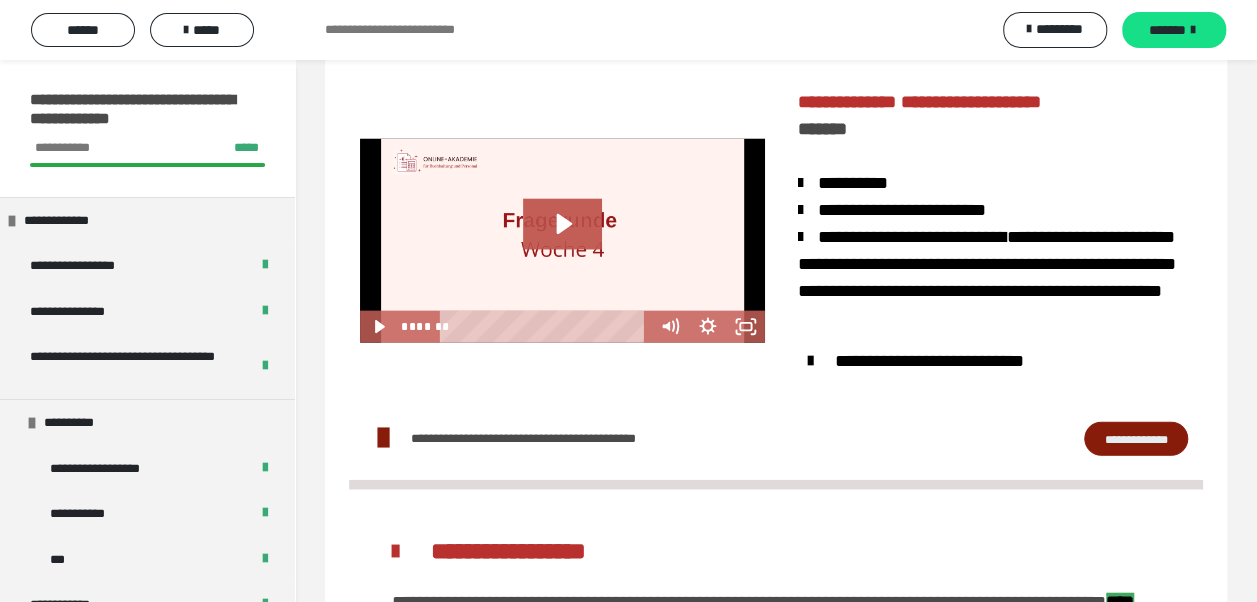 scroll, scrollTop: 2200, scrollLeft: 0, axis: vertical 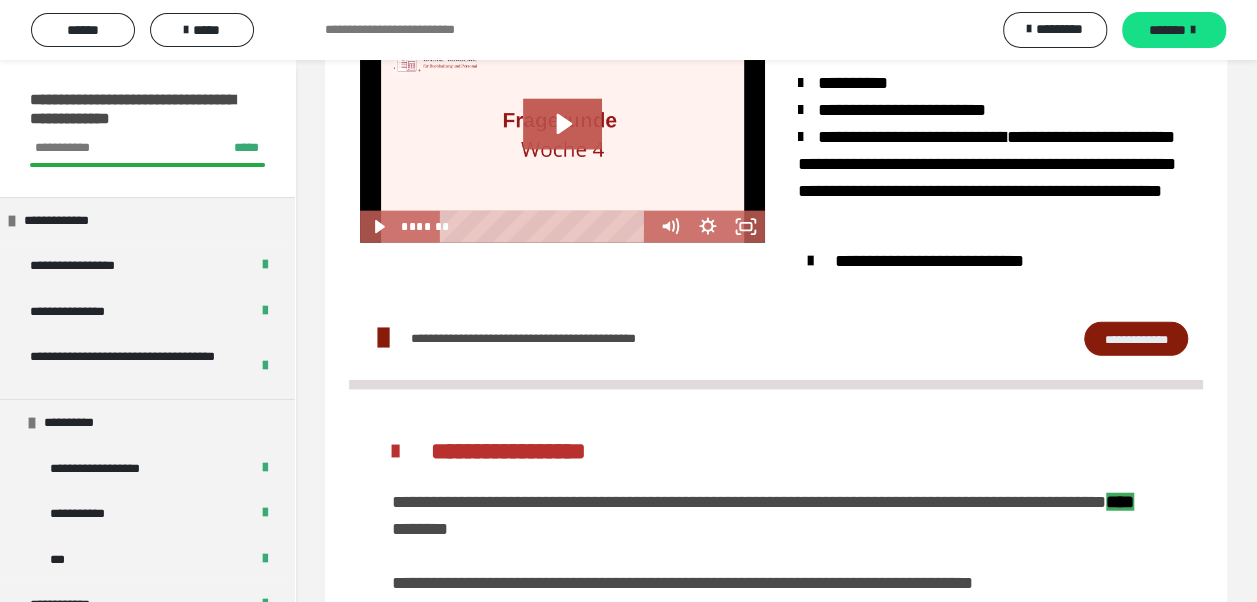 click on "**********" at bounding box center [1136, 338] 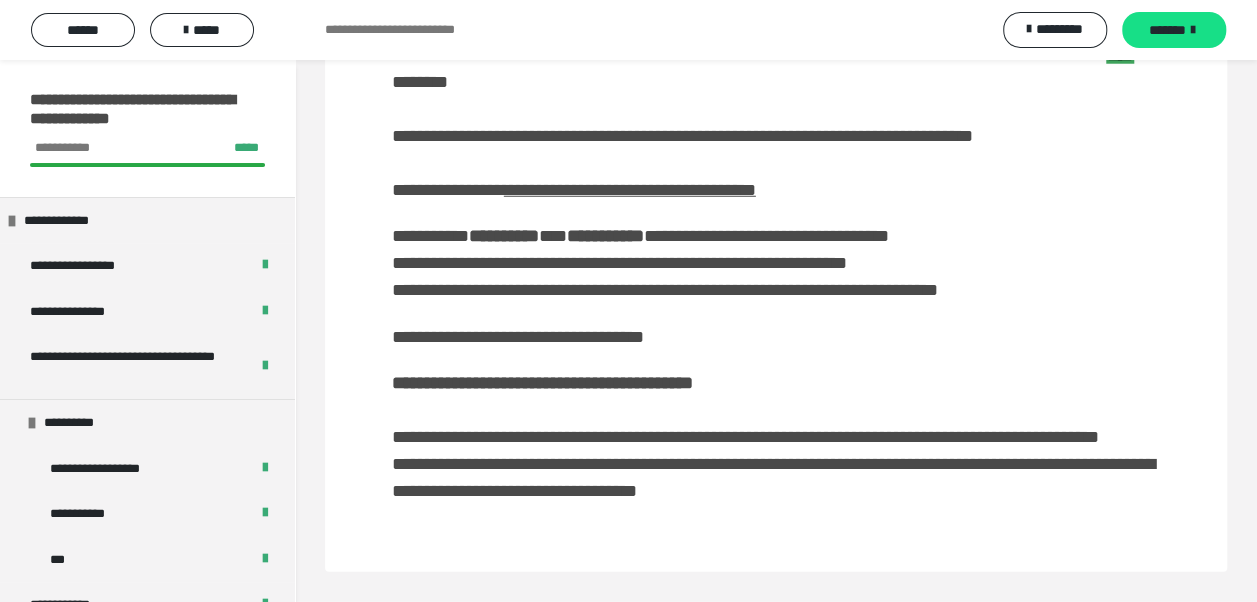 scroll, scrollTop: 2817, scrollLeft: 0, axis: vertical 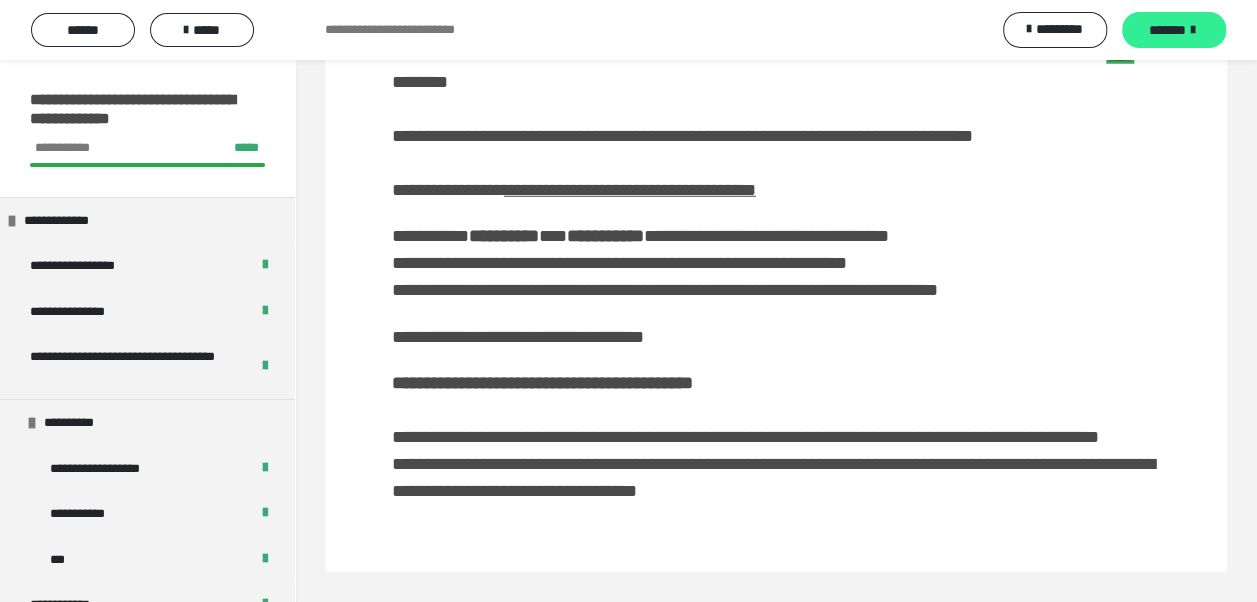 click on "*******" at bounding box center [1167, 30] 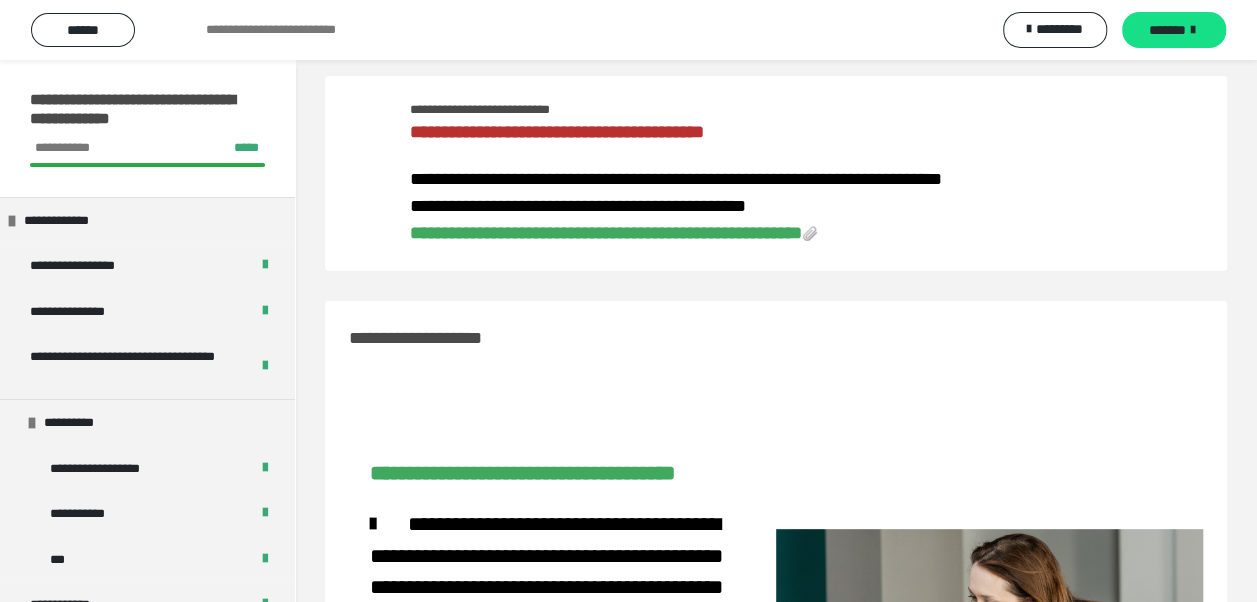 scroll, scrollTop: 0, scrollLeft: 0, axis: both 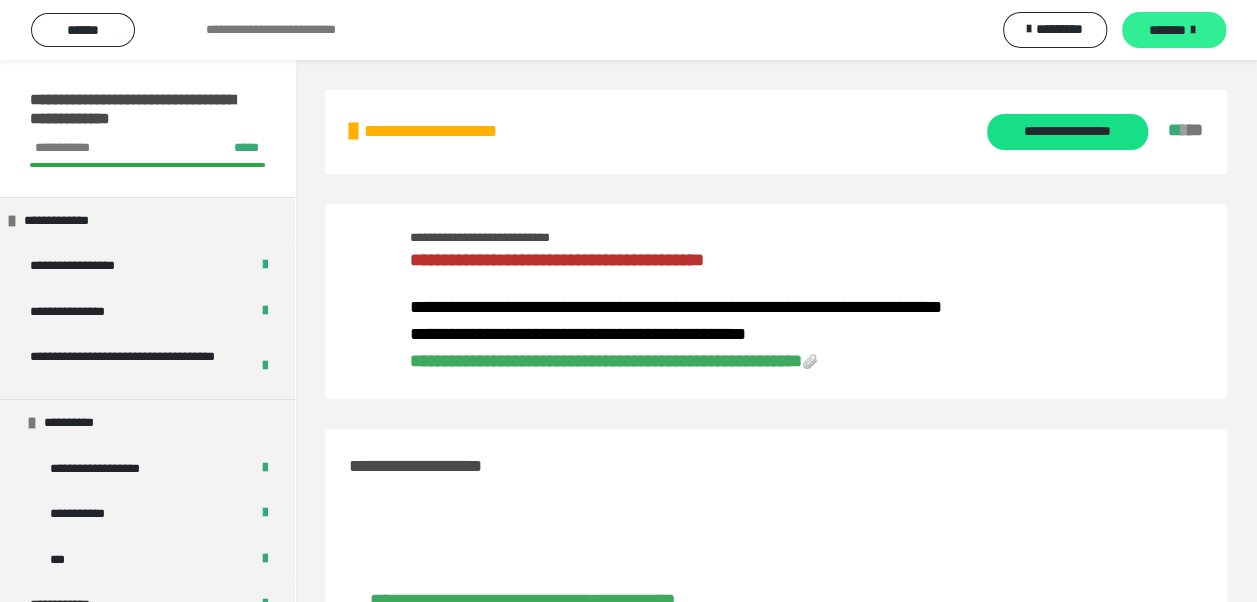 click on "*******" at bounding box center [1167, 30] 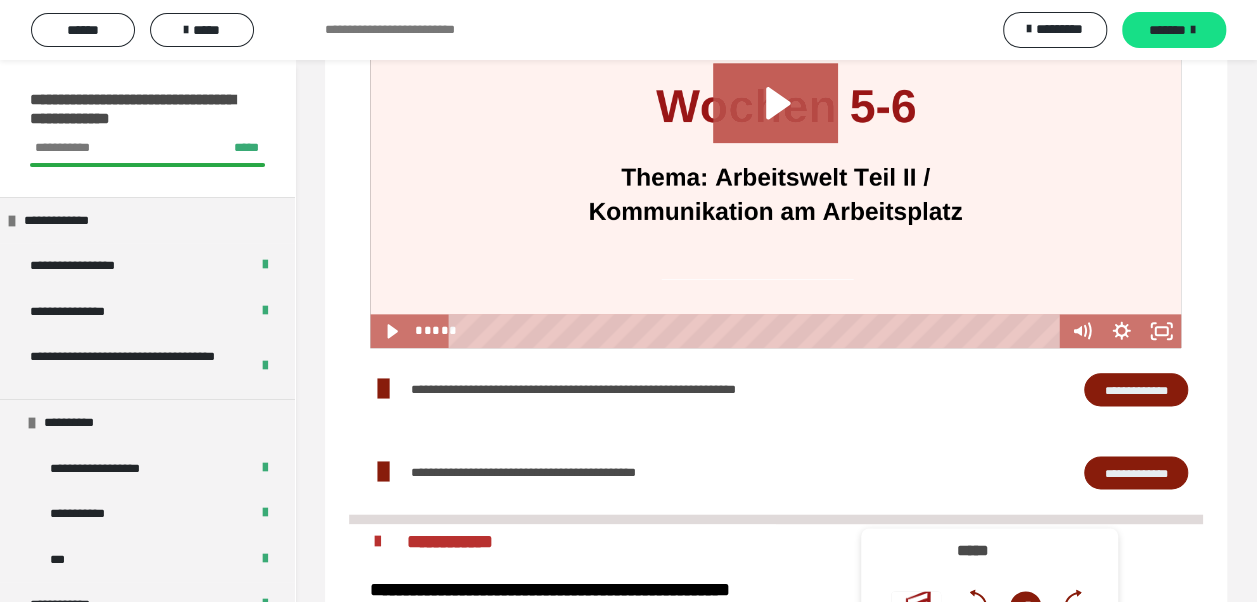 scroll, scrollTop: 1100, scrollLeft: 0, axis: vertical 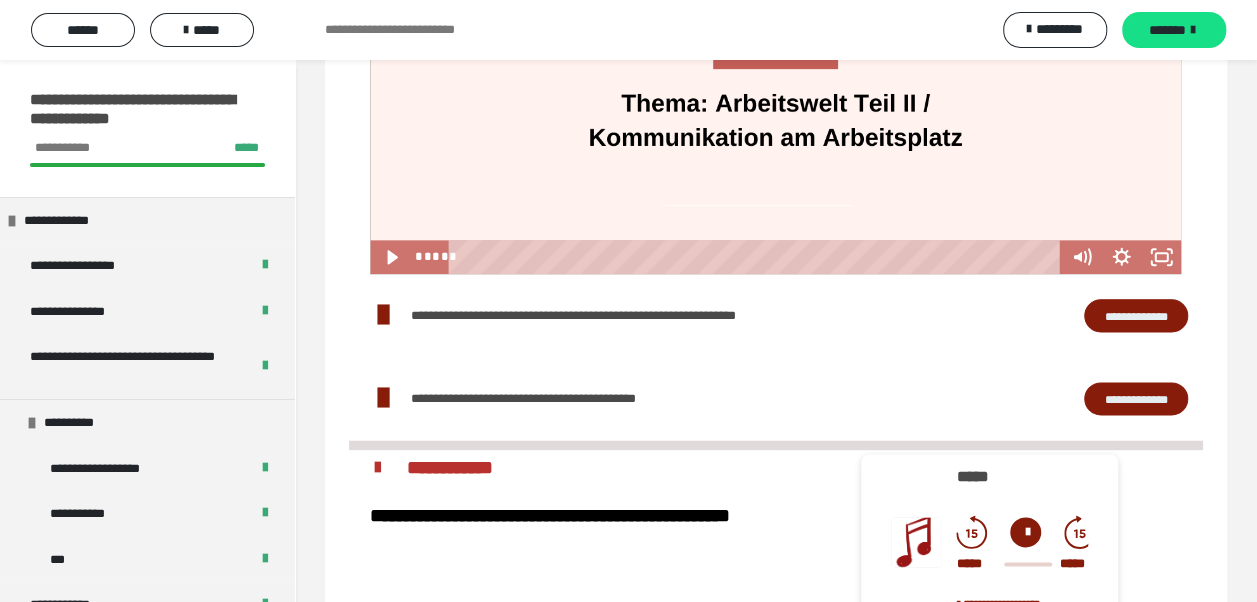 click on "**********" at bounding box center [1136, 315] 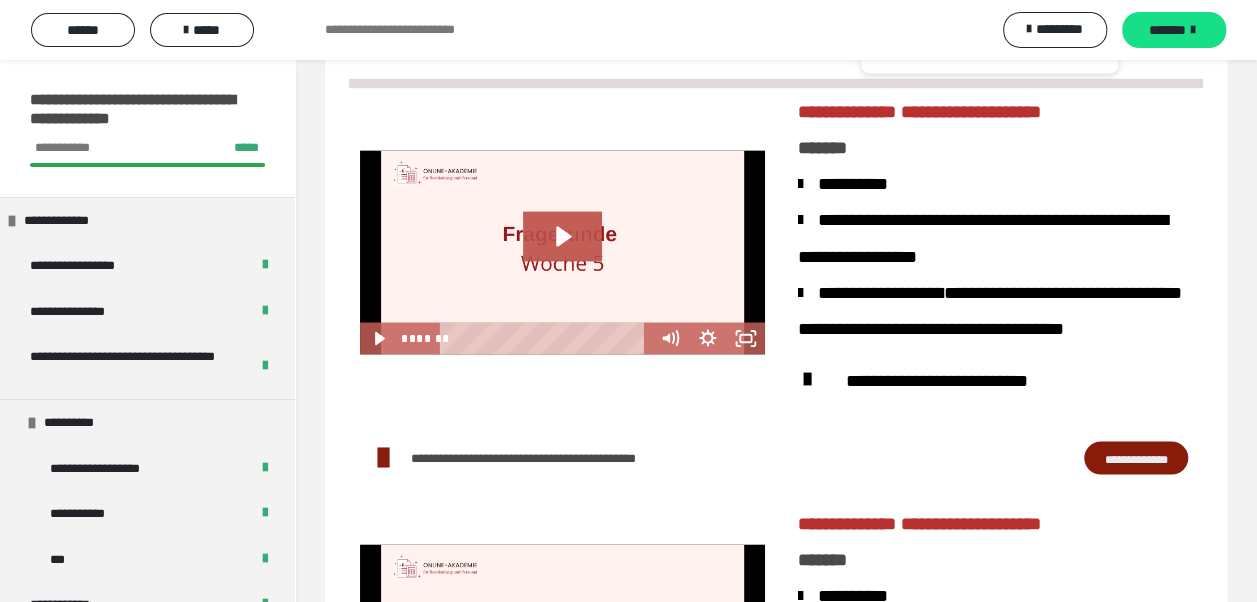 scroll, scrollTop: 1700, scrollLeft: 0, axis: vertical 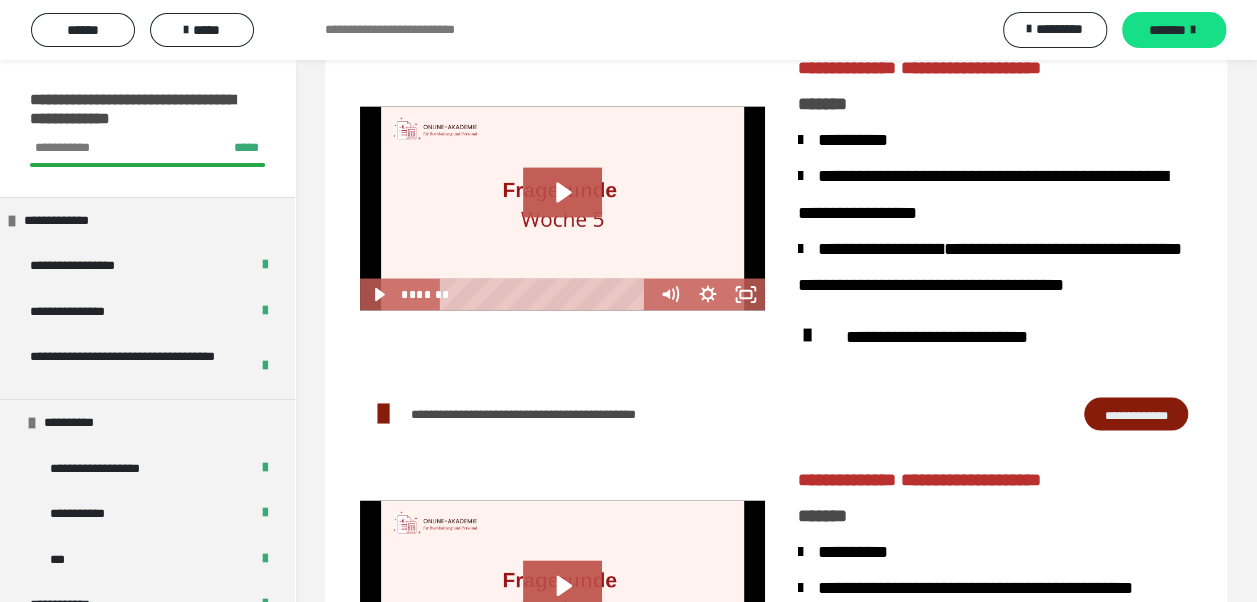 click on "**********" at bounding box center (1136, 413) 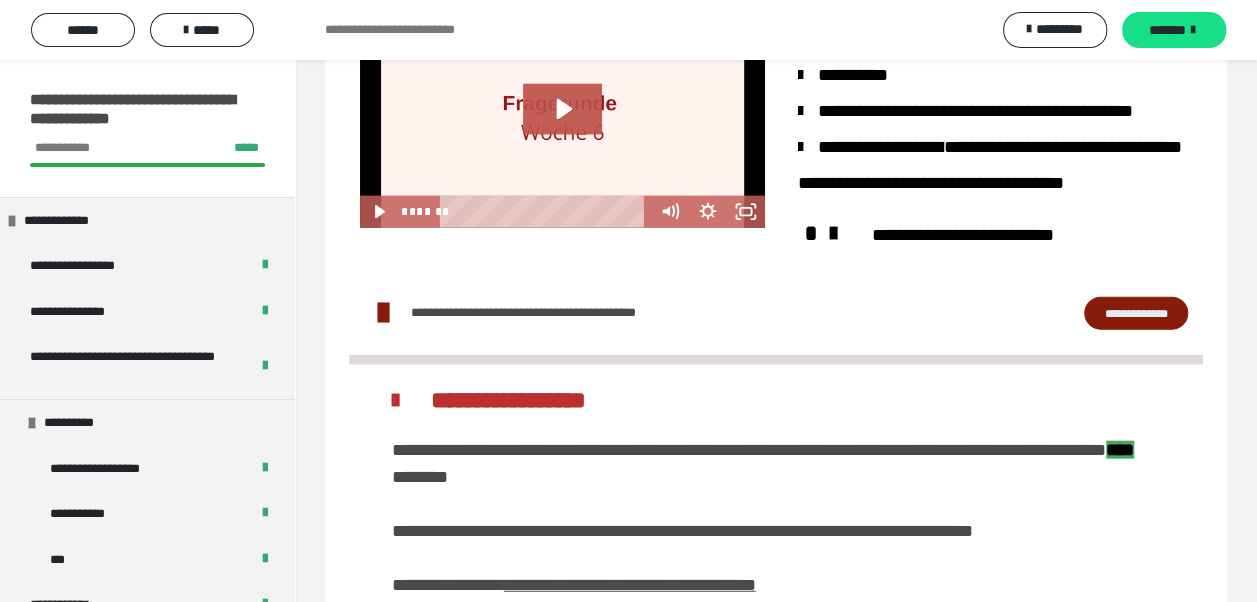 scroll, scrollTop: 2200, scrollLeft: 0, axis: vertical 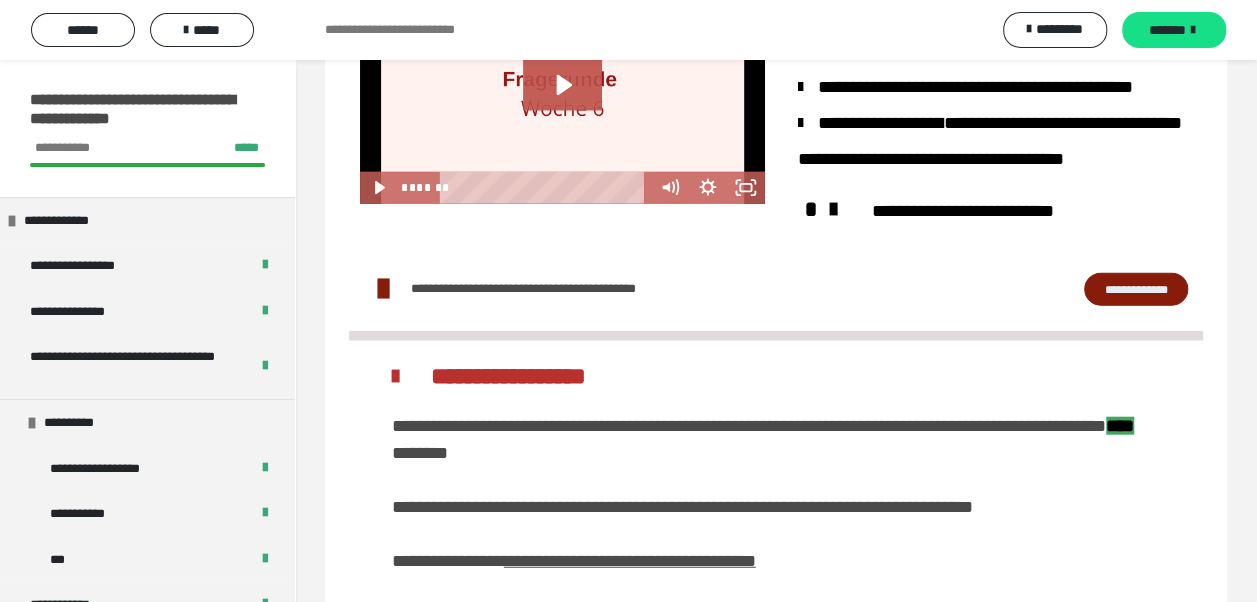 click on "**********" at bounding box center [1136, 289] 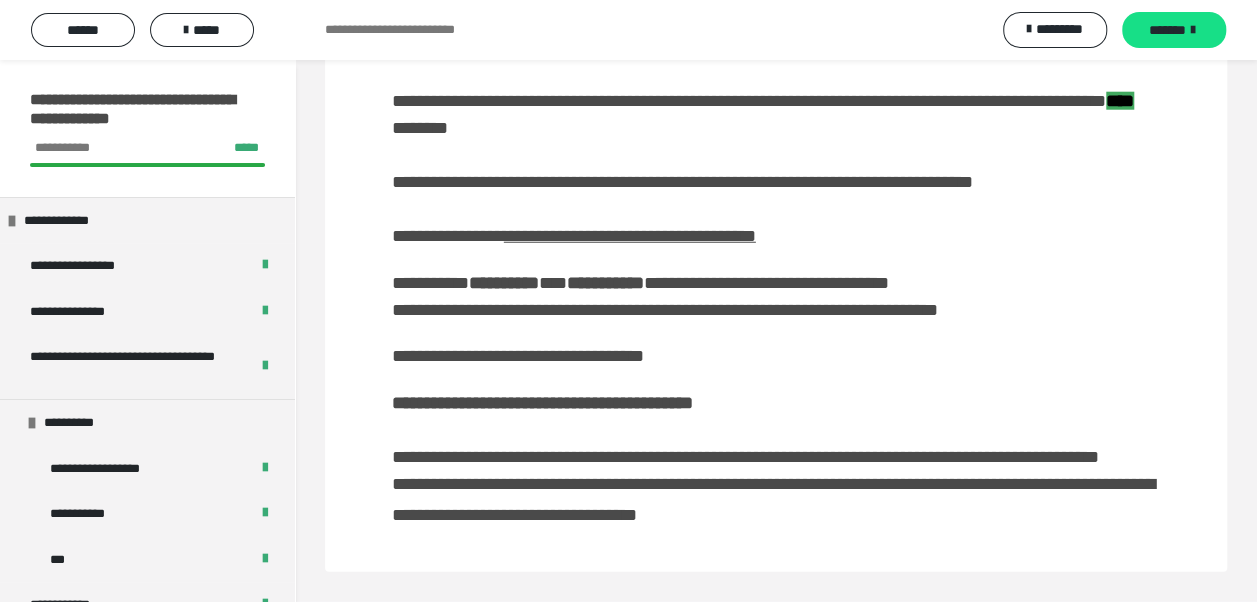scroll, scrollTop: 2660, scrollLeft: 0, axis: vertical 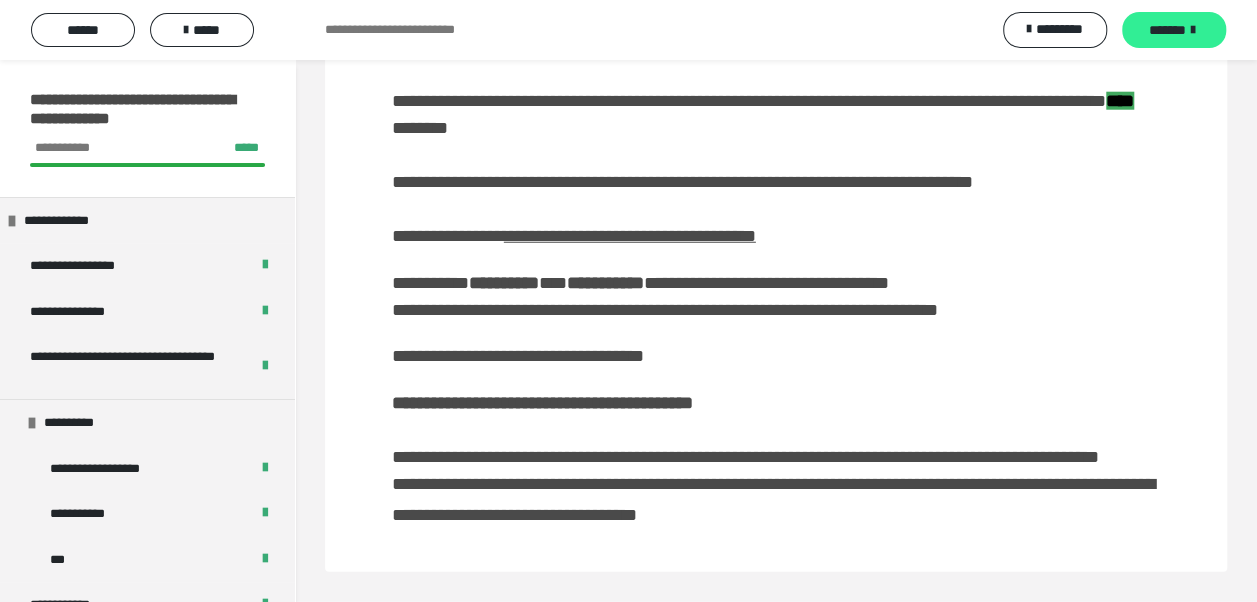 click on "*******" at bounding box center (1167, 30) 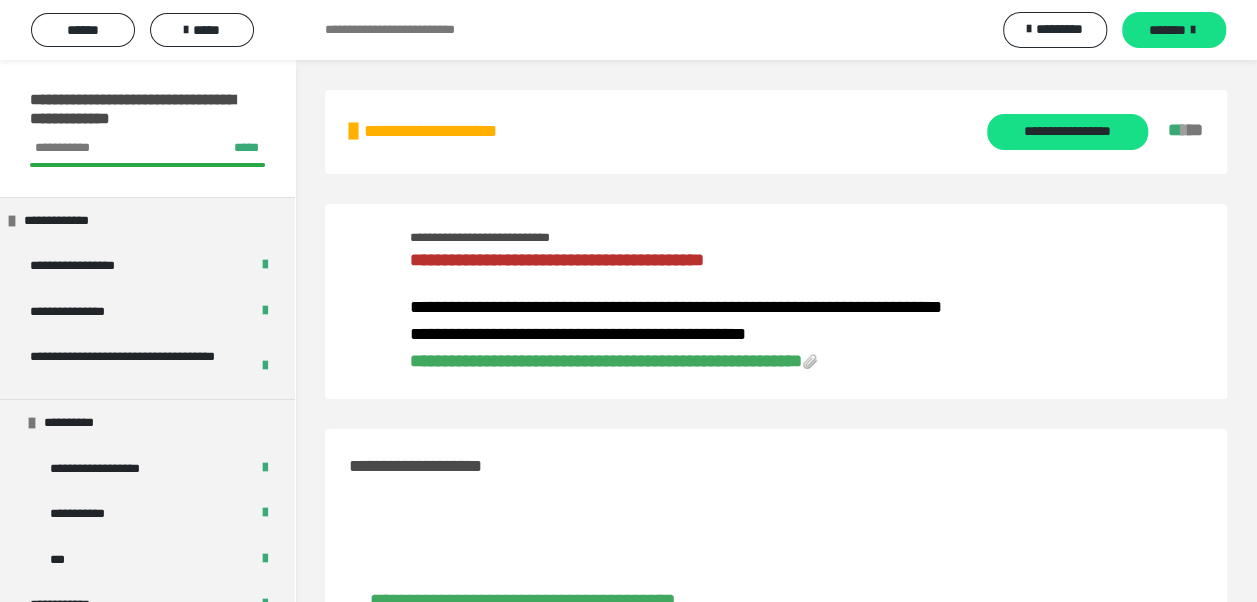 scroll, scrollTop: 0, scrollLeft: 0, axis: both 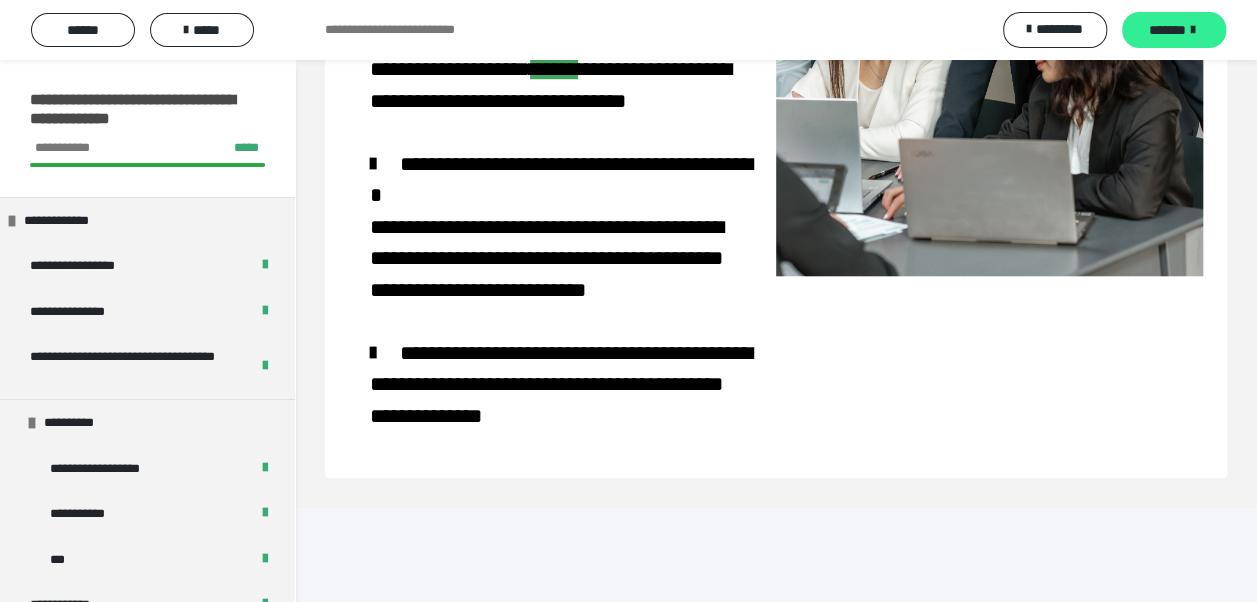 click on "*******" at bounding box center (1167, 30) 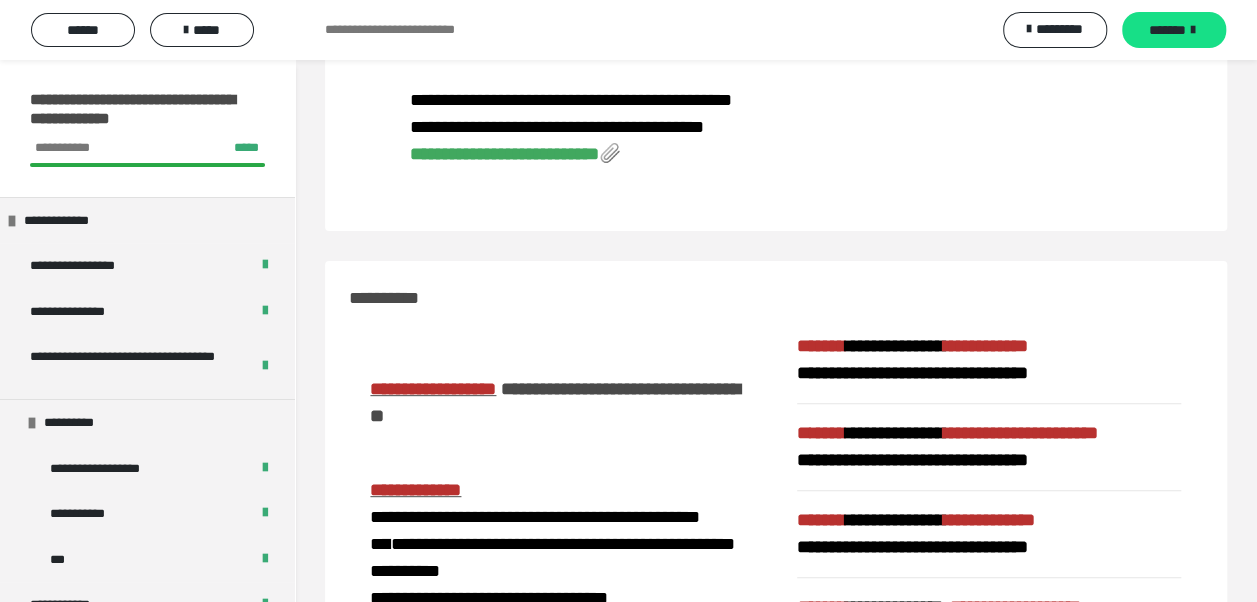 scroll, scrollTop: 0, scrollLeft: 0, axis: both 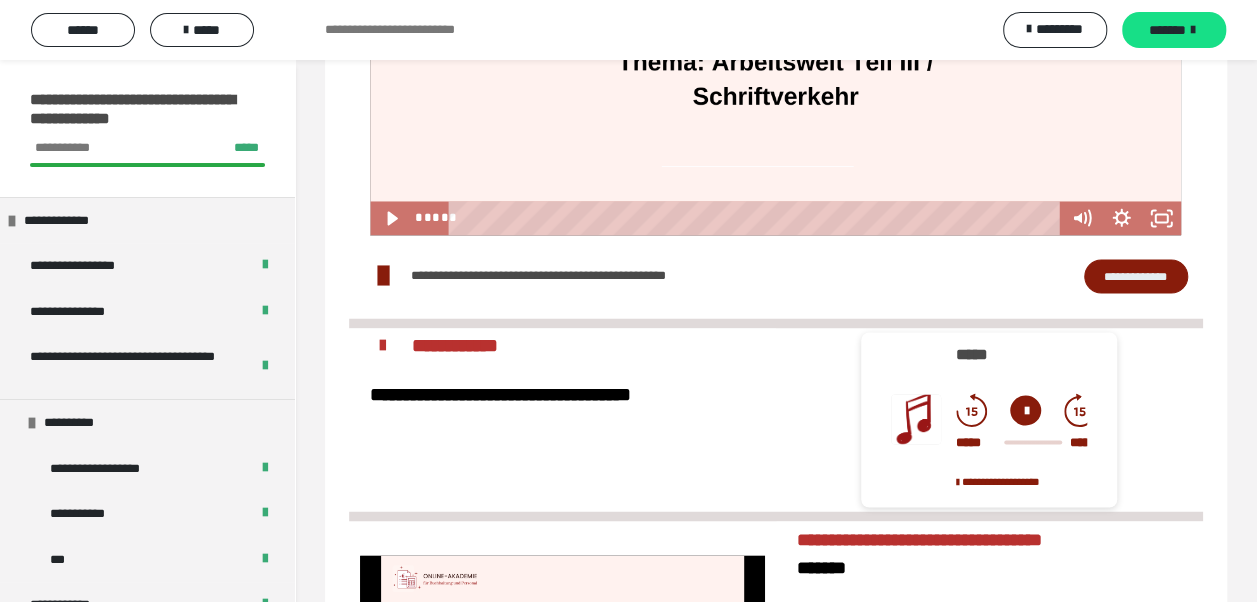 click on "**********" at bounding box center (1136, 275) 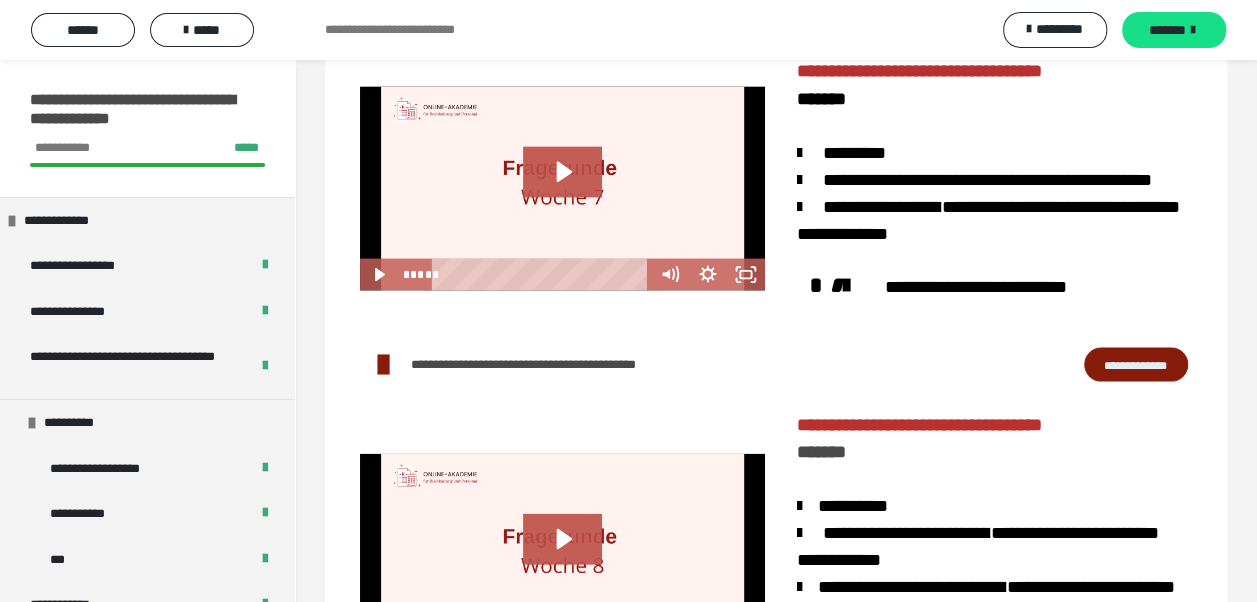scroll, scrollTop: 2000, scrollLeft: 0, axis: vertical 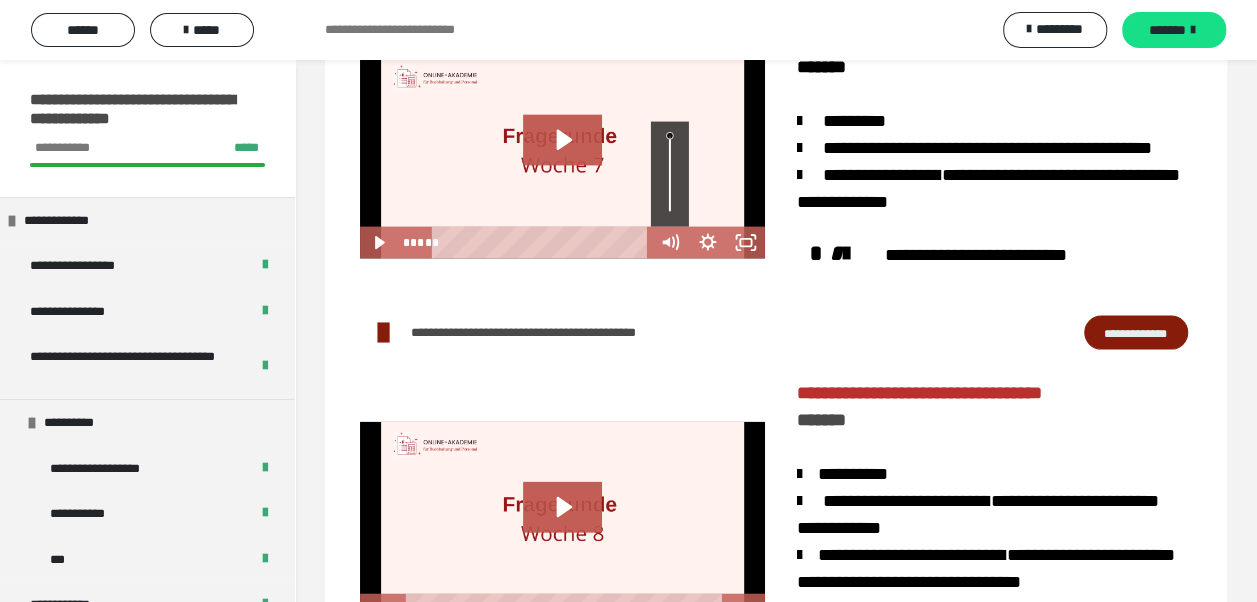 click on "**********" at bounding box center (1136, 332) 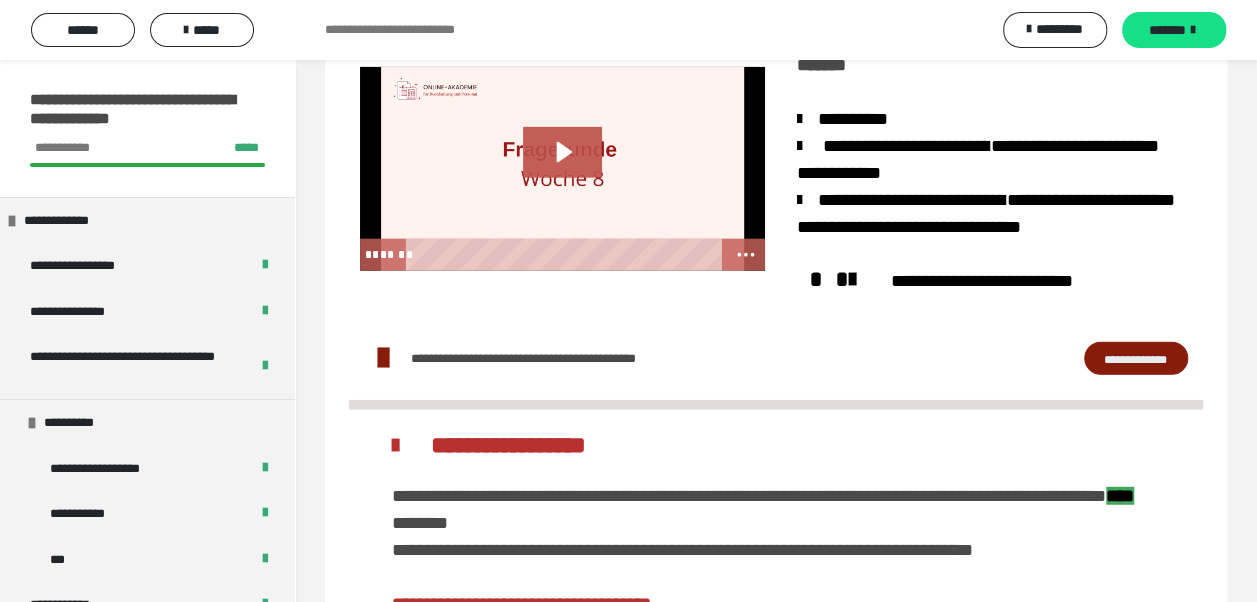 scroll, scrollTop: 2400, scrollLeft: 0, axis: vertical 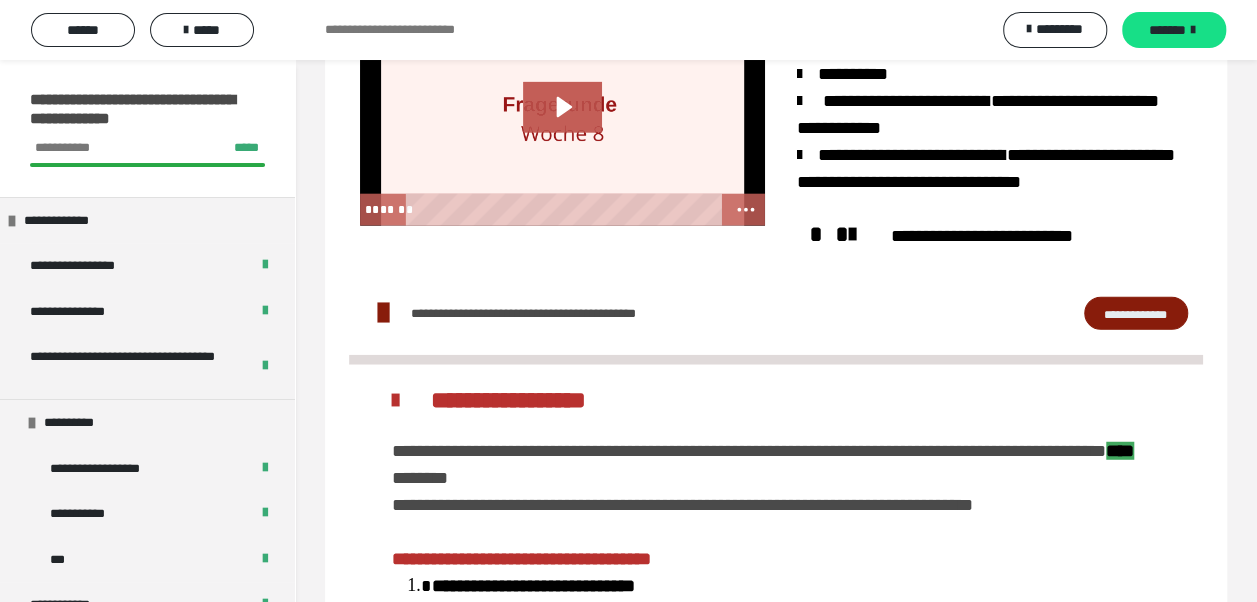 click on "**********" at bounding box center [1136, 313] 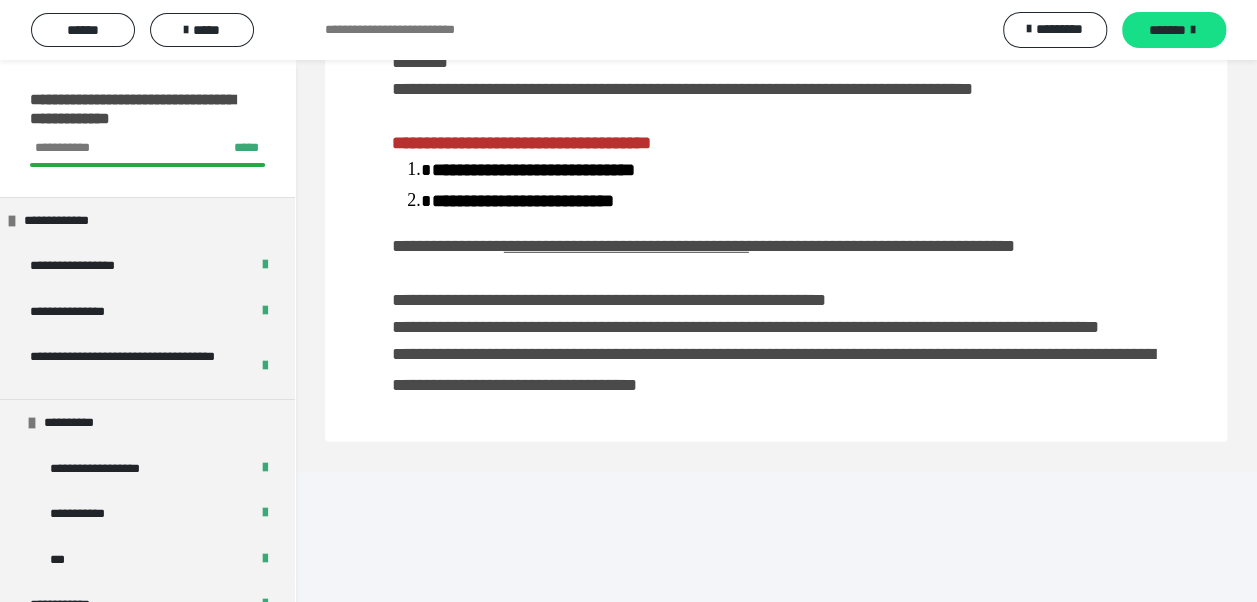 scroll, scrollTop: 2819, scrollLeft: 0, axis: vertical 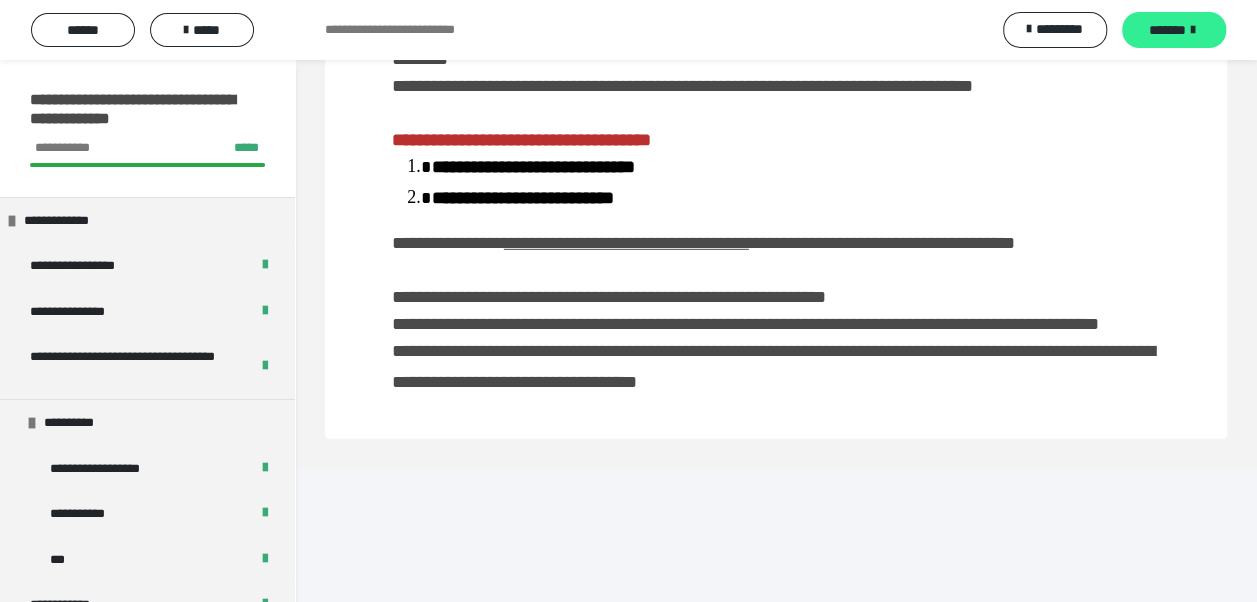 click on "*******" at bounding box center [1167, 30] 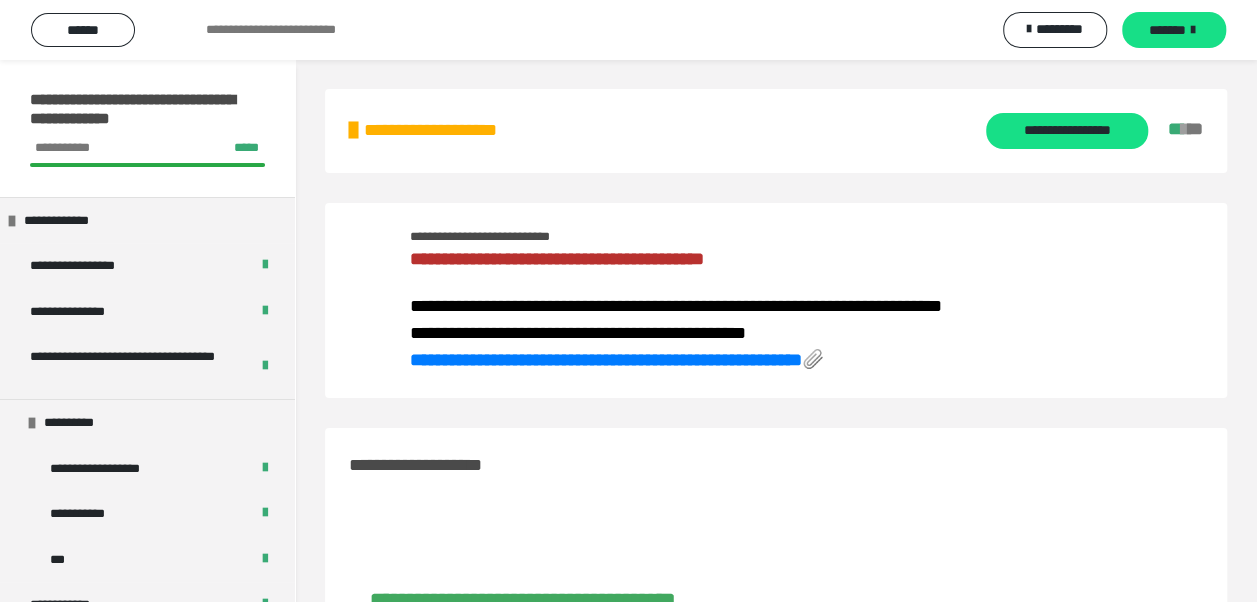 scroll, scrollTop: 0, scrollLeft: 0, axis: both 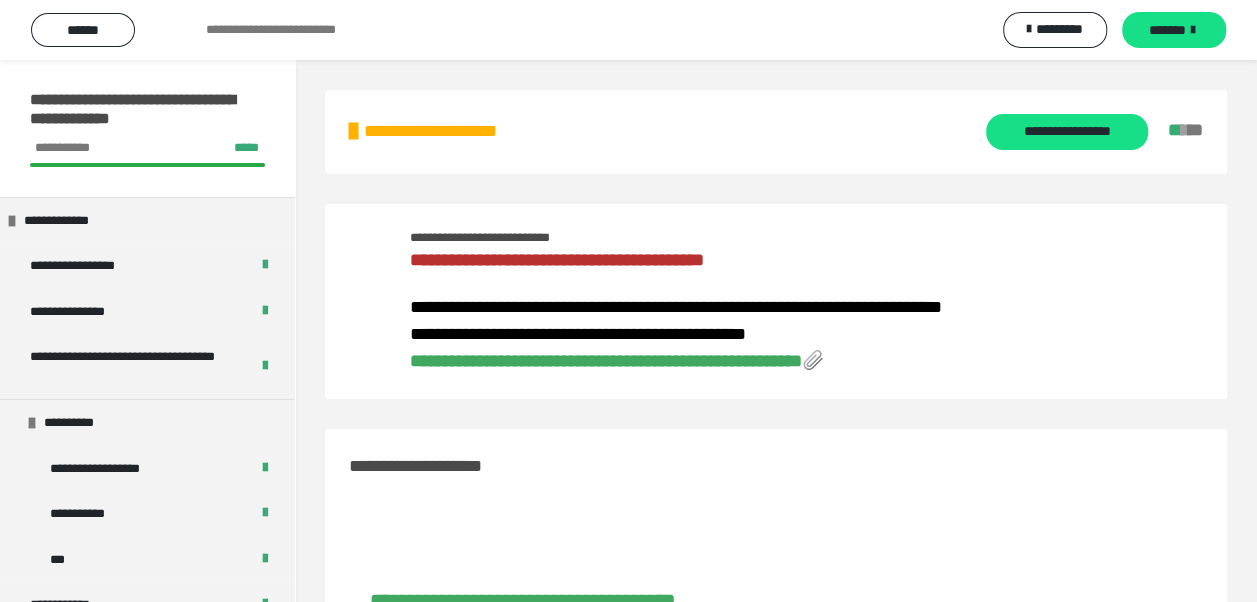 click on "**********" at bounding box center [606, 361] 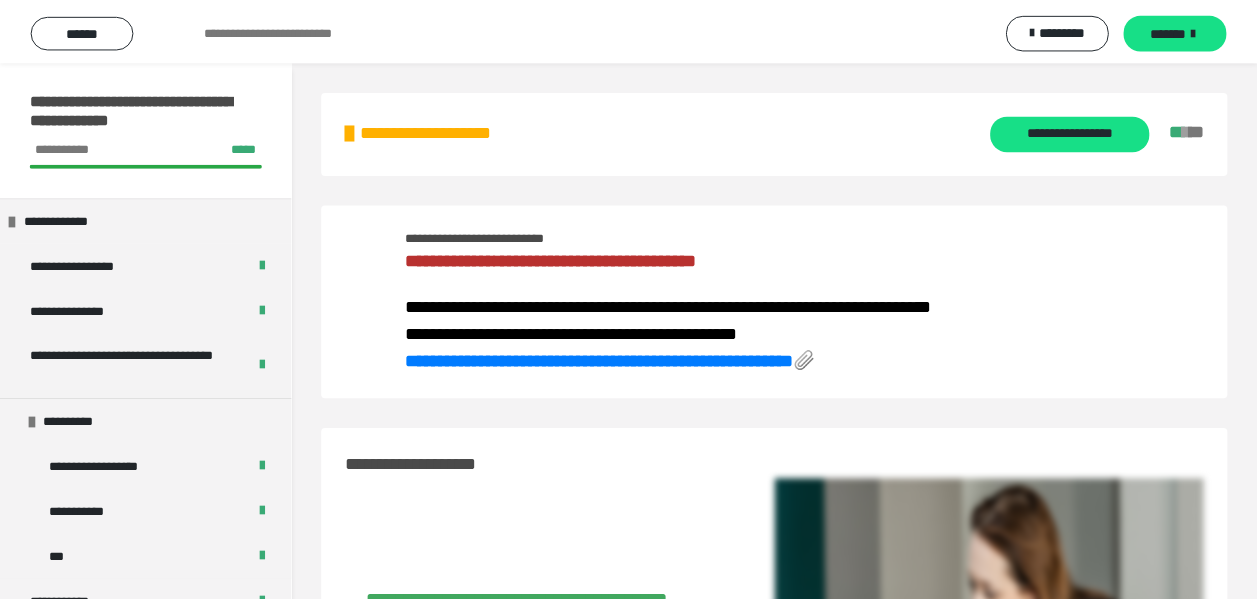 scroll, scrollTop: 0, scrollLeft: 0, axis: both 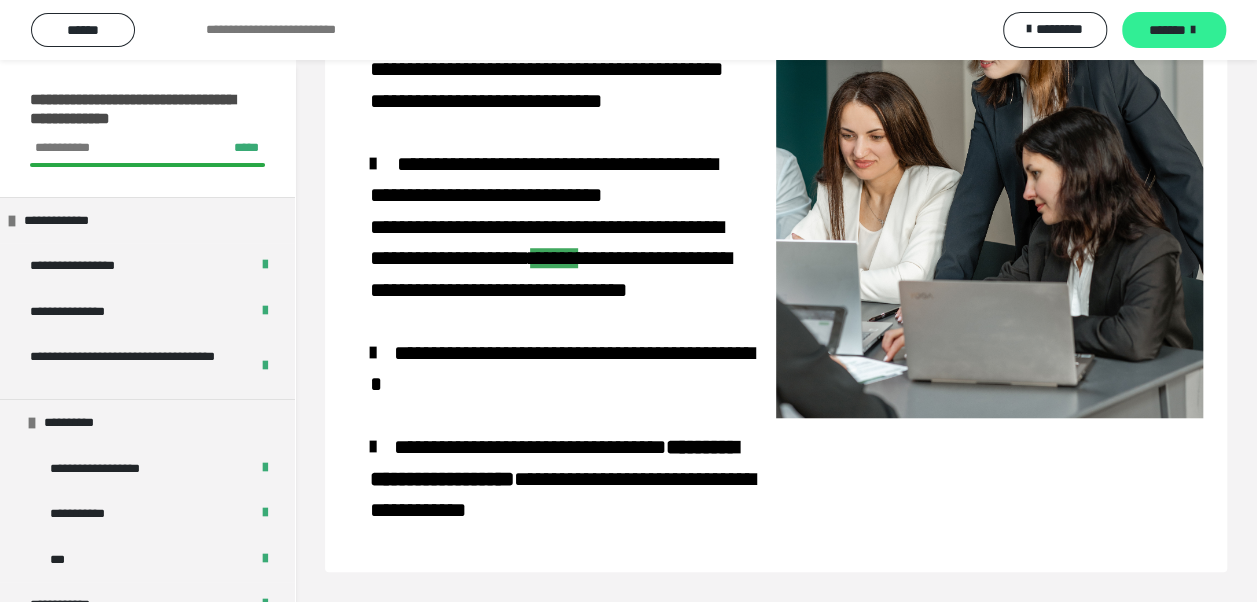 click on "*******" at bounding box center [1167, 30] 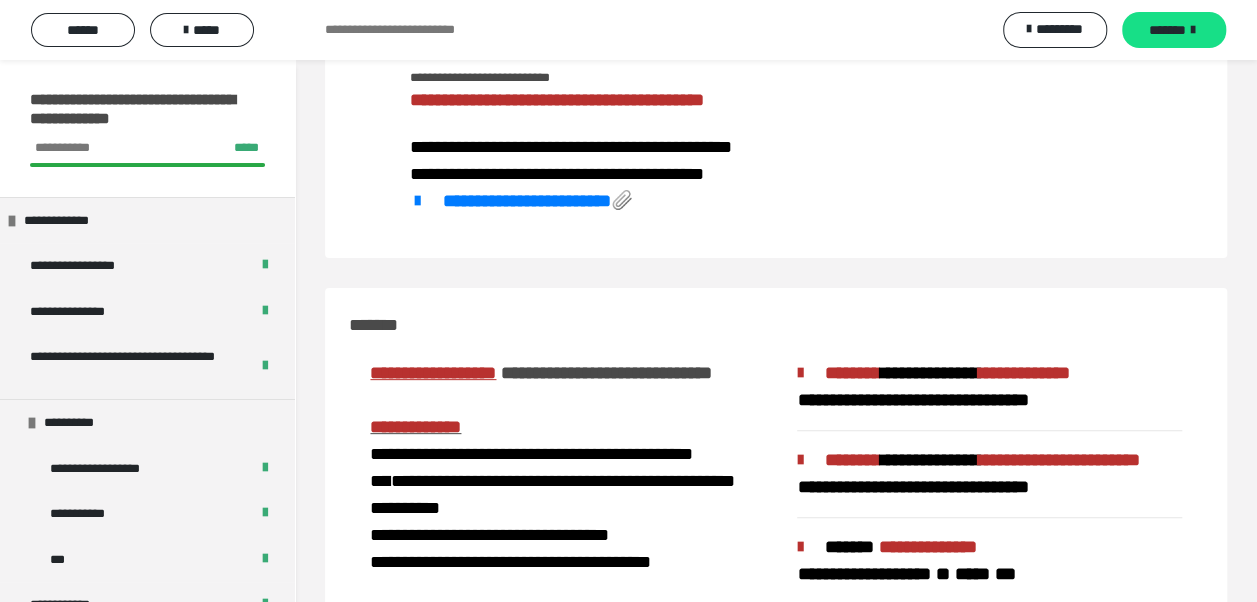 scroll, scrollTop: 0, scrollLeft: 0, axis: both 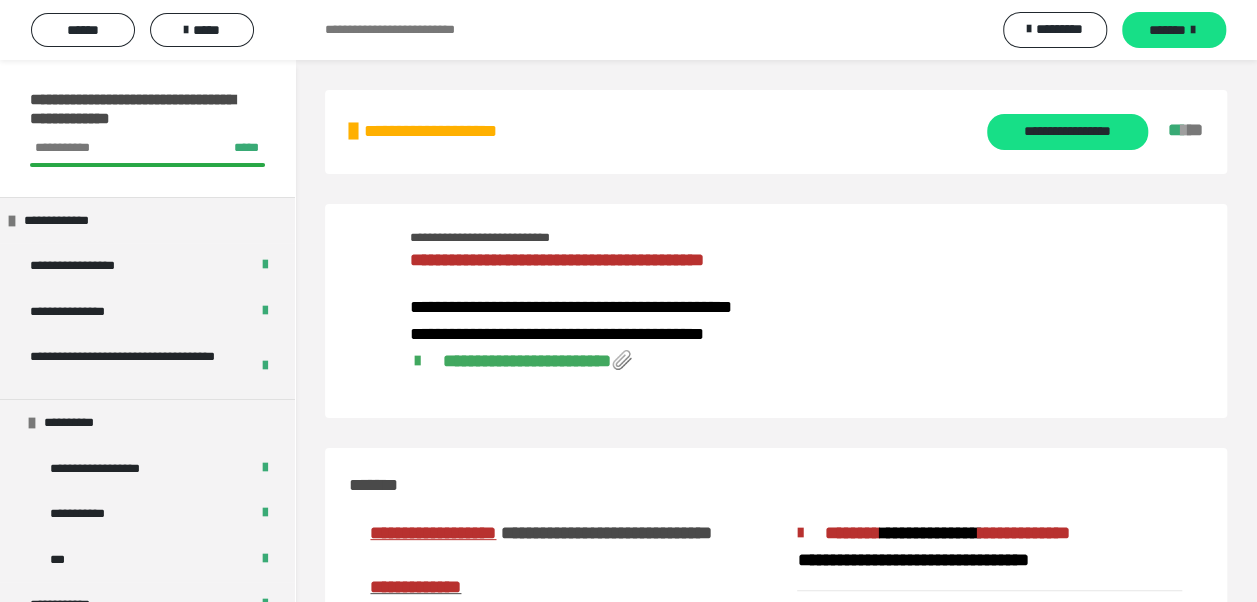 click on "**********" at bounding box center [510, 361] 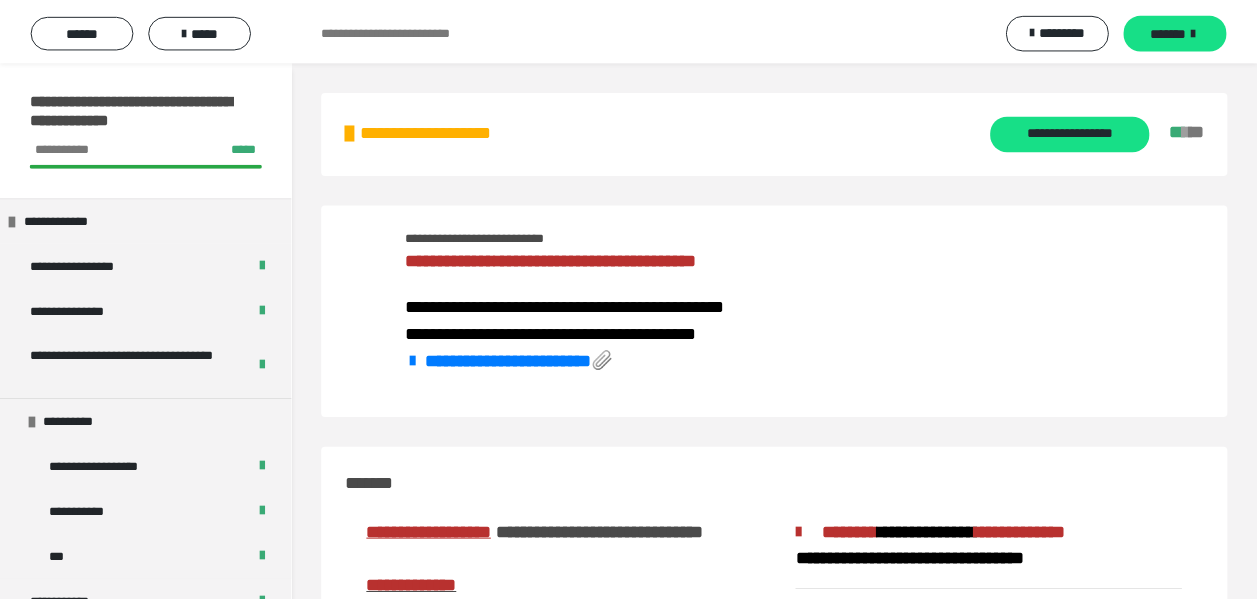 scroll, scrollTop: 0, scrollLeft: 0, axis: both 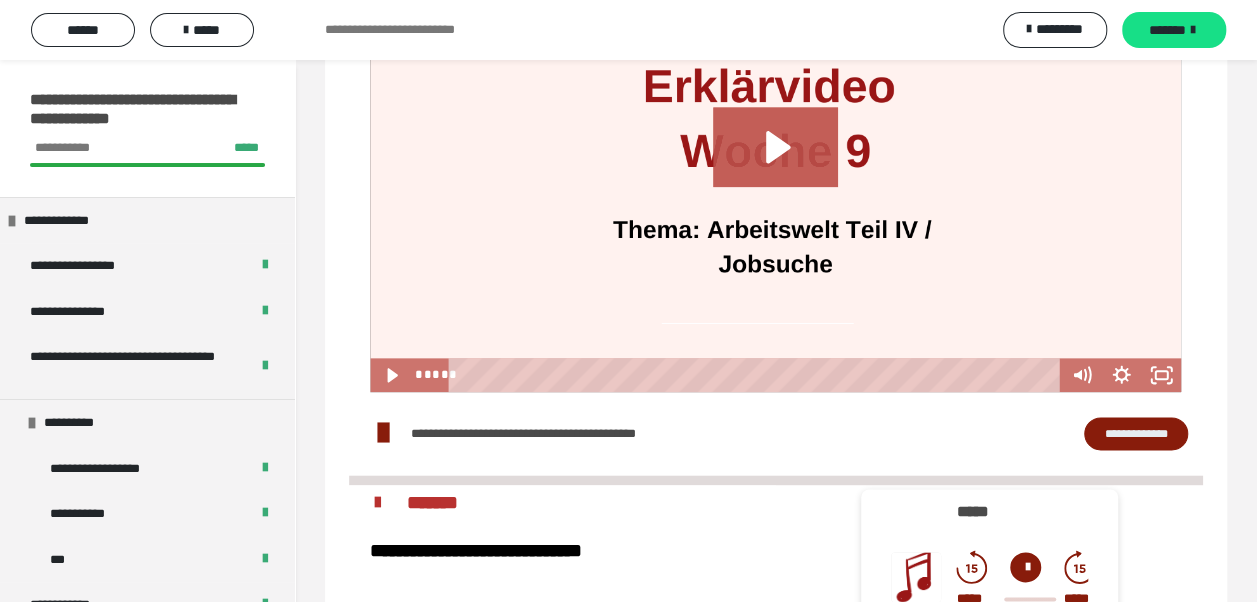 click on "**********" at bounding box center [1136, 433] 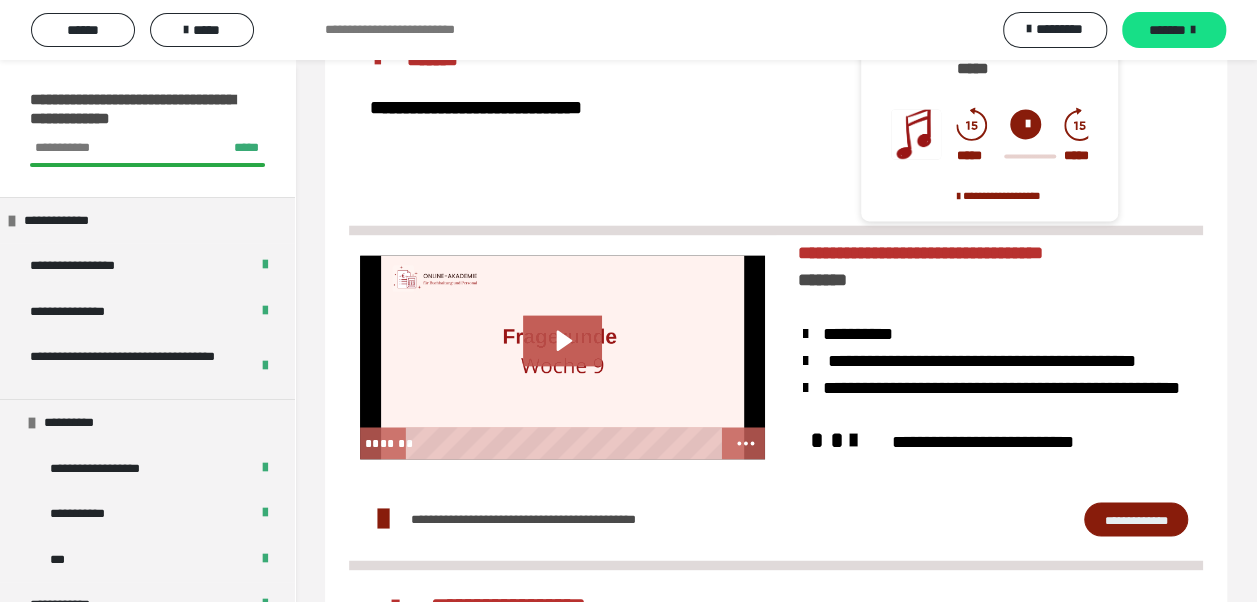 scroll, scrollTop: 1600, scrollLeft: 0, axis: vertical 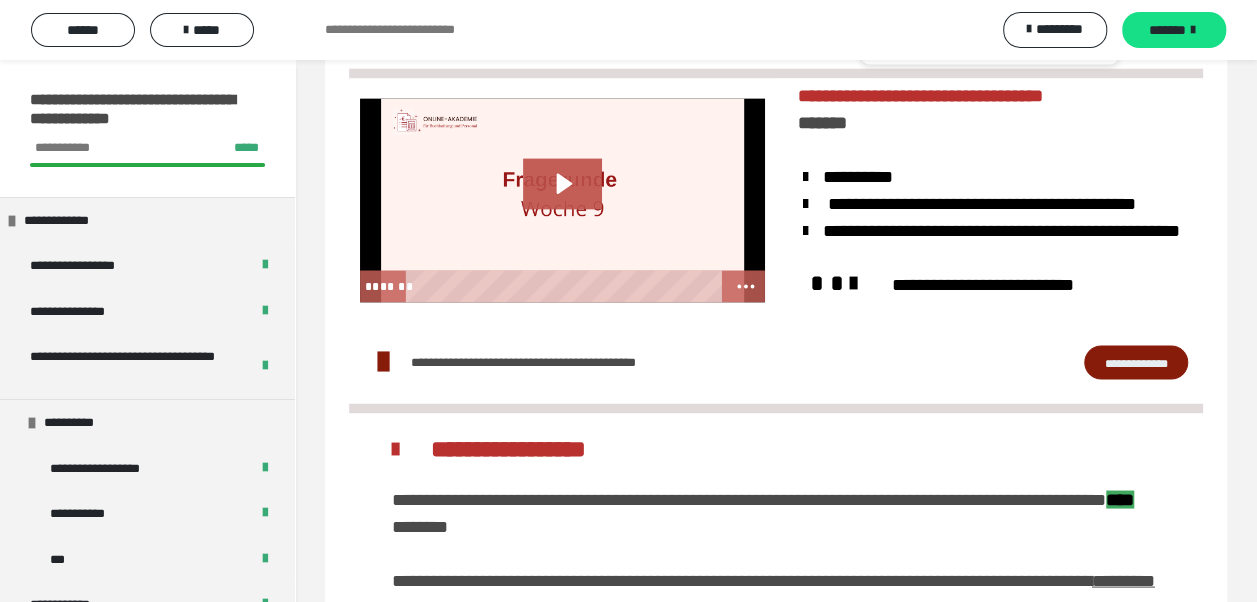 click on "**********" at bounding box center (1136, 361) 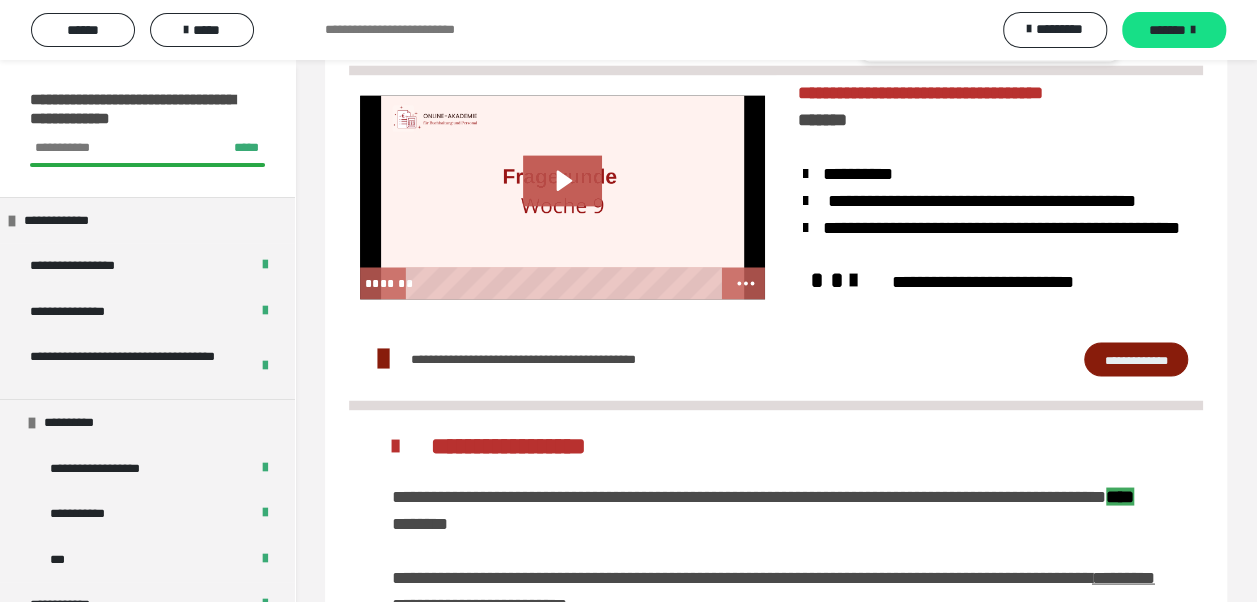 scroll, scrollTop: 1600, scrollLeft: 0, axis: vertical 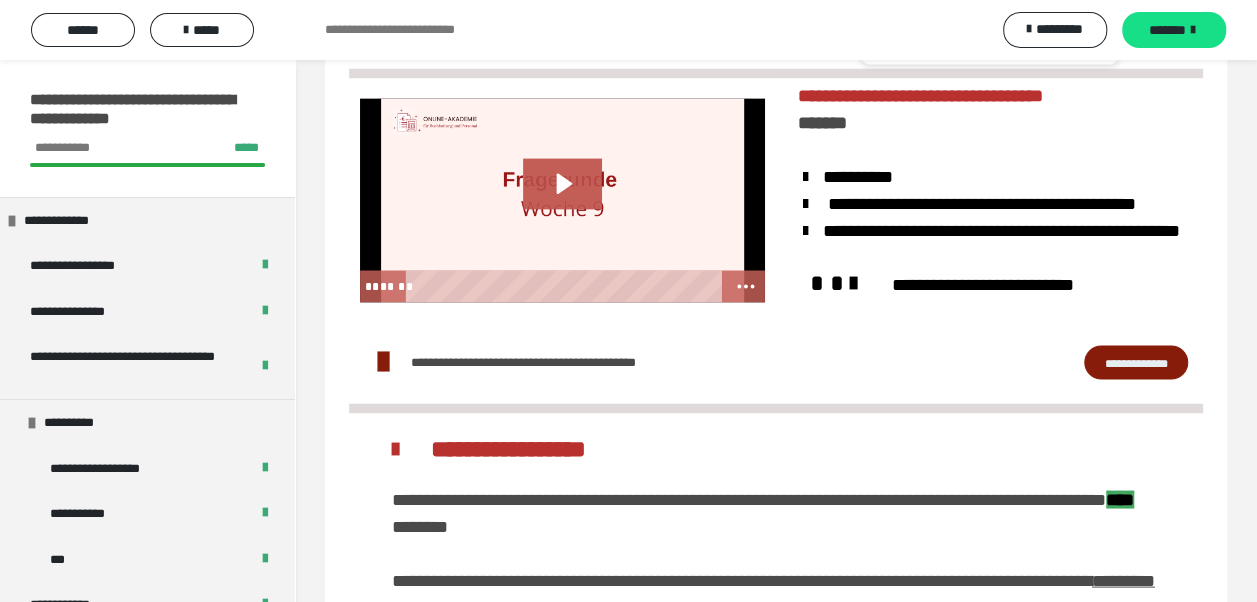 click on "**********" at bounding box center [1136, 361] 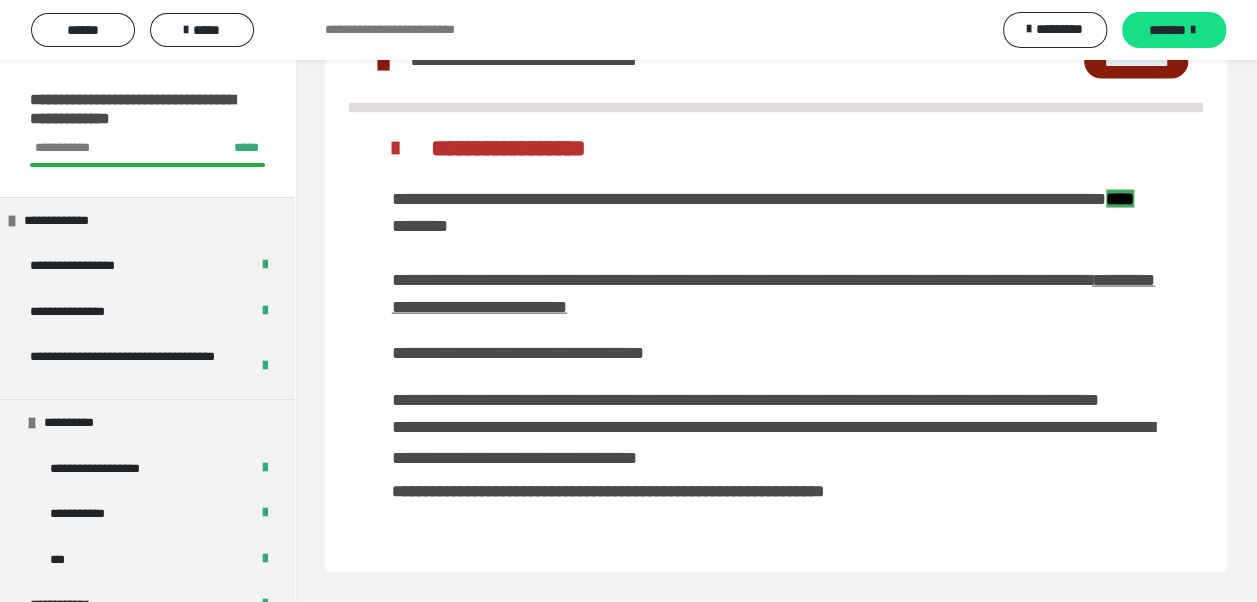 scroll, scrollTop: 2010, scrollLeft: 0, axis: vertical 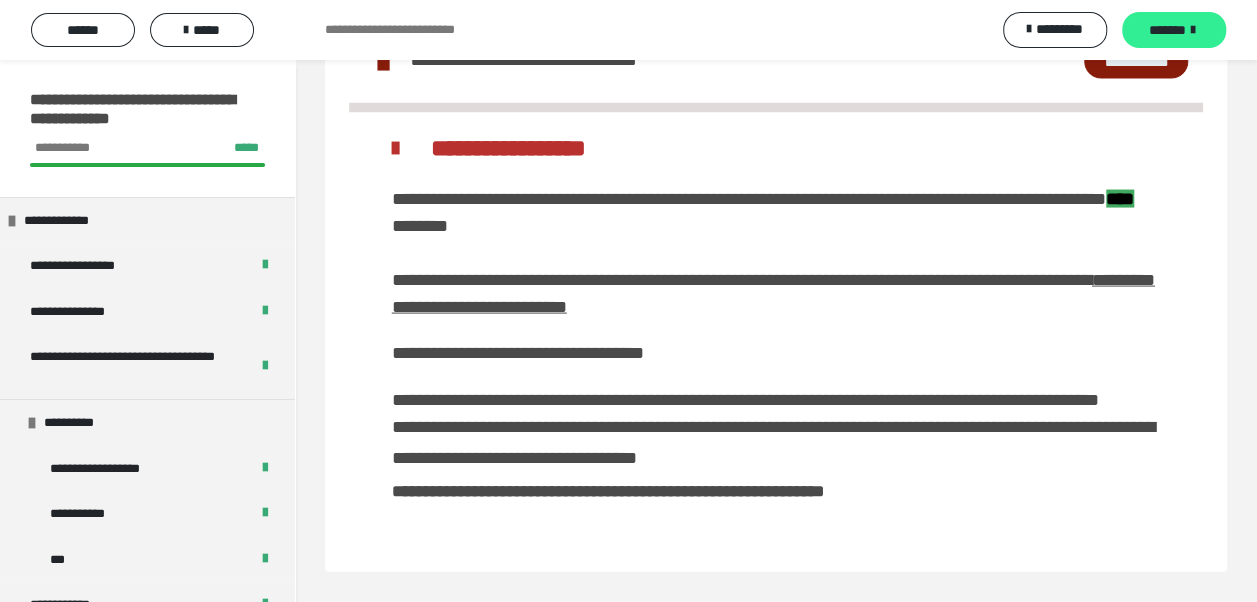 click on "*******" at bounding box center [1167, 30] 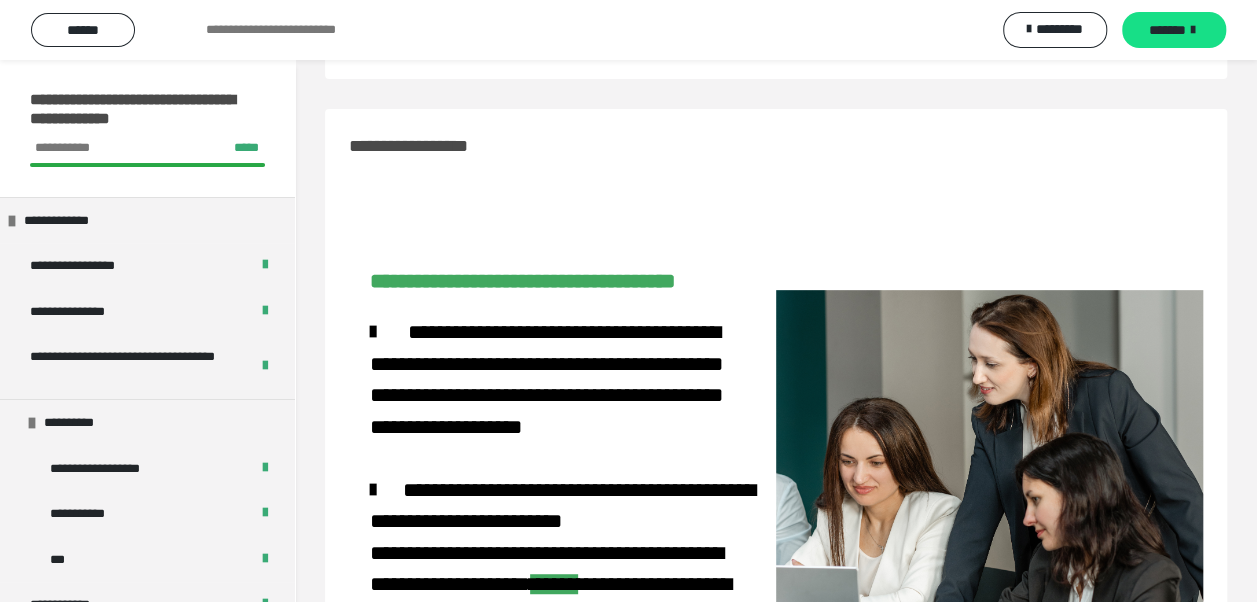 scroll, scrollTop: 140, scrollLeft: 0, axis: vertical 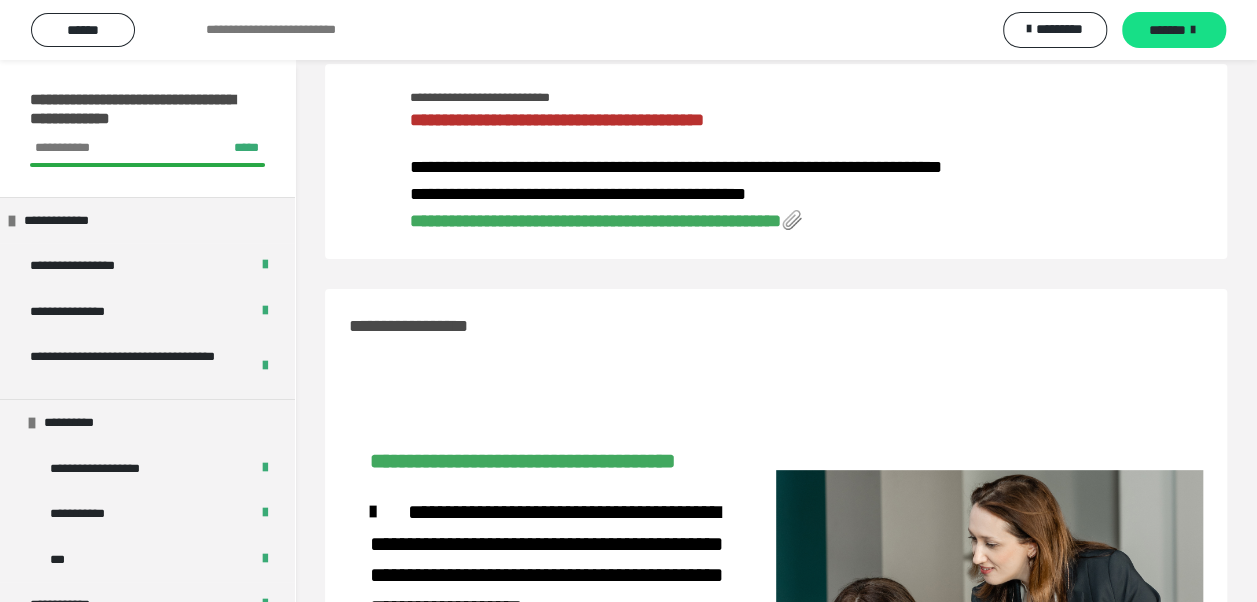click on "**********" at bounding box center [595, 221] 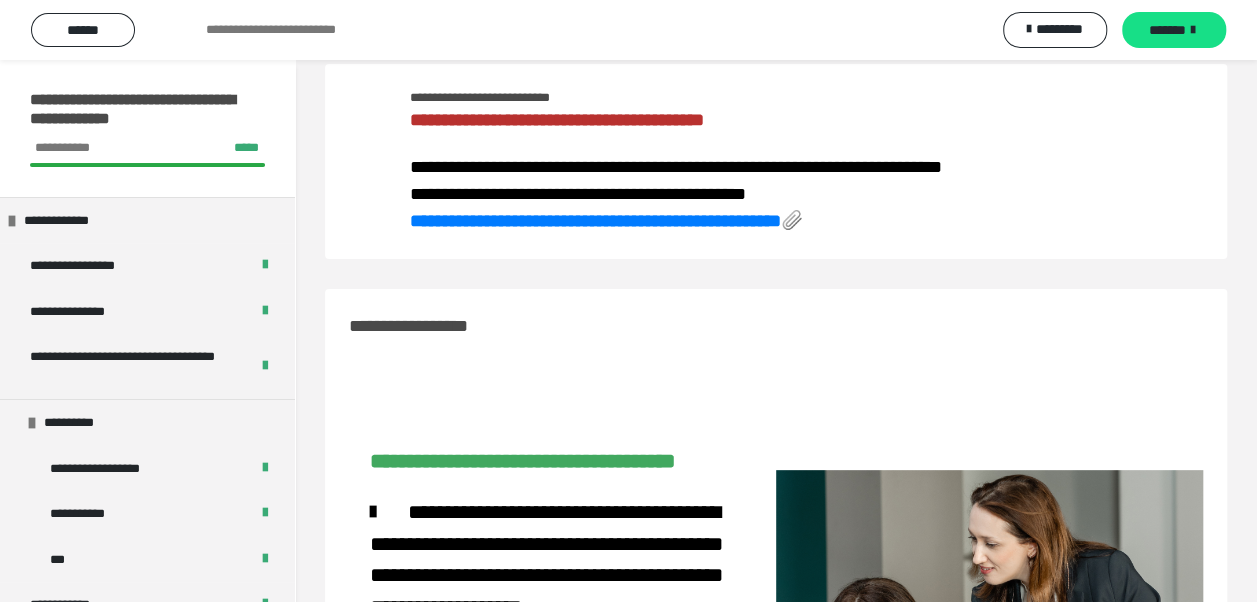 scroll, scrollTop: 140, scrollLeft: 0, axis: vertical 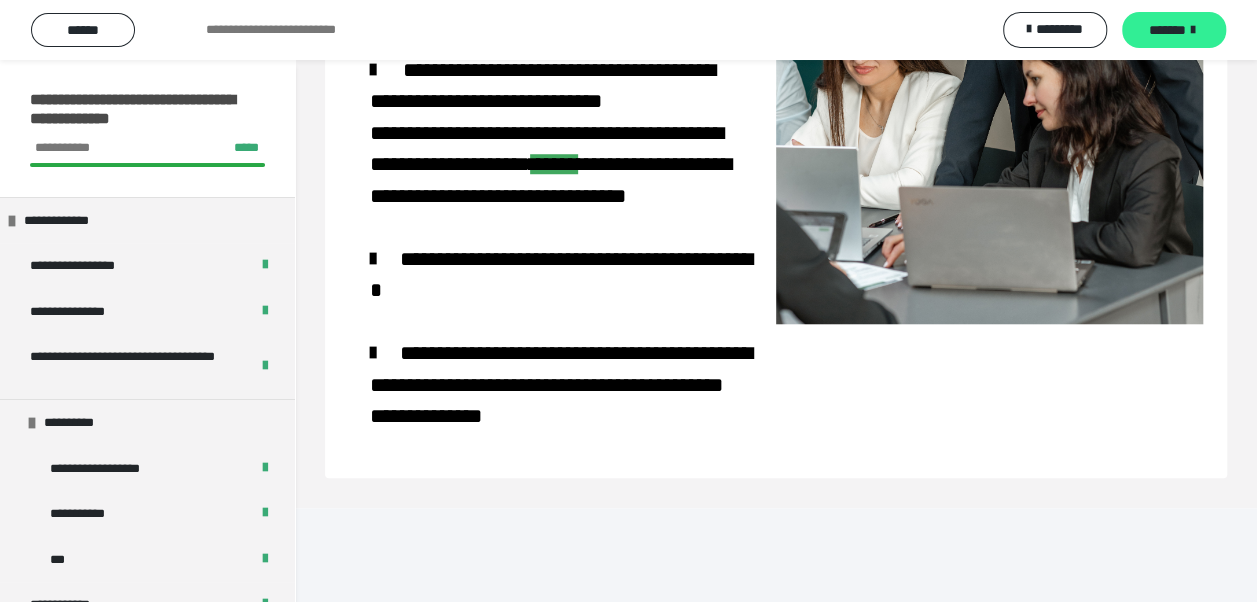 click on "*******" at bounding box center (1174, 30) 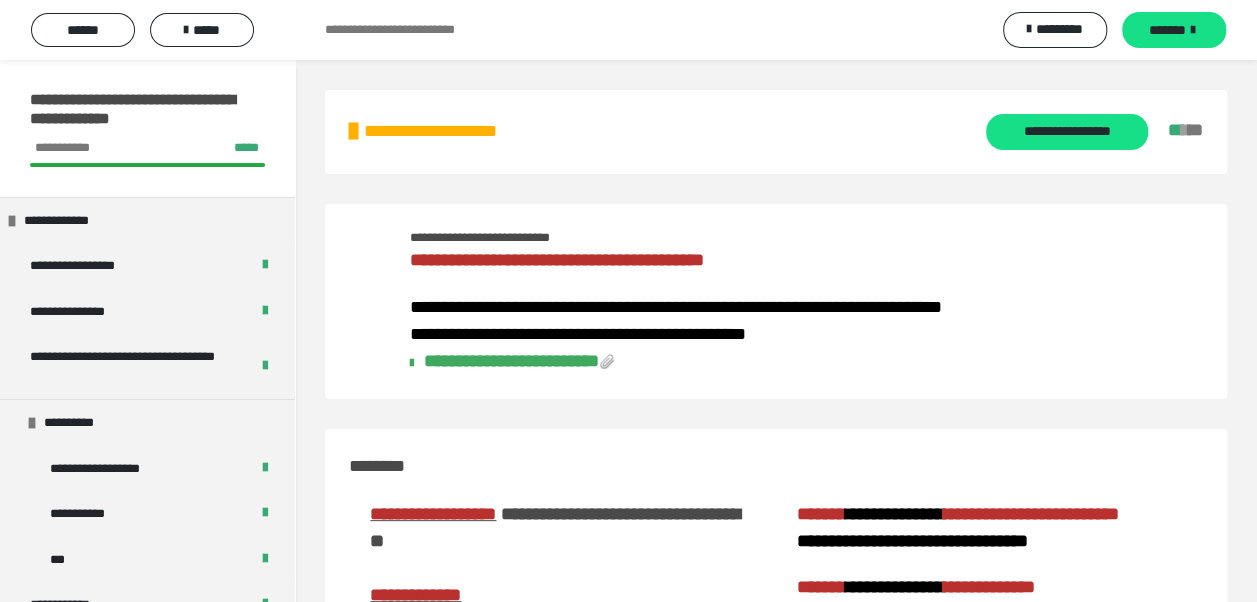 scroll, scrollTop: 0, scrollLeft: 0, axis: both 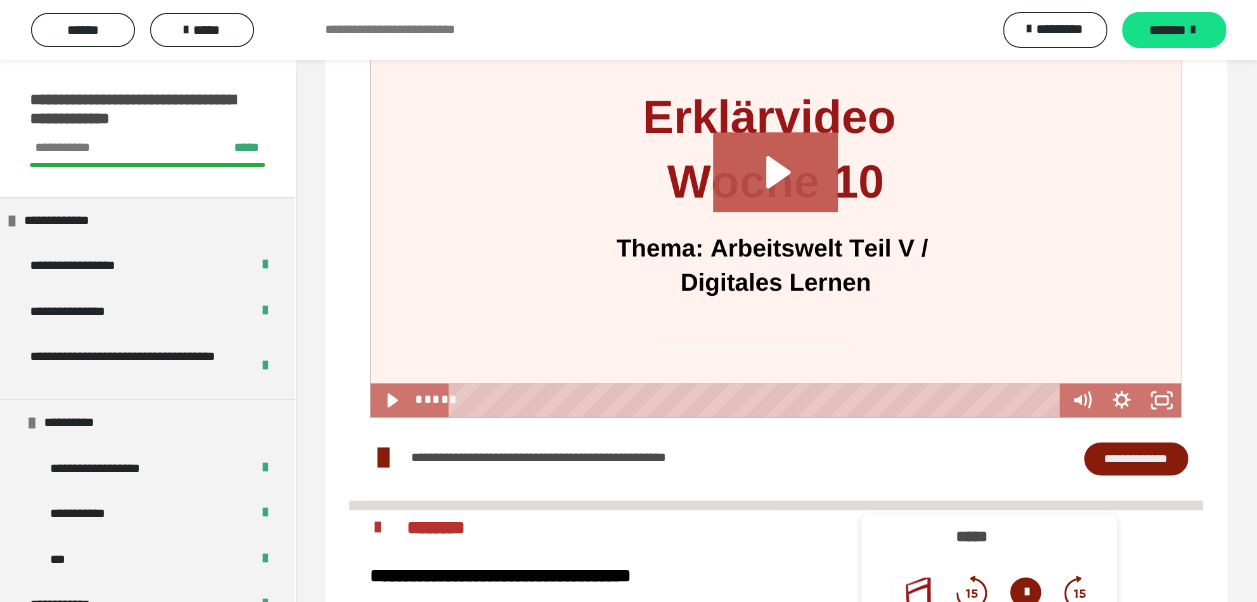 click on "**********" at bounding box center [1136, 458] 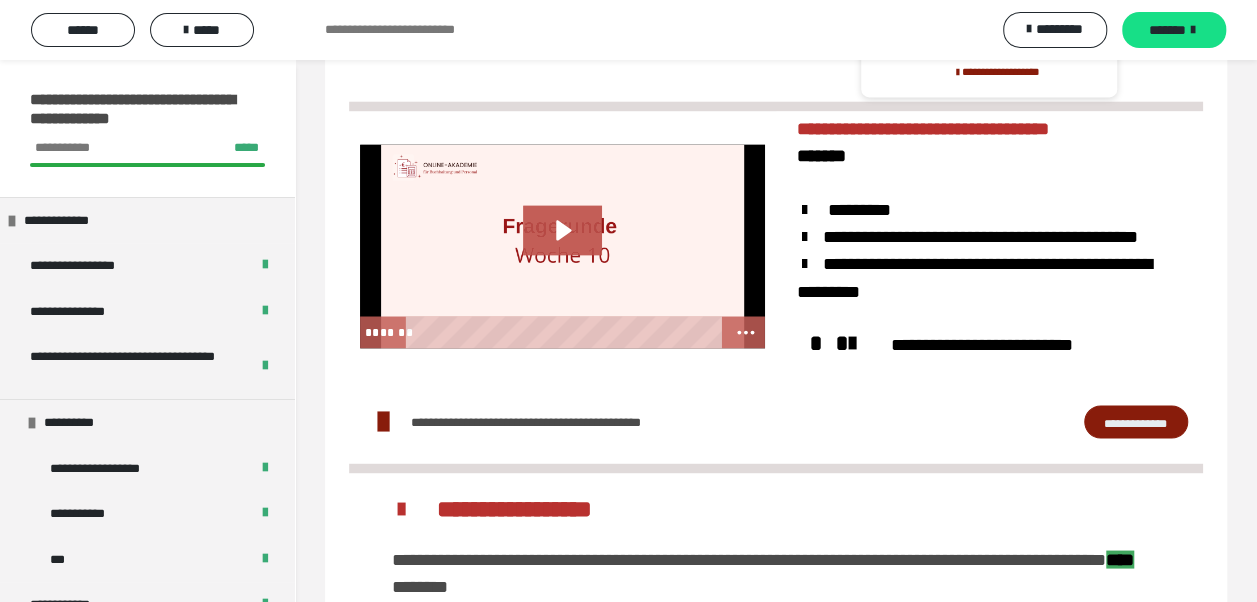 scroll, scrollTop: 1600, scrollLeft: 0, axis: vertical 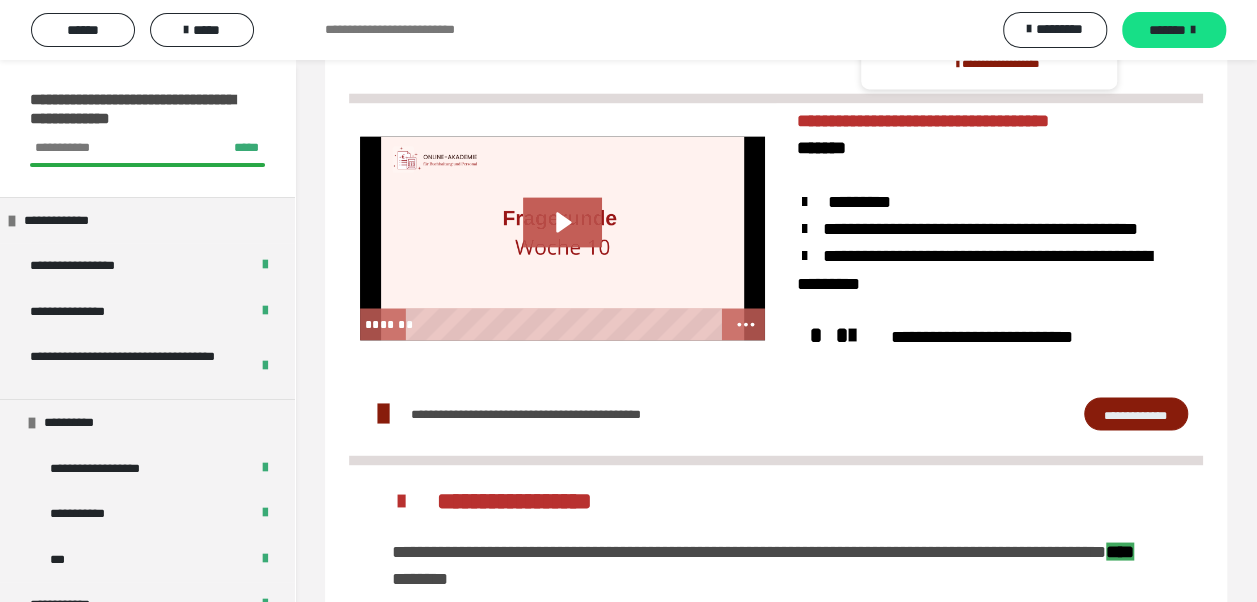click on "**********" at bounding box center [1136, 413] 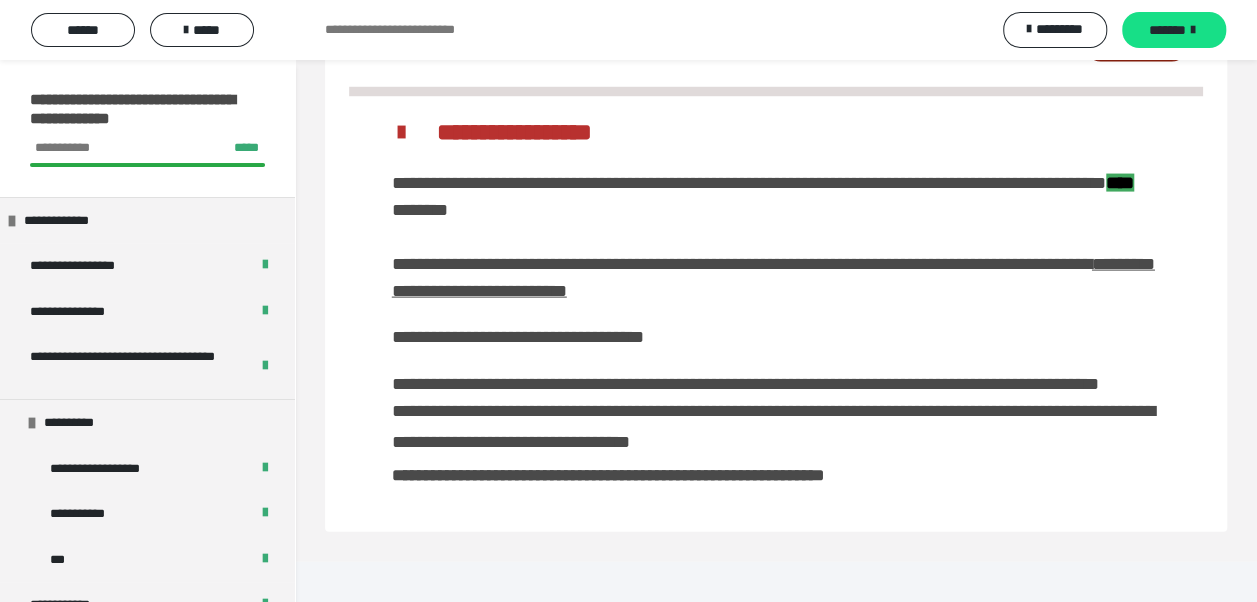 scroll, scrollTop: 1982, scrollLeft: 0, axis: vertical 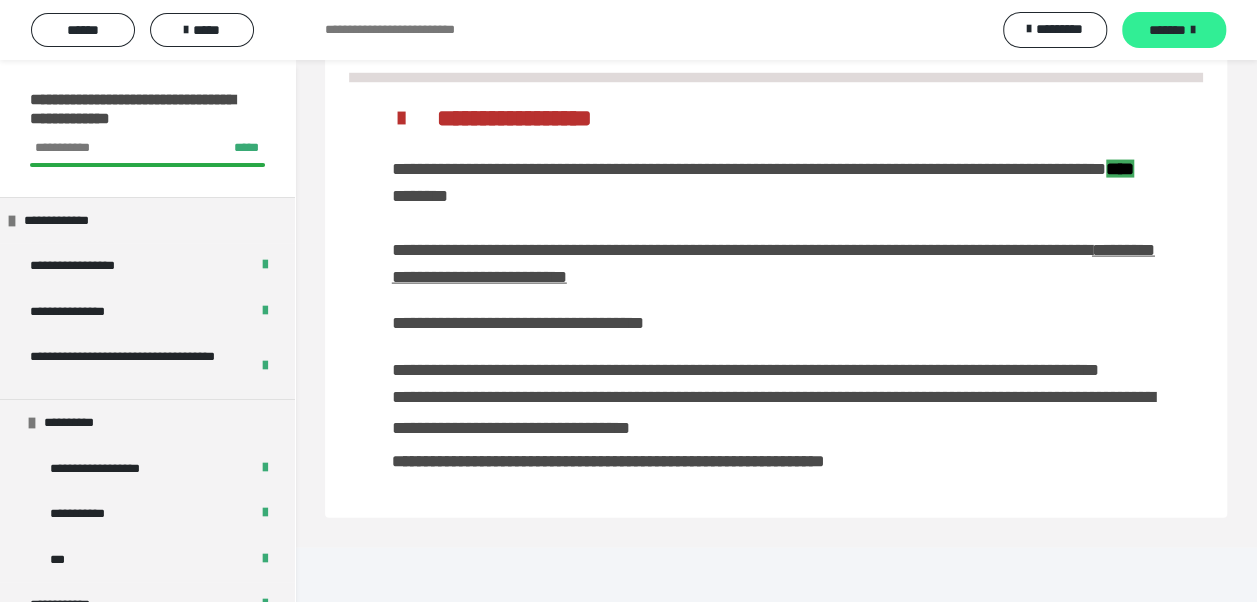 click on "*******" at bounding box center [1167, 30] 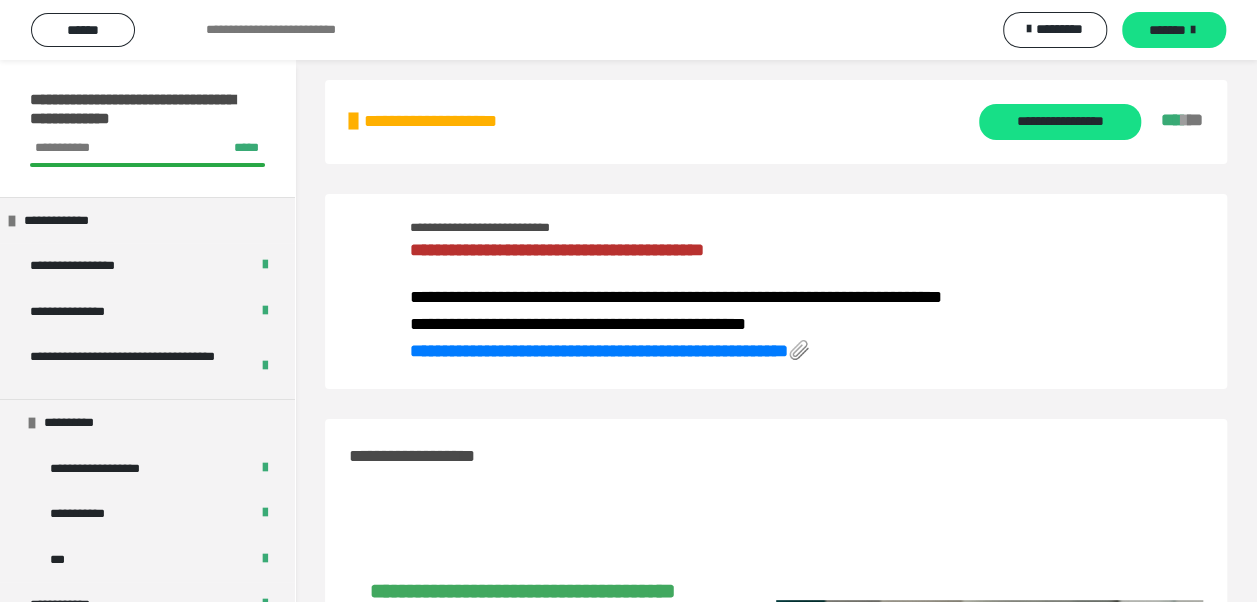 scroll, scrollTop: 0, scrollLeft: 0, axis: both 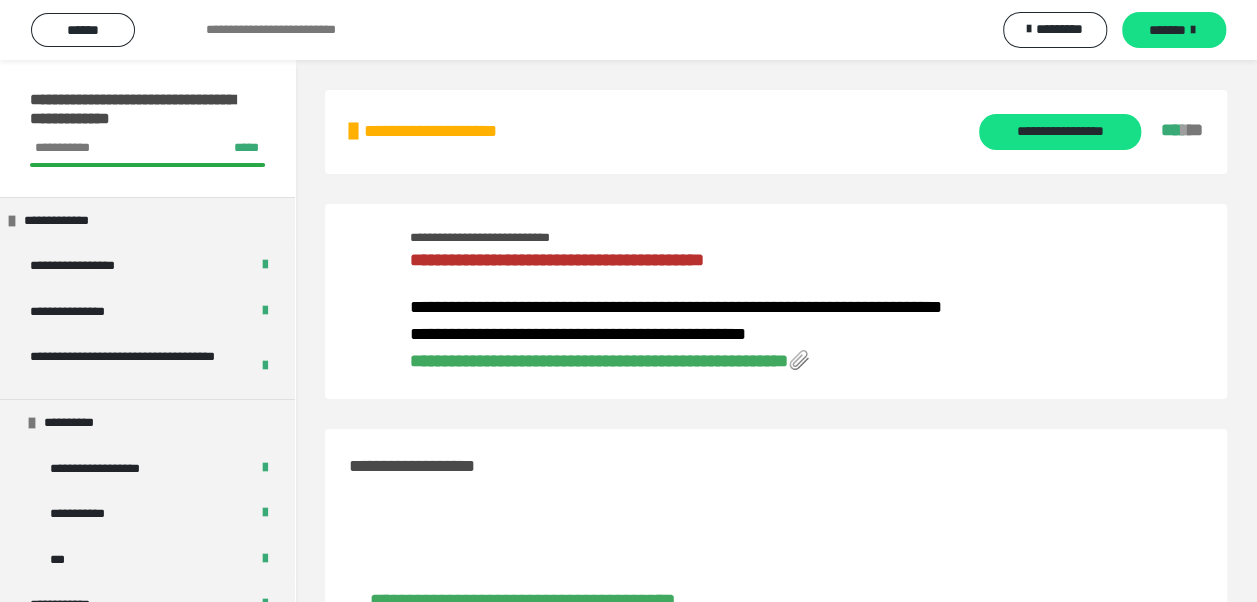 click on "**********" at bounding box center (599, 361) 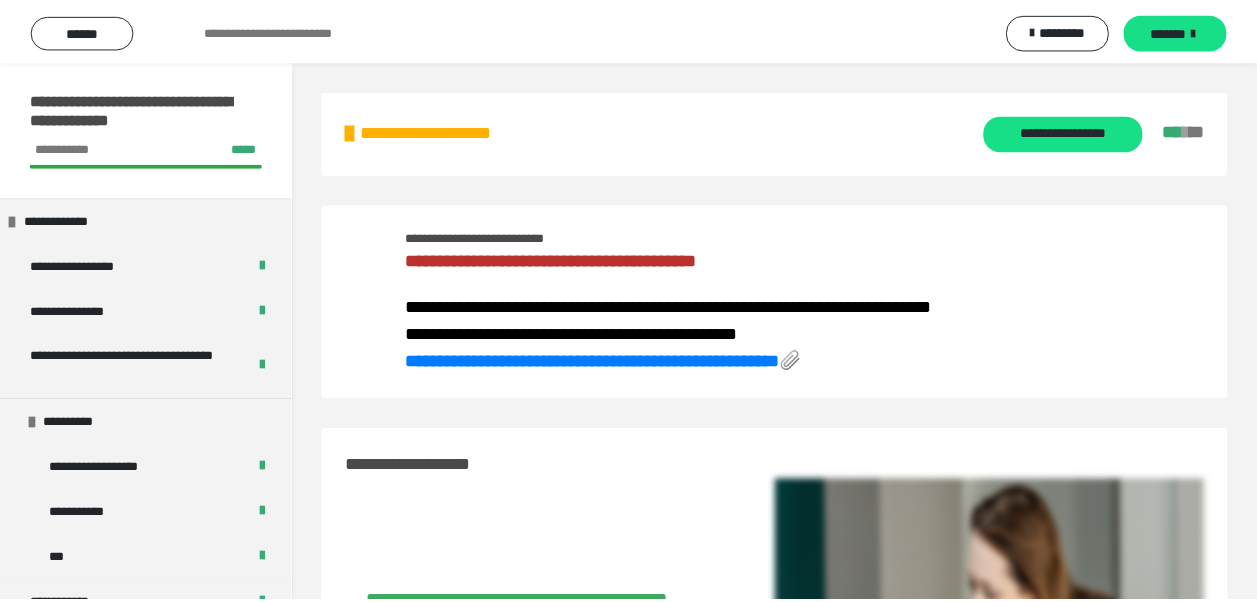 scroll, scrollTop: 0, scrollLeft: 0, axis: both 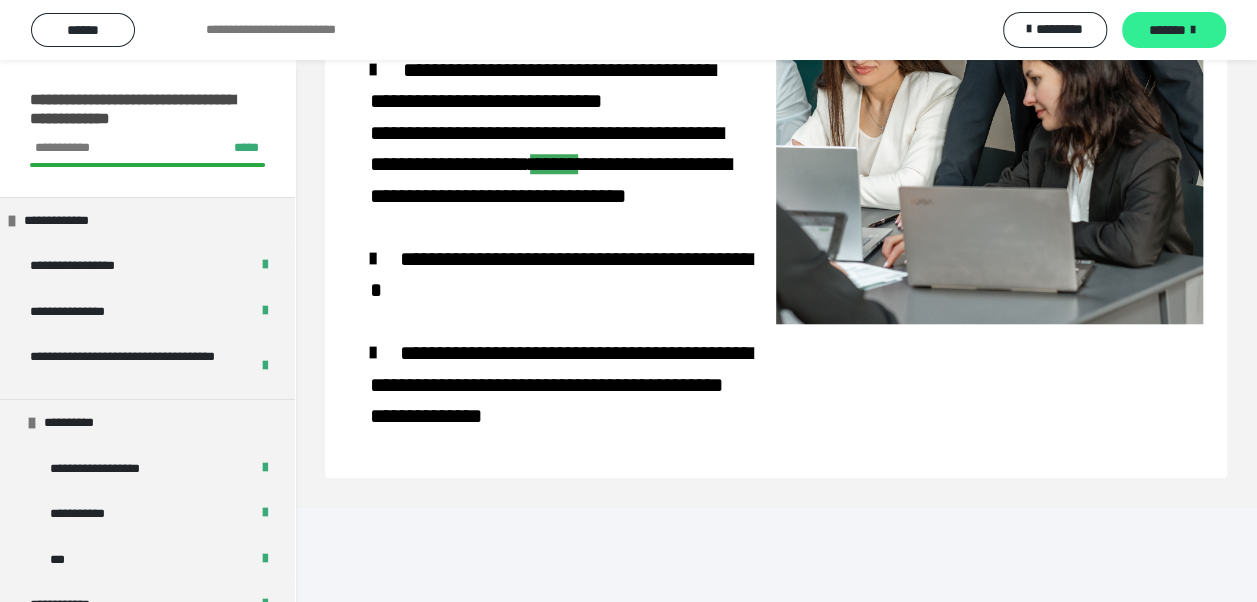 click on "*******" at bounding box center [1167, 30] 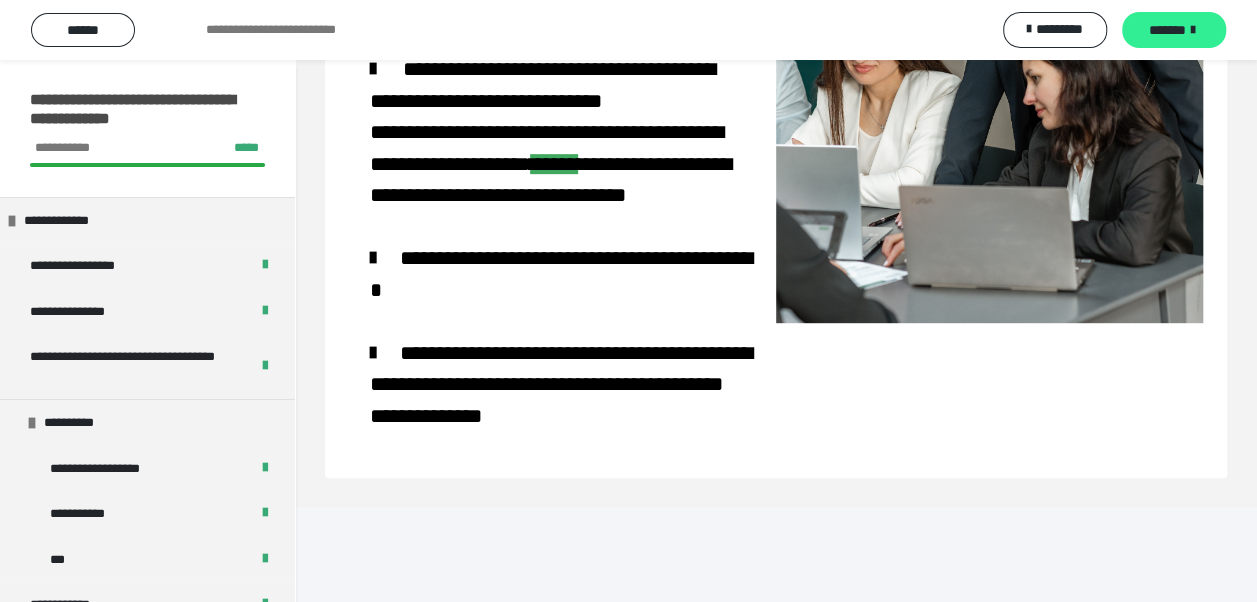 scroll, scrollTop: 103, scrollLeft: 0, axis: vertical 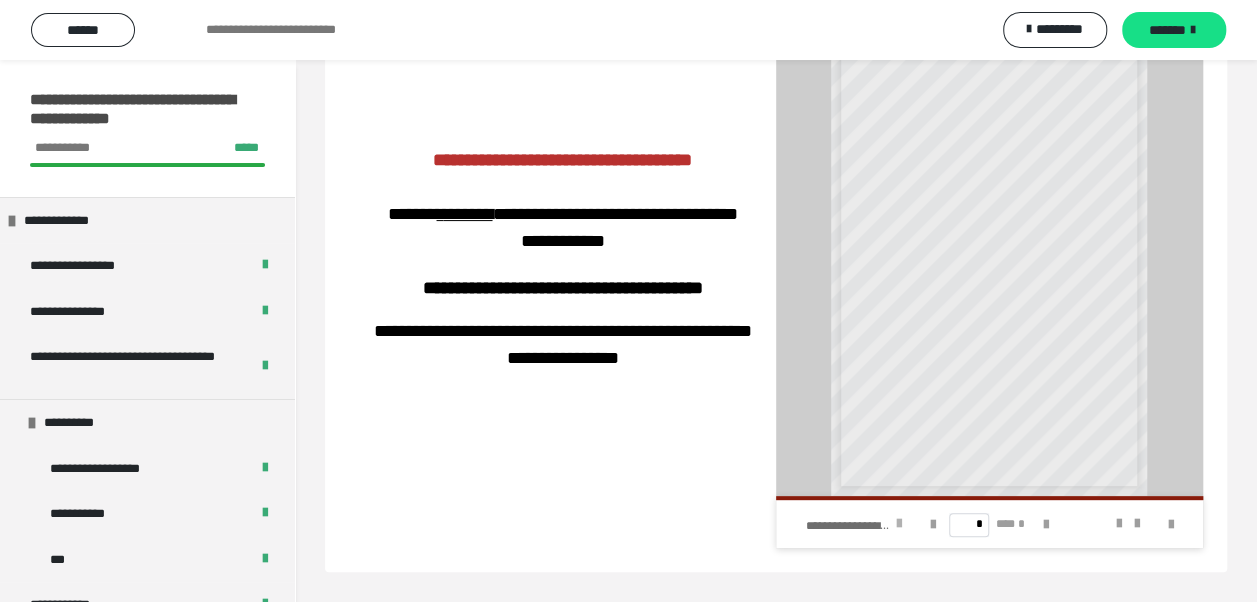 click at bounding box center (899, 524) 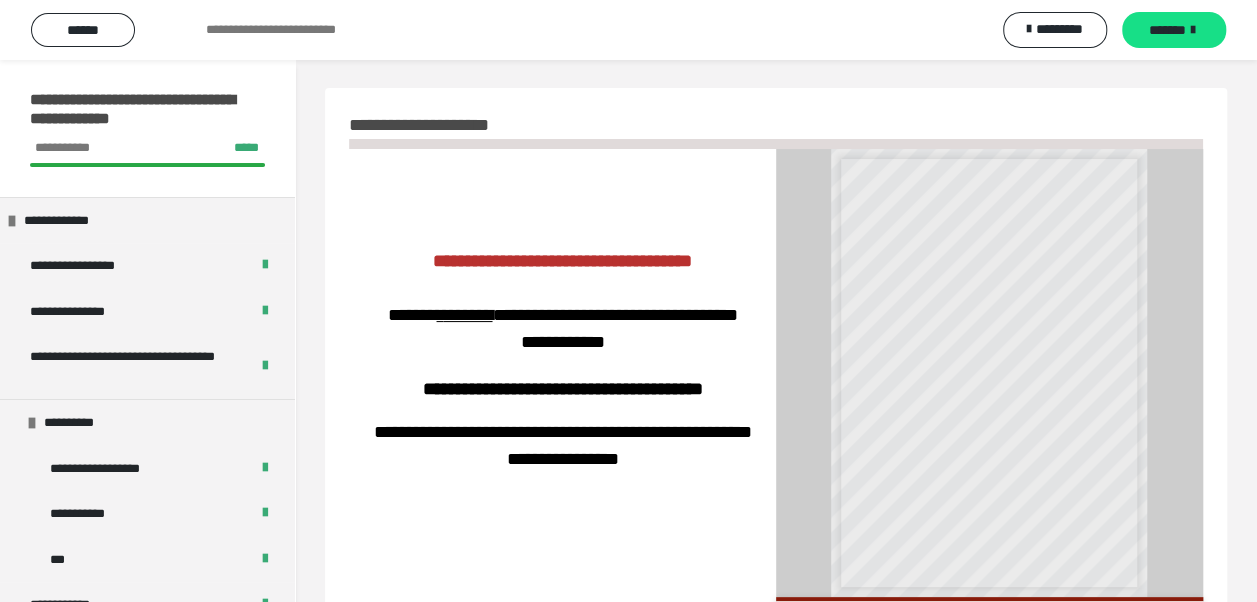 scroll, scrollTop: 0, scrollLeft: 0, axis: both 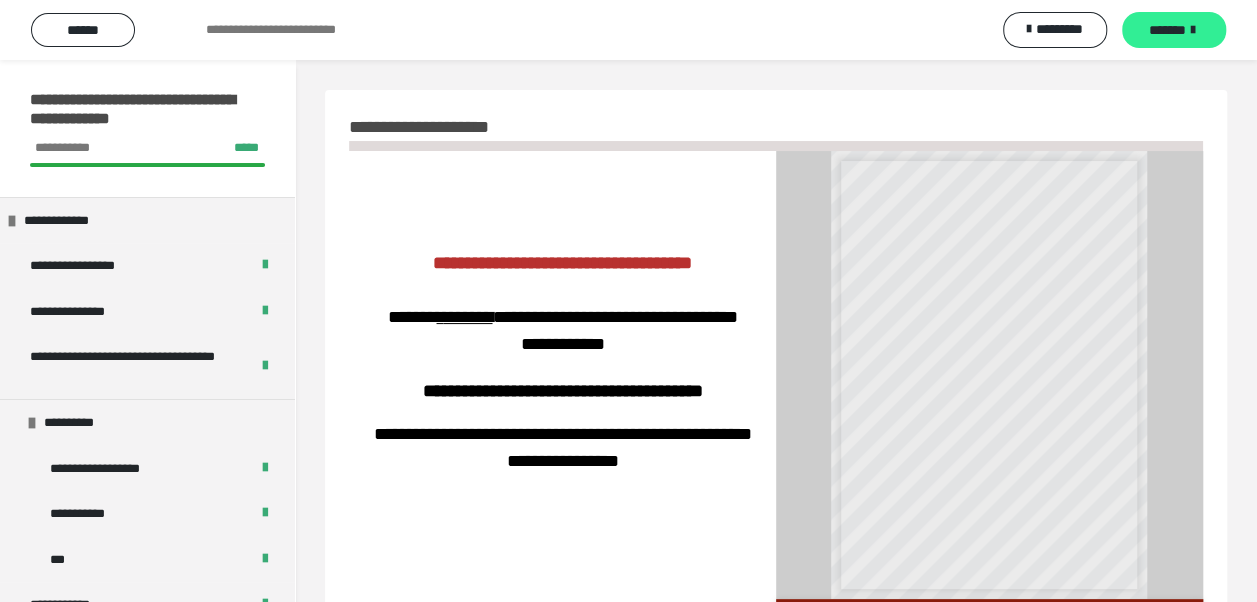 click on "*******" at bounding box center [1167, 30] 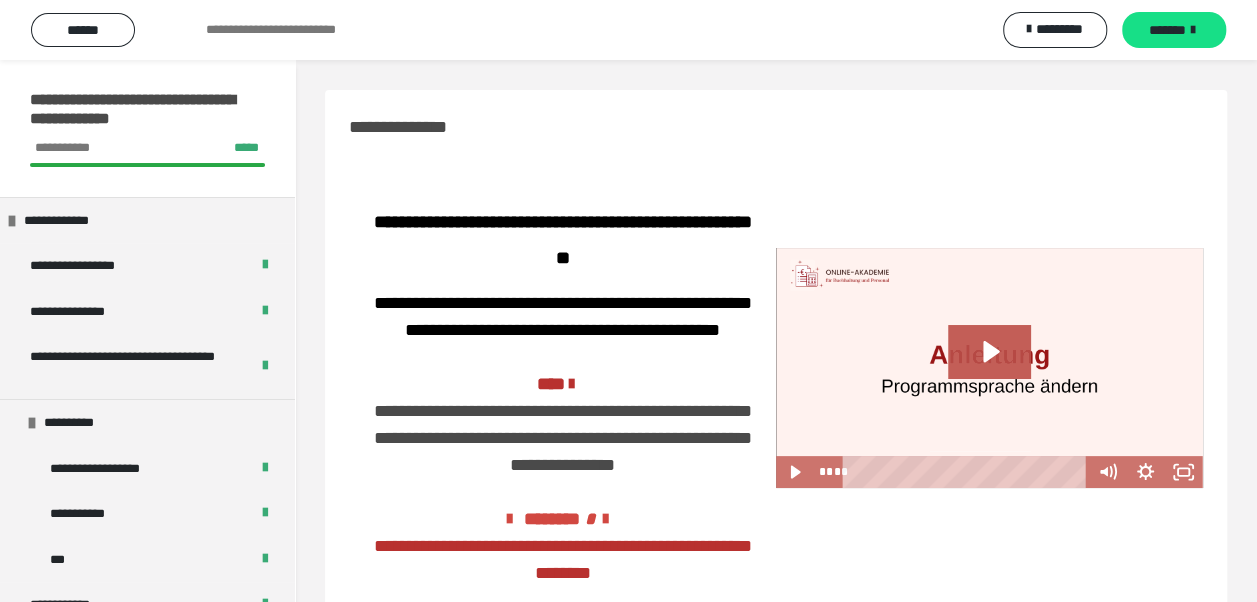scroll, scrollTop: 84, scrollLeft: 0, axis: vertical 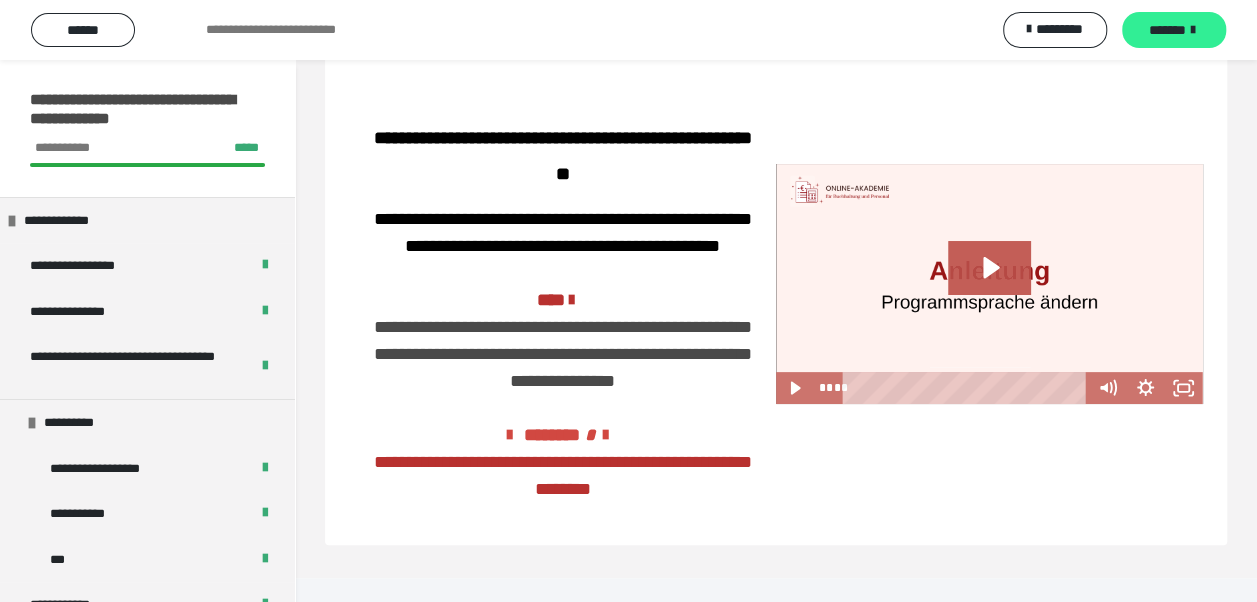 click on "*******" at bounding box center (1167, 30) 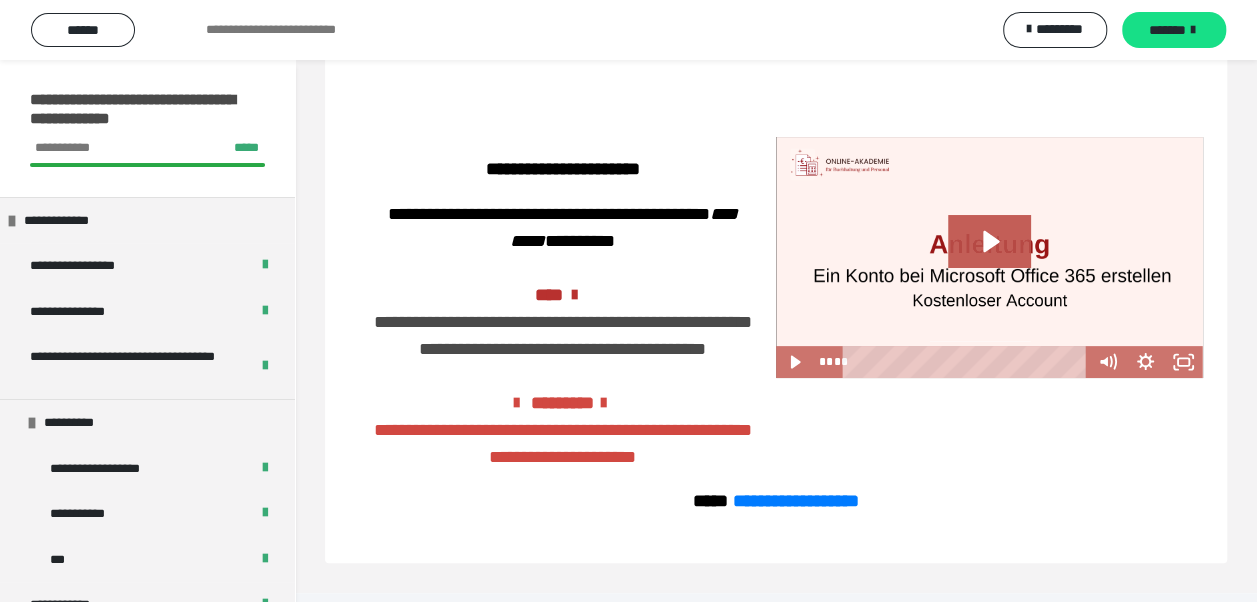 scroll, scrollTop: 143, scrollLeft: 0, axis: vertical 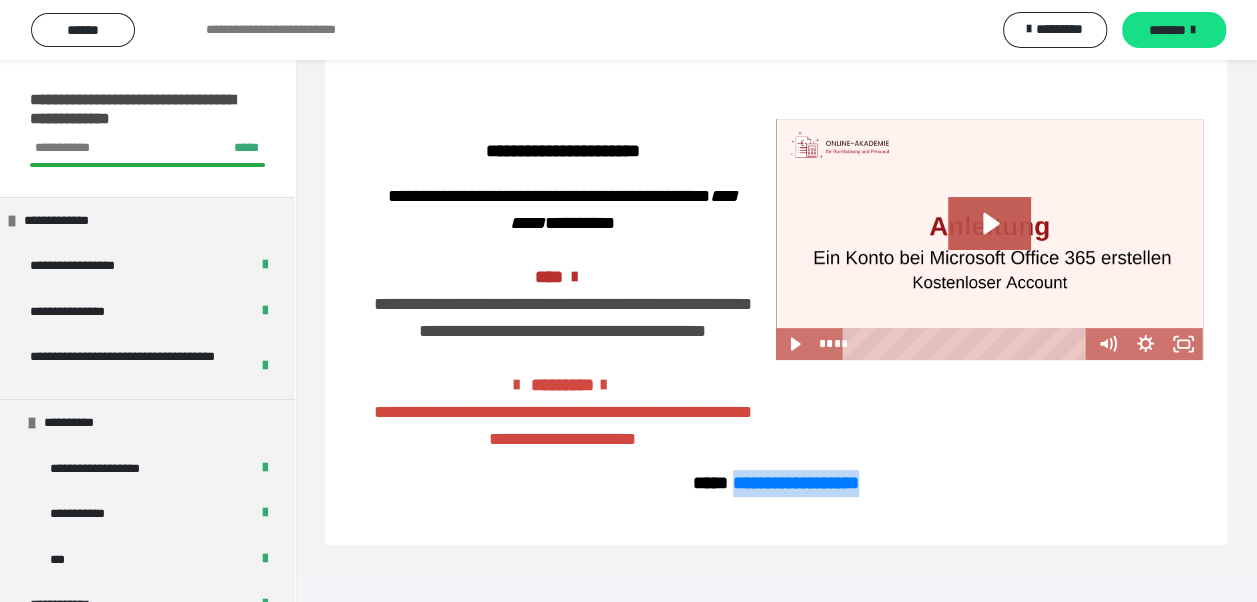 drag, startPoint x: 900, startPoint y: 504, endPoint x: 724, endPoint y: 511, distance: 176.13914 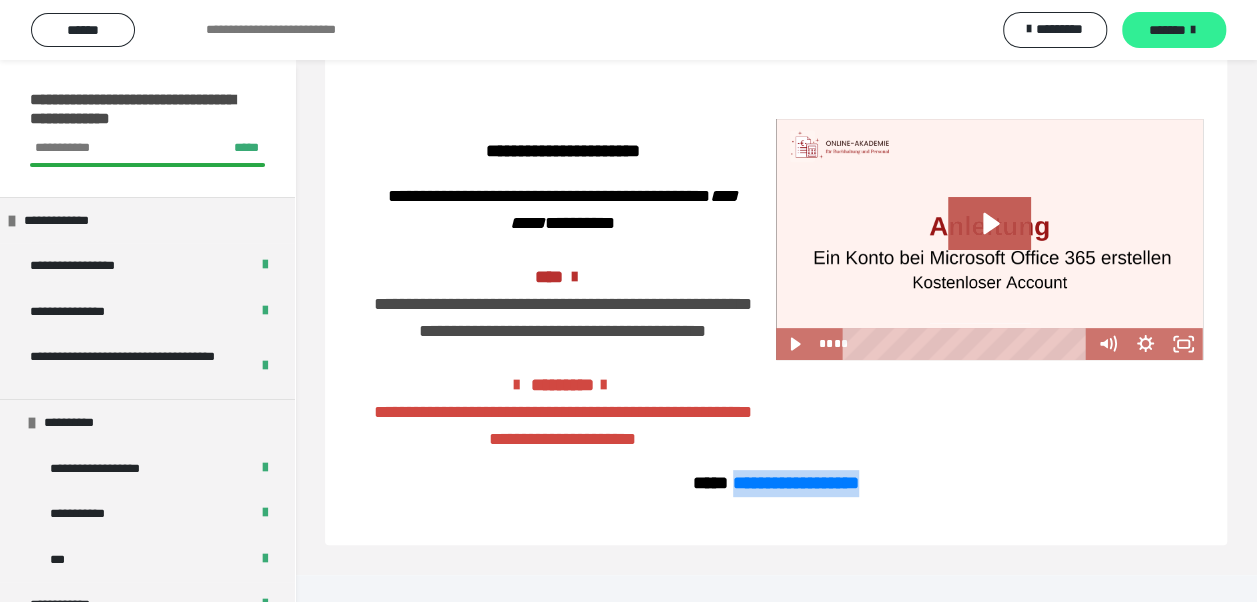 click on "*******" at bounding box center (1174, 30) 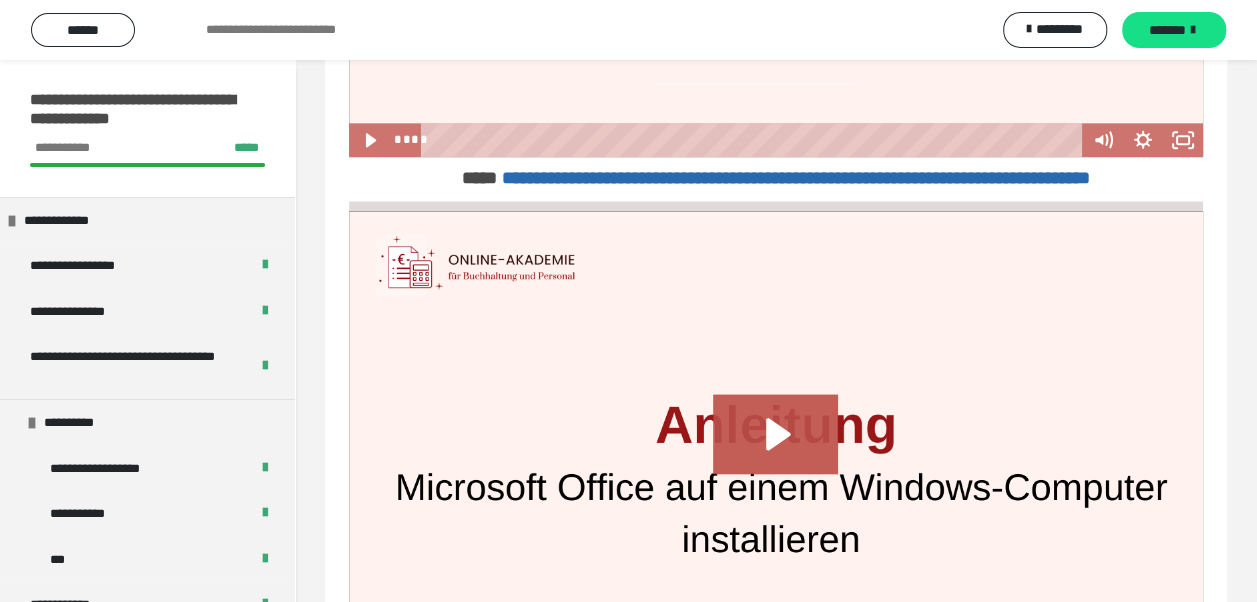 scroll, scrollTop: 1300, scrollLeft: 0, axis: vertical 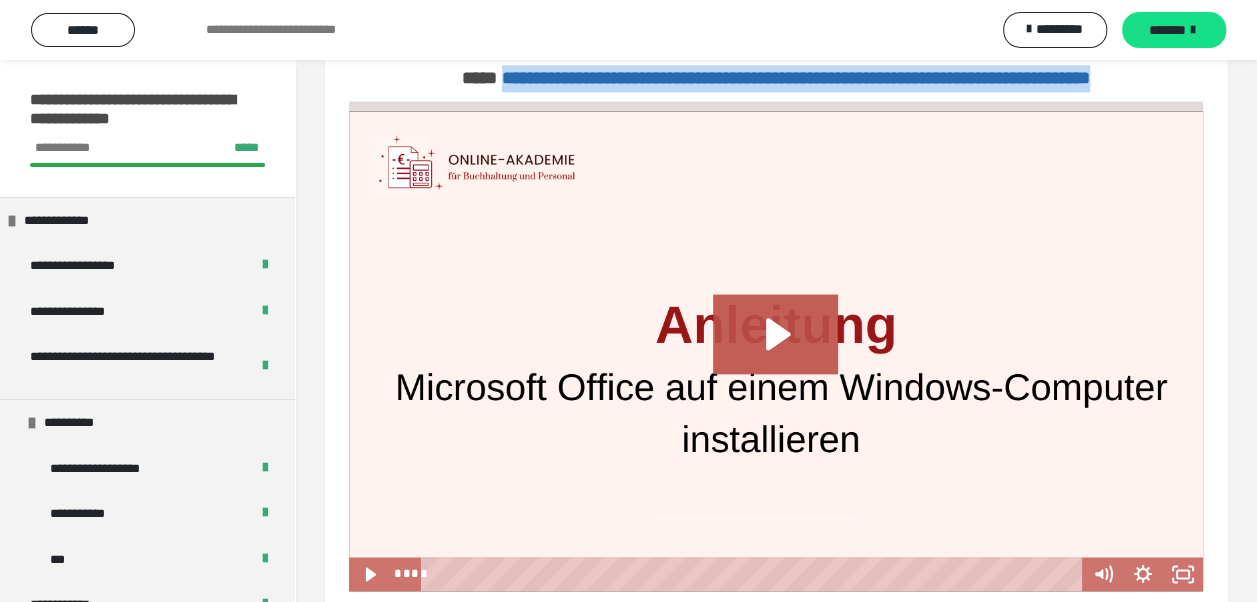 drag, startPoint x: 844, startPoint y: 253, endPoint x: 462, endPoint y: 227, distance: 382.8838 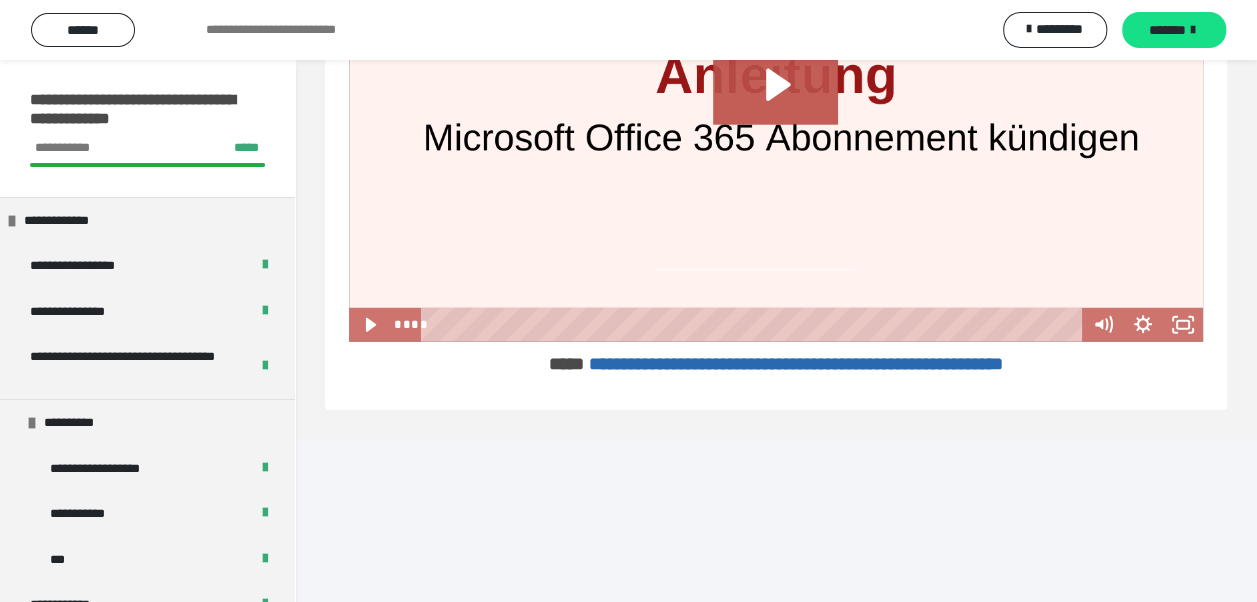 scroll, scrollTop: 2626, scrollLeft: 0, axis: vertical 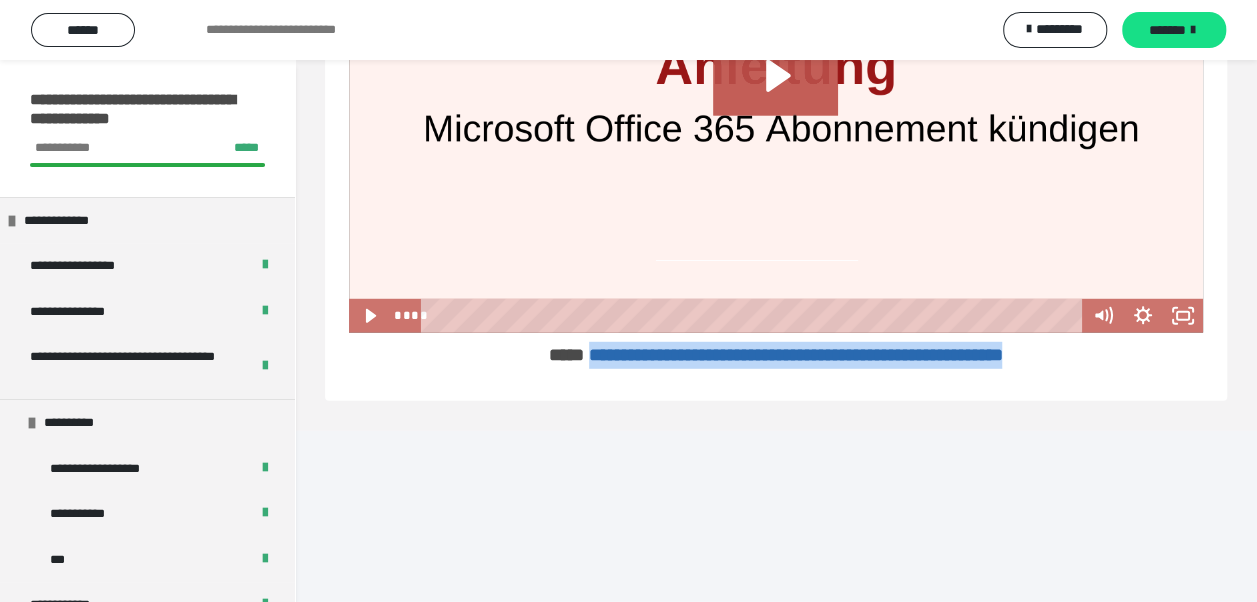 drag, startPoint x: 1077, startPoint y: 525, endPoint x: 543, endPoint y: 528, distance: 534.0084 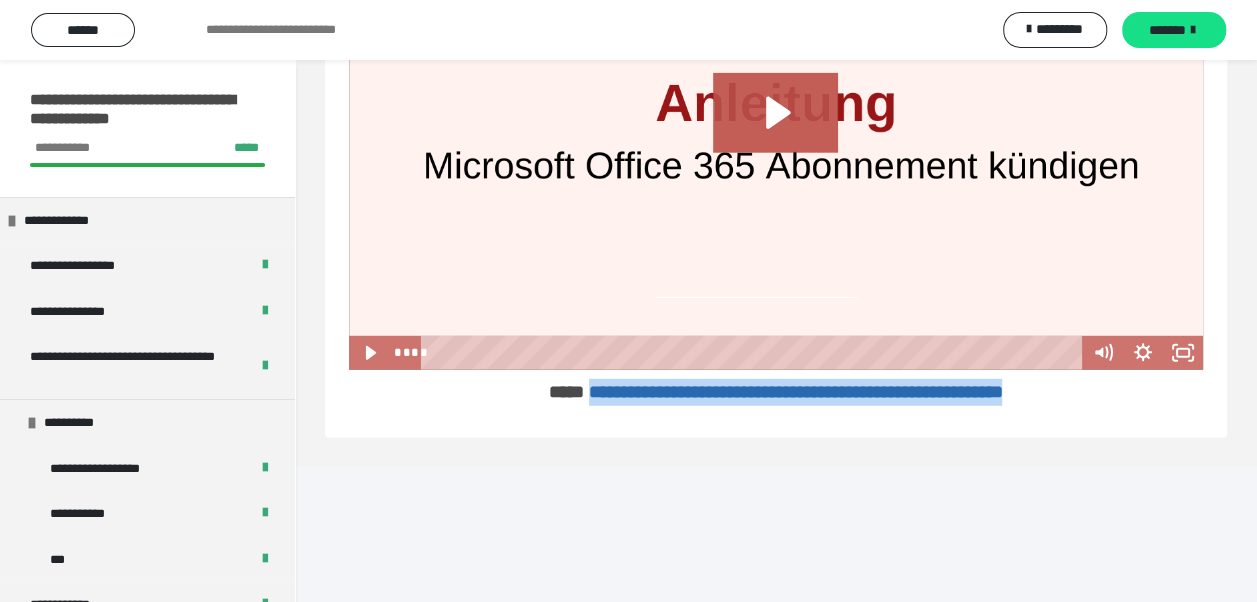 scroll, scrollTop: 2626, scrollLeft: 0, axis: vertical 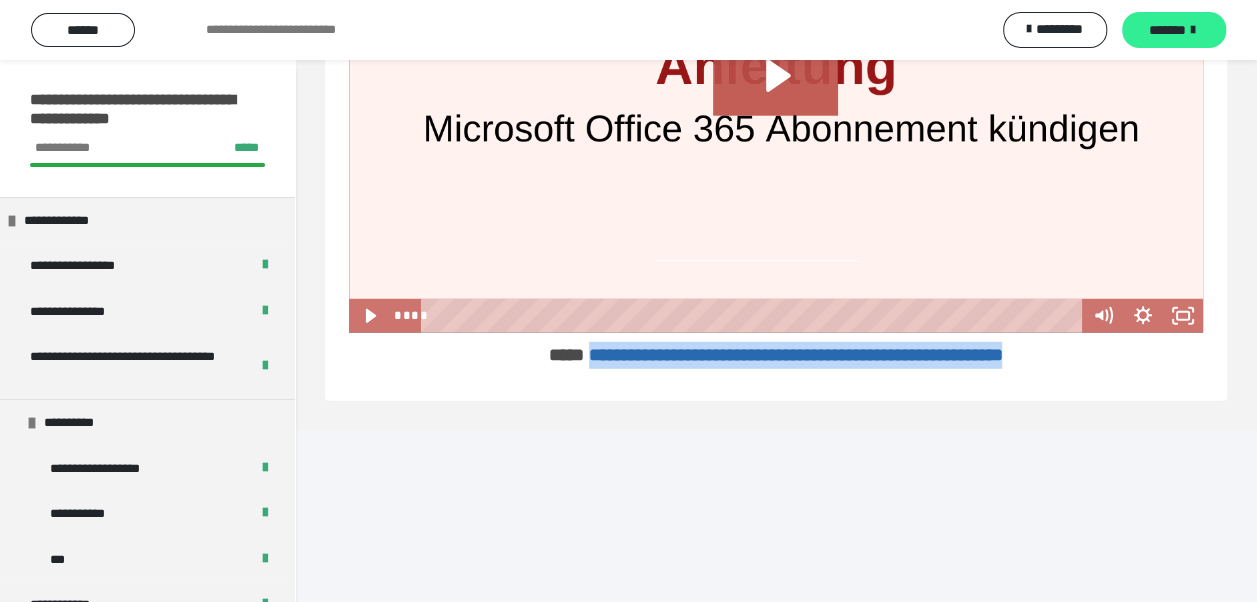 click on "*******" at bounding box center [1167, 30] 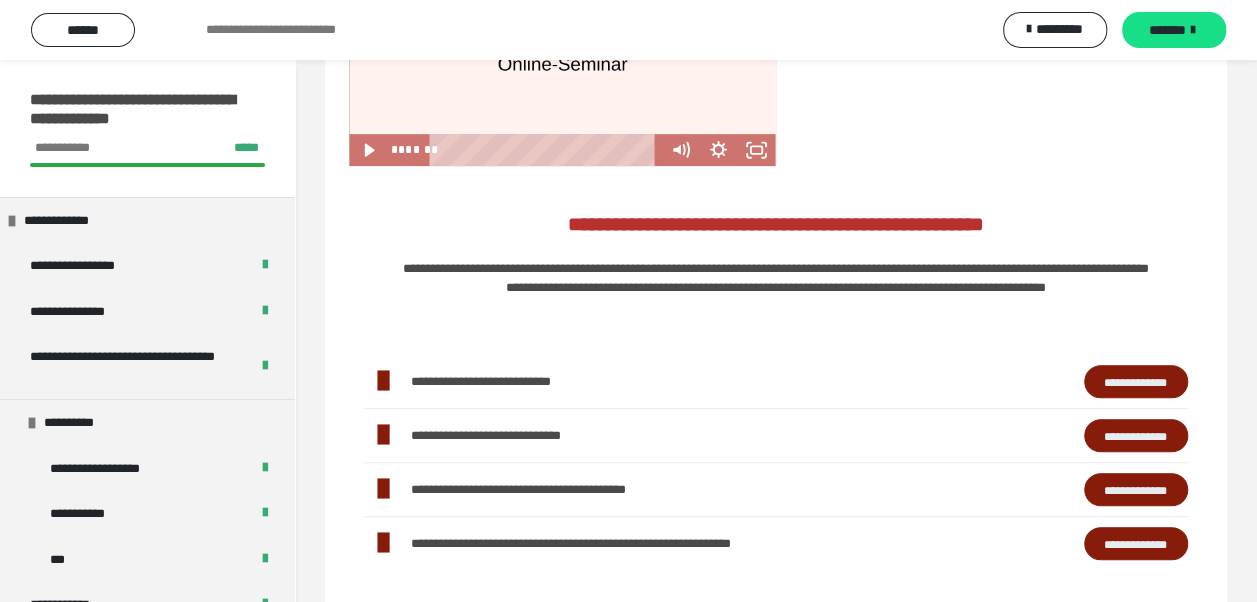 scroll, scrollTop: 486, scrollLeft: 0, axis: vertical 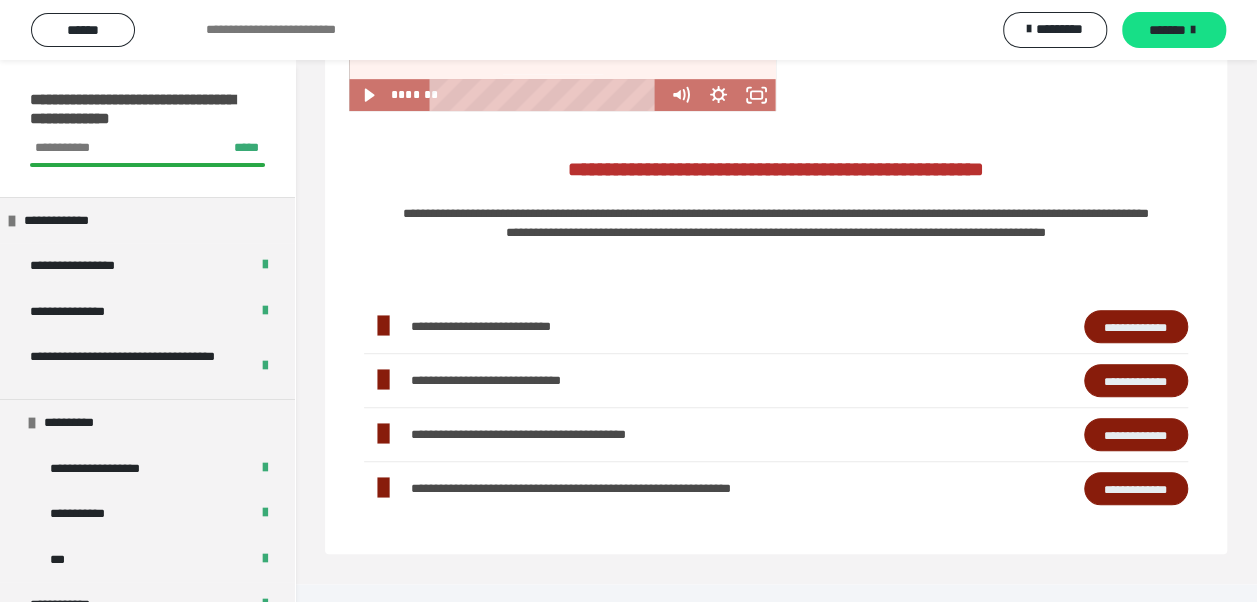 click on "**********" at bounding box center (1136, 326) 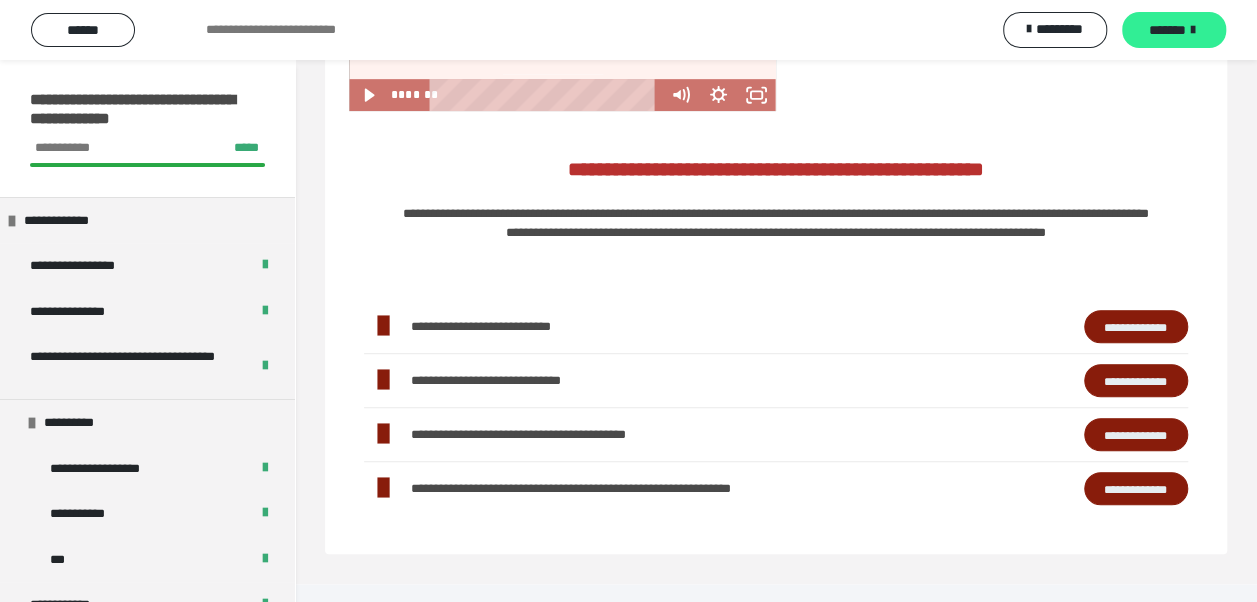 click on "*******" at bounding box center (1167, 30) 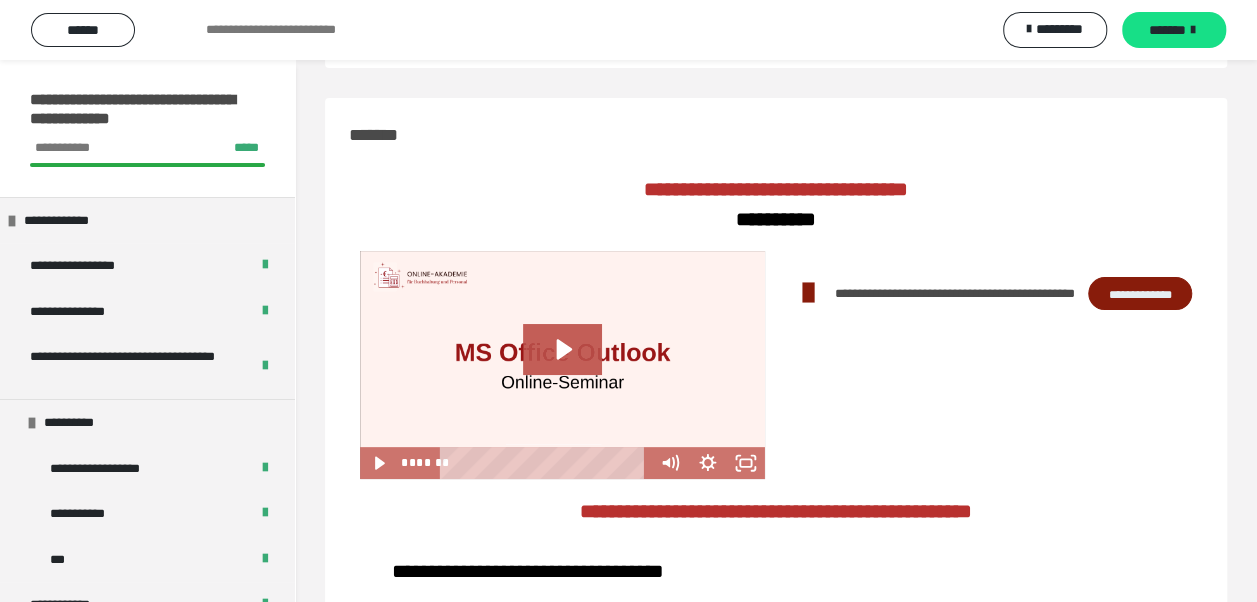 scroll, scrollTop: 200, scrollLeft: 0, axis: vertical 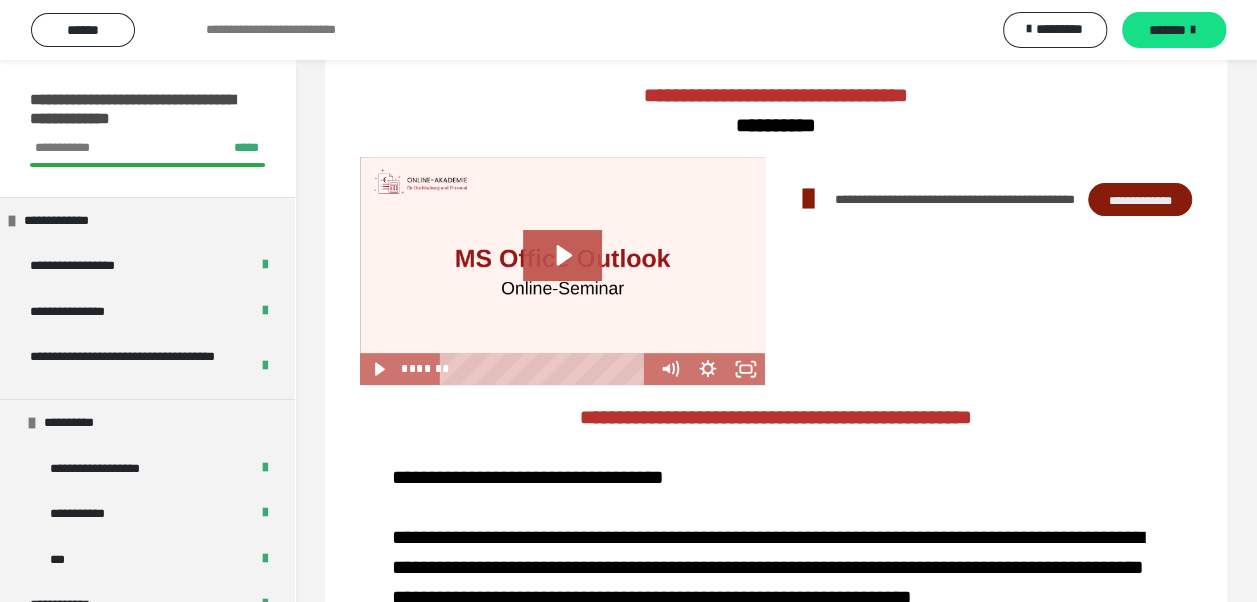 click on "**********" at bounding box center (1140, 199) 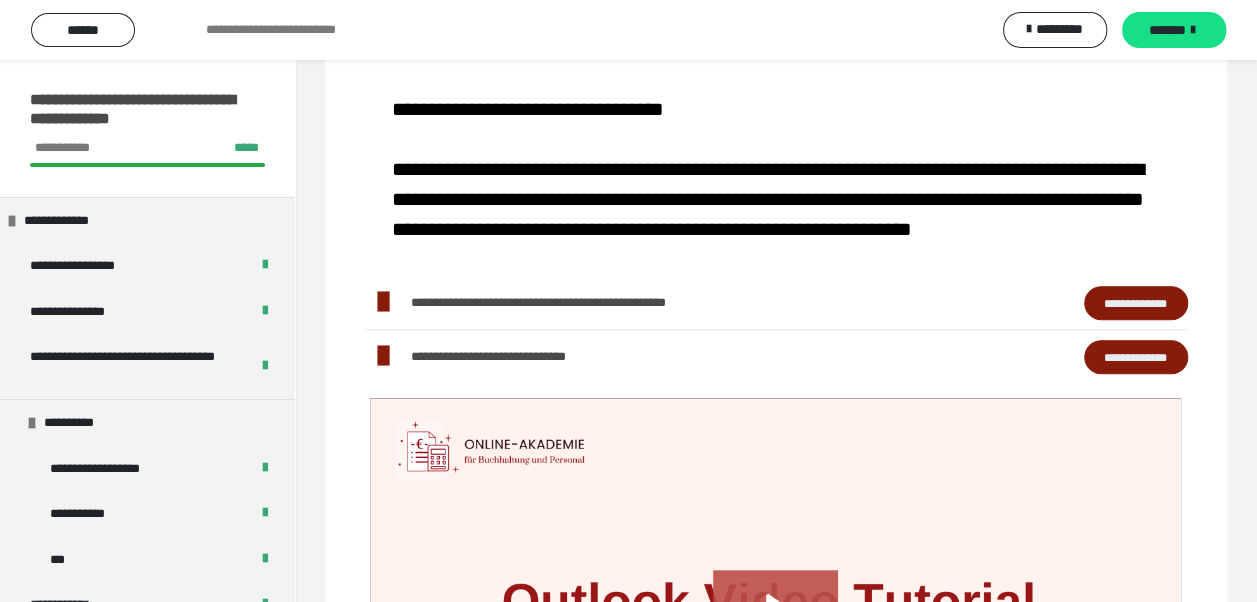 scroll, scrollTop: 600, scrollLeft: 0, axis: vertical 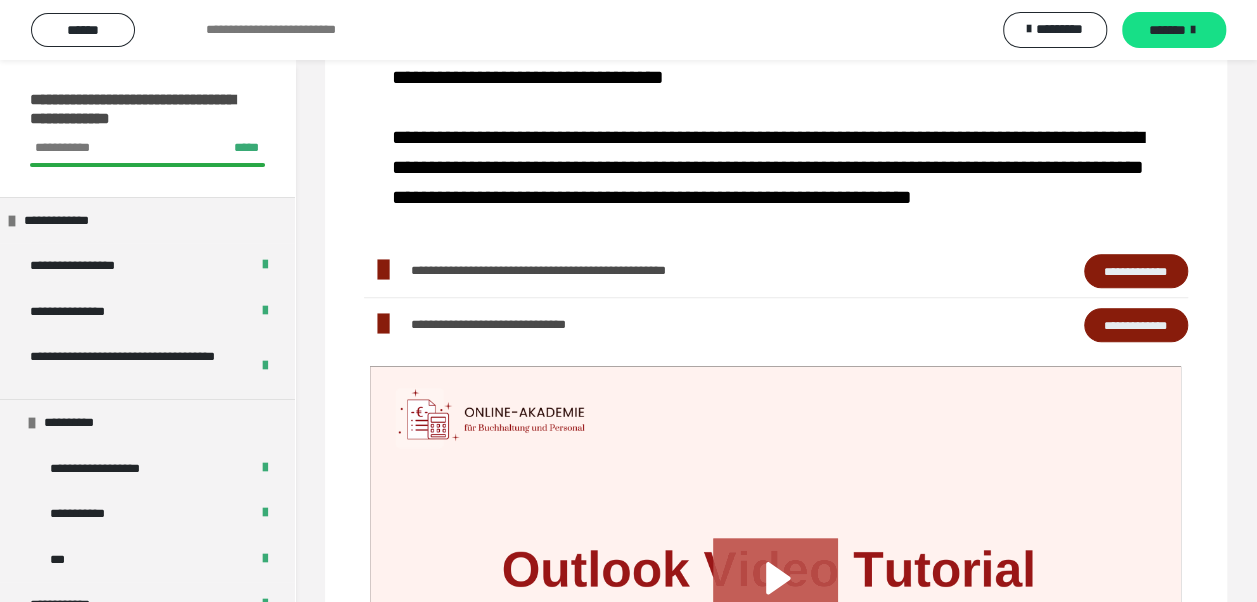 click on "**********" at bounding box center [1136, 270] 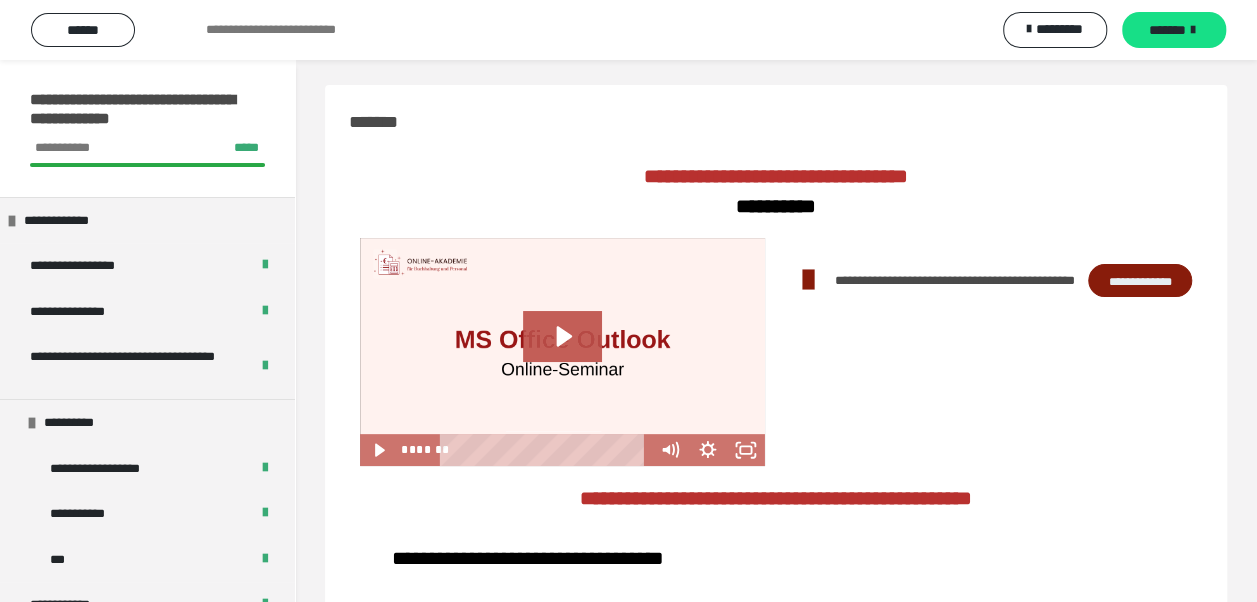 scroll, scrollTop: 0, scrollLeft: 0, axis: both 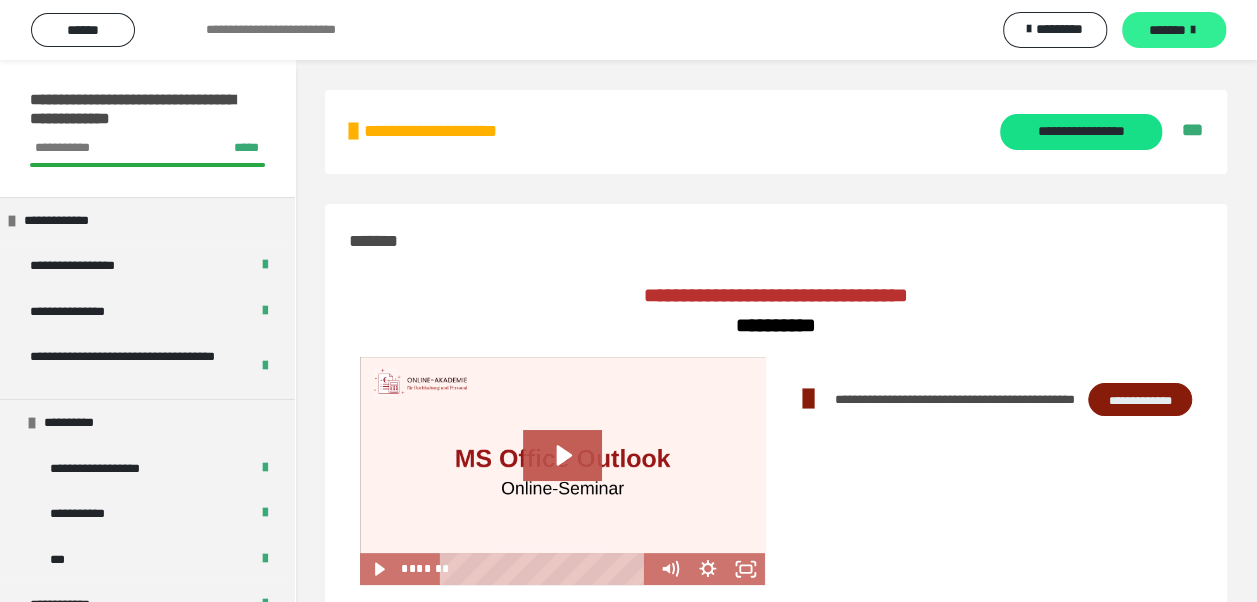 click on "*******" at bounding box center (1167, 30) 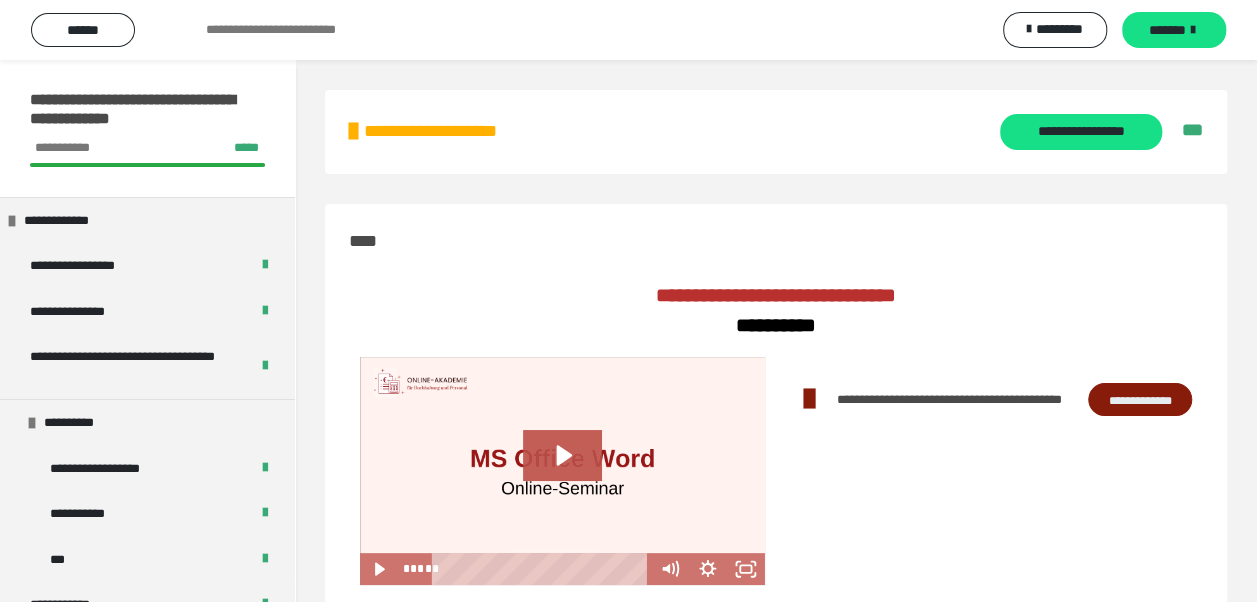 click on "**********" at bounding box center [1140, 399] 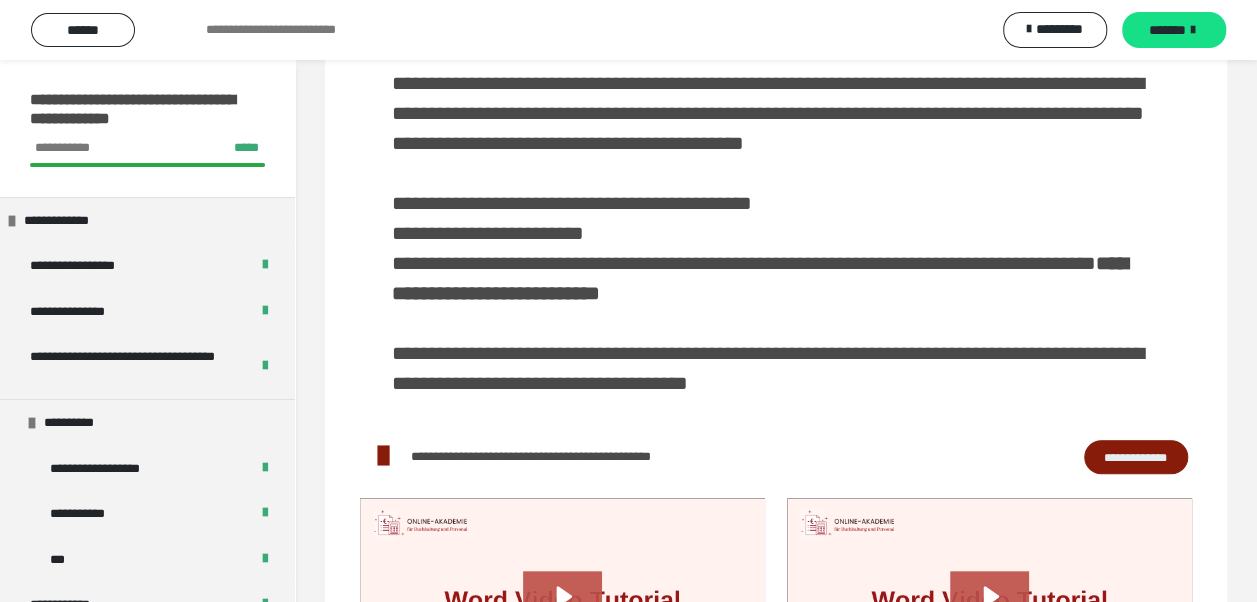 scroll, scrollTop: 700, scrollLeft: 0, axis: vertical 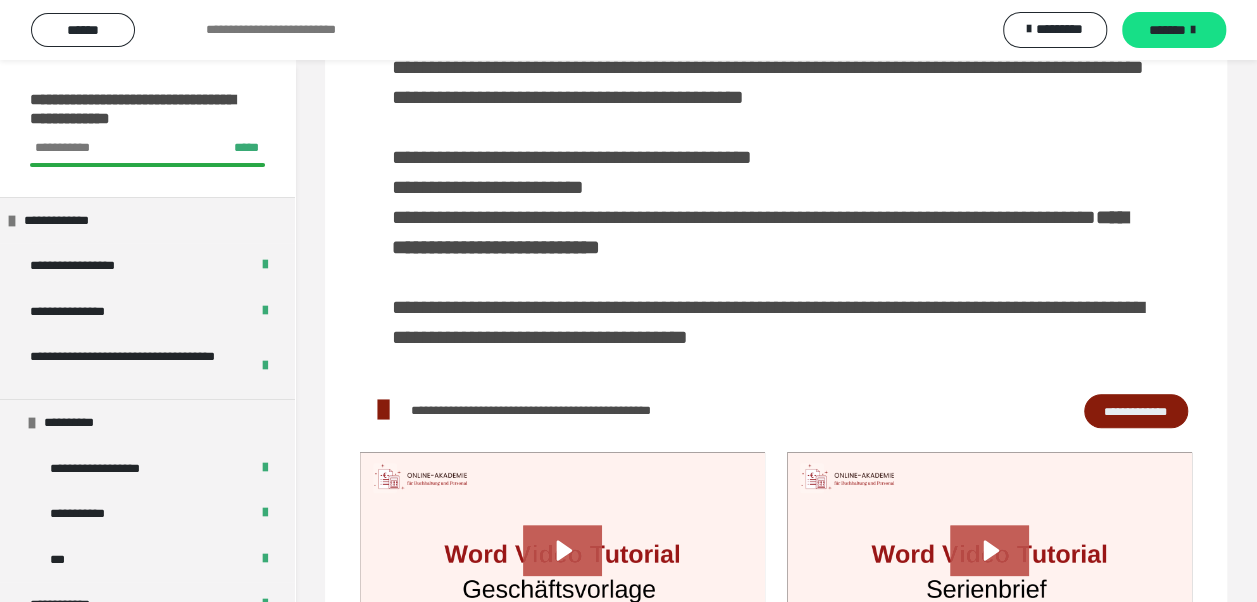 click on "**********" at bounding box center (1136, 410) 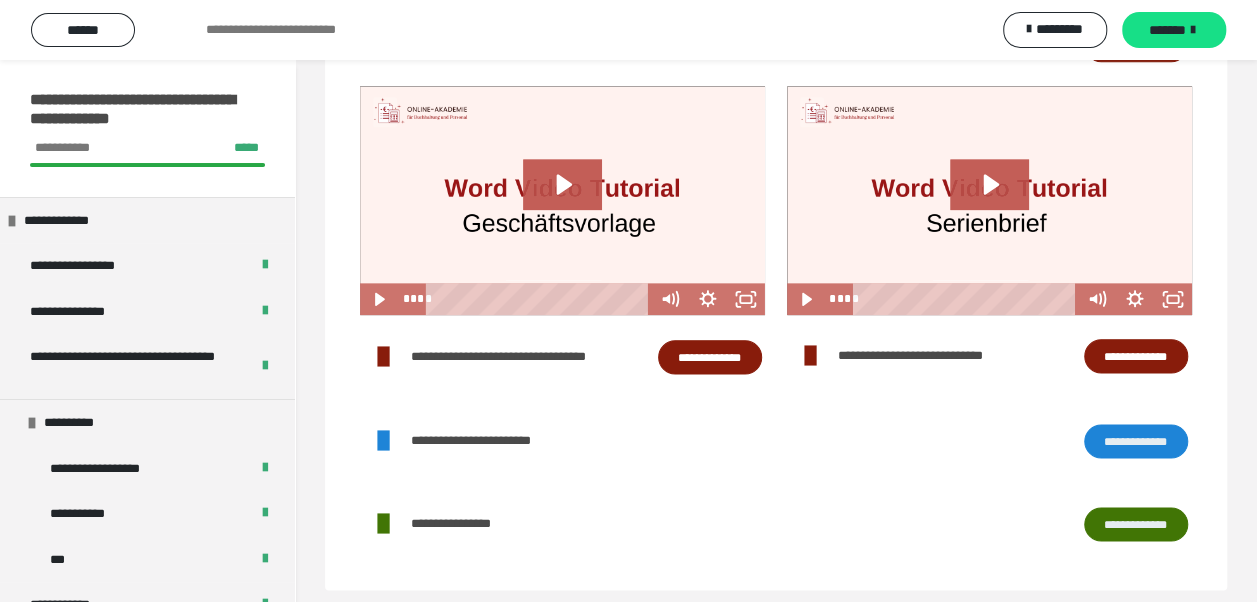 scroll, scrollTop: 1083, scrollLeft: 0, axis: vertical 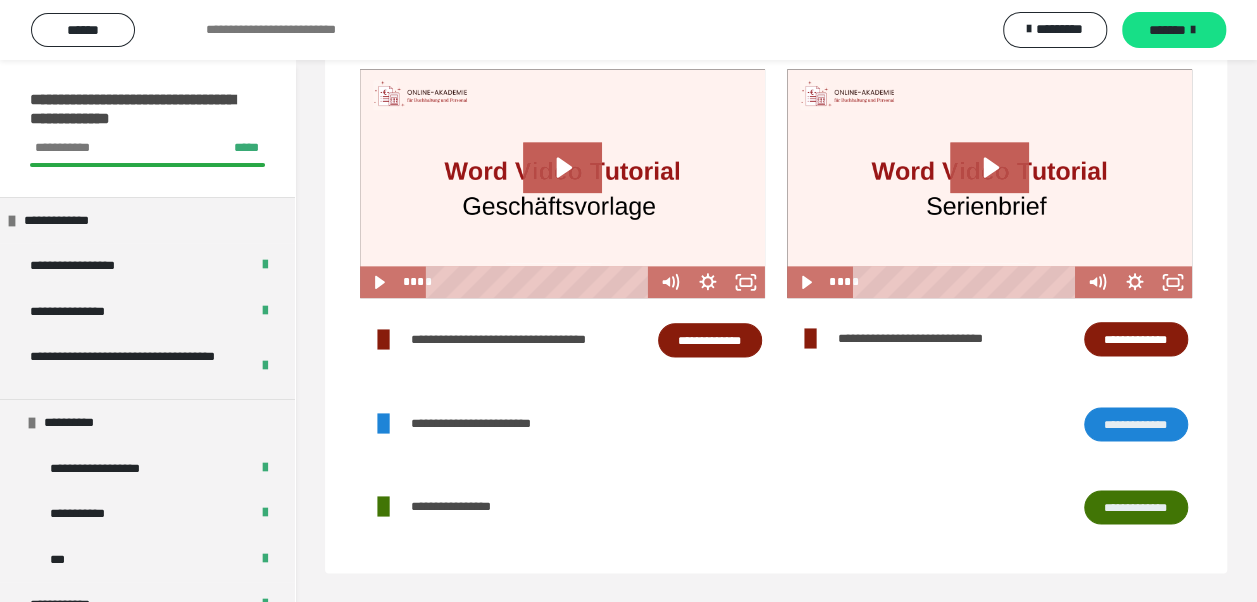 click on "**********" at bounding box center (710, 339) 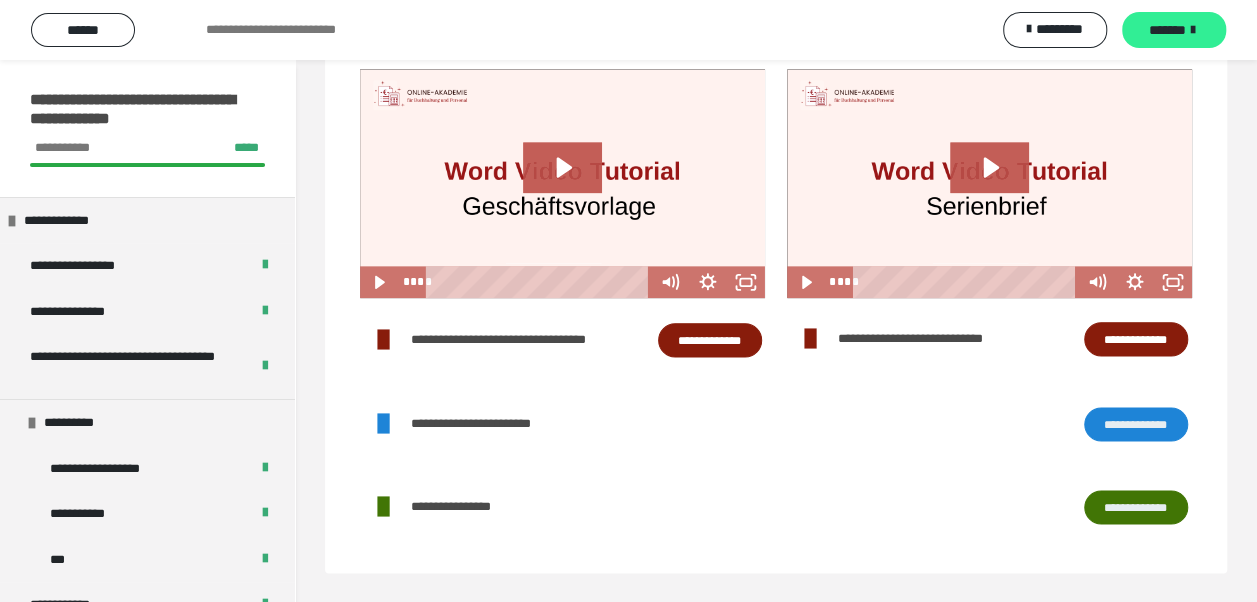 click on "*******" at bounding box center [1167, 30] 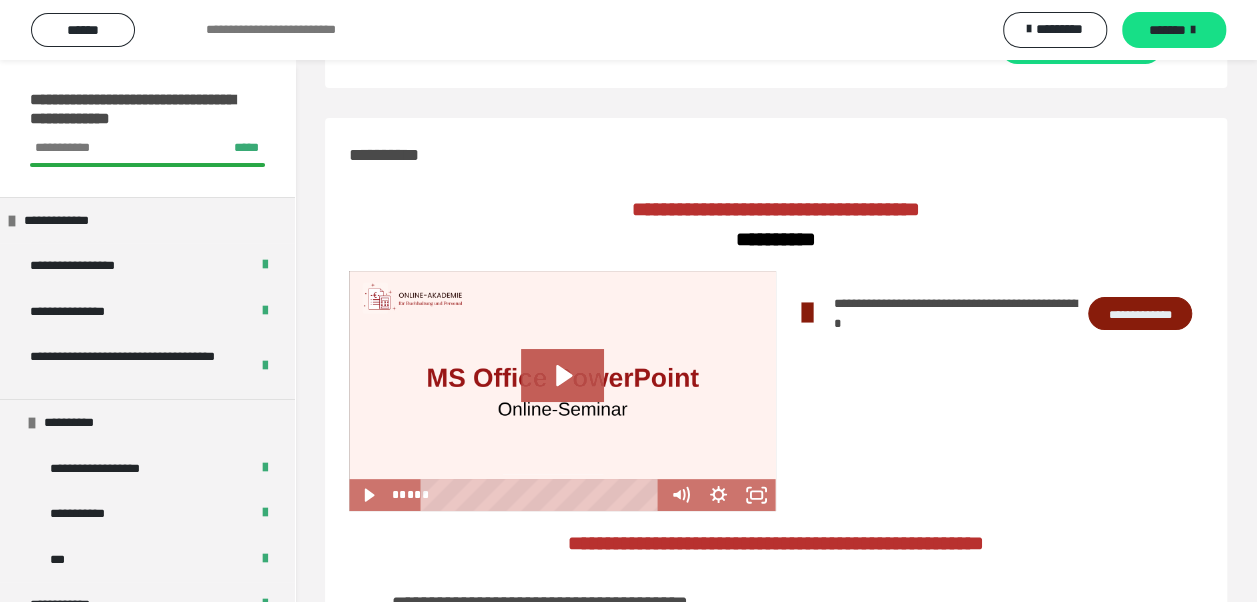 scroll, scrollTop: 0, scrollLeft: 0, axis: both 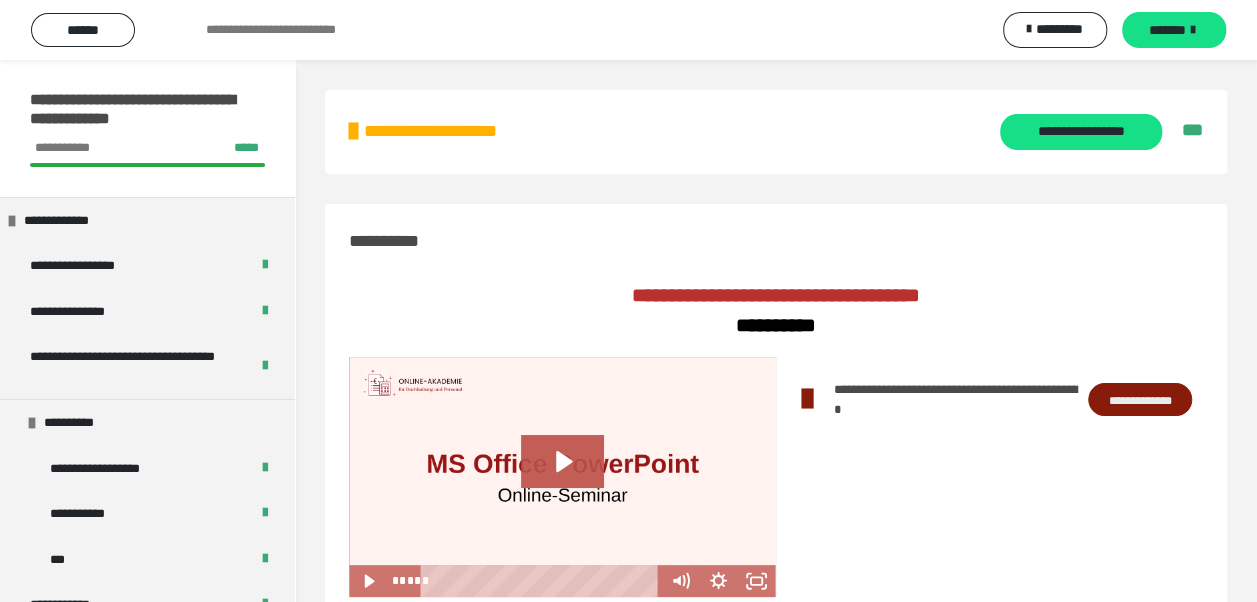 click on "**********" at bounding box center (1140, 399) 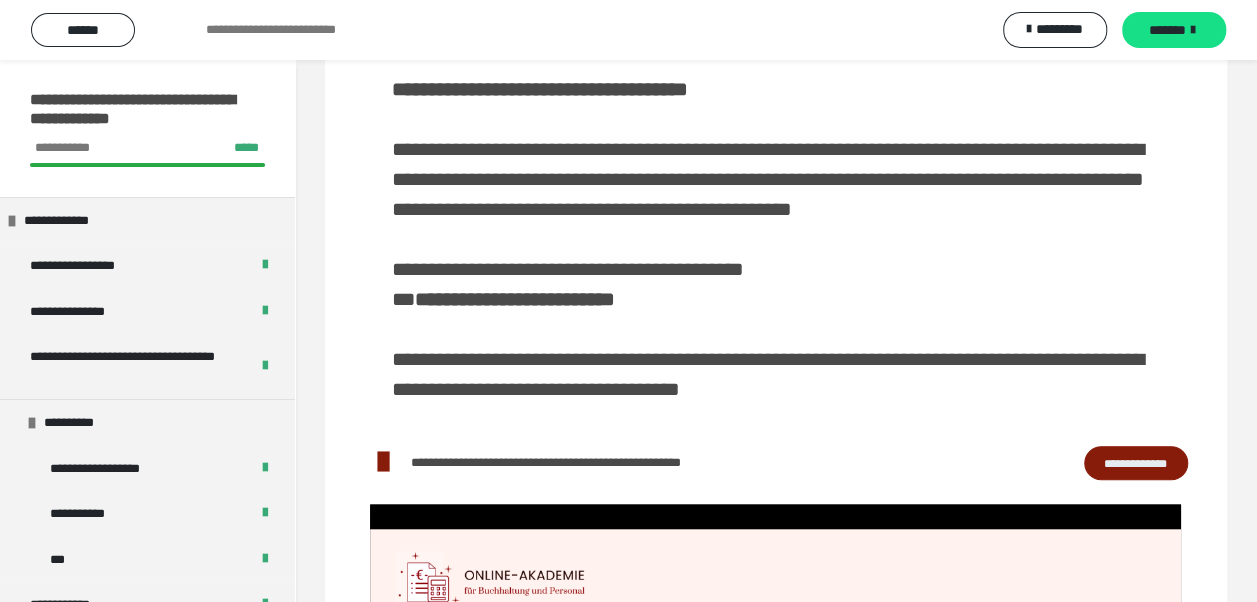 scroll, scrollTop: 700, scrollLeft: 0, axis: vertical 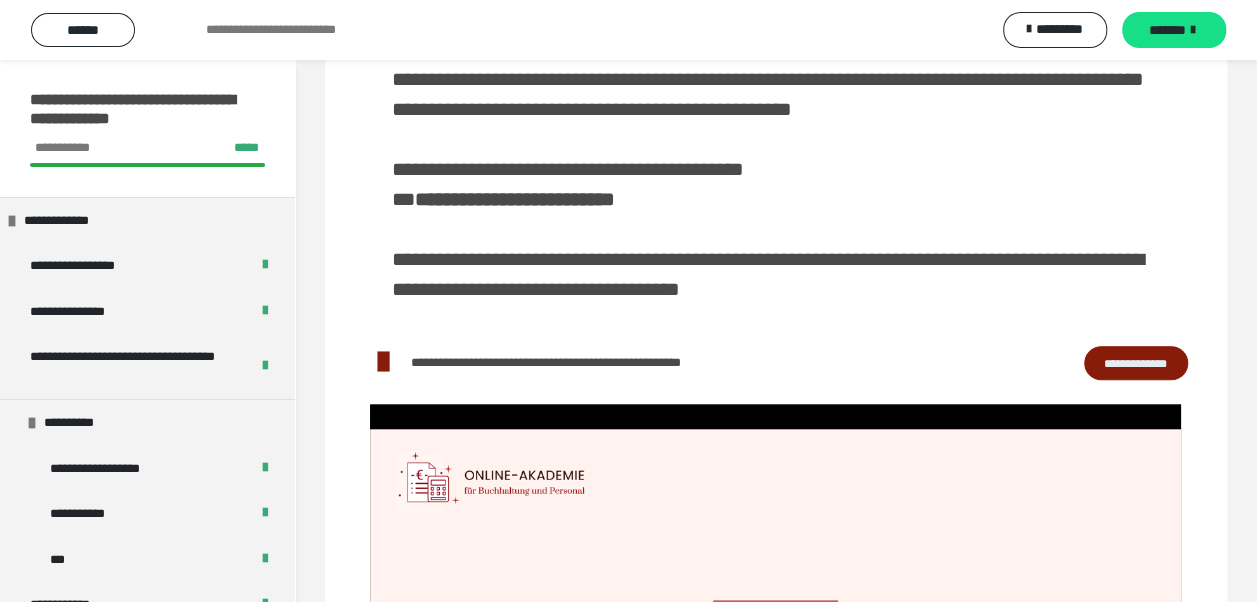 click on "**********" at bounding box center [1136, 362] 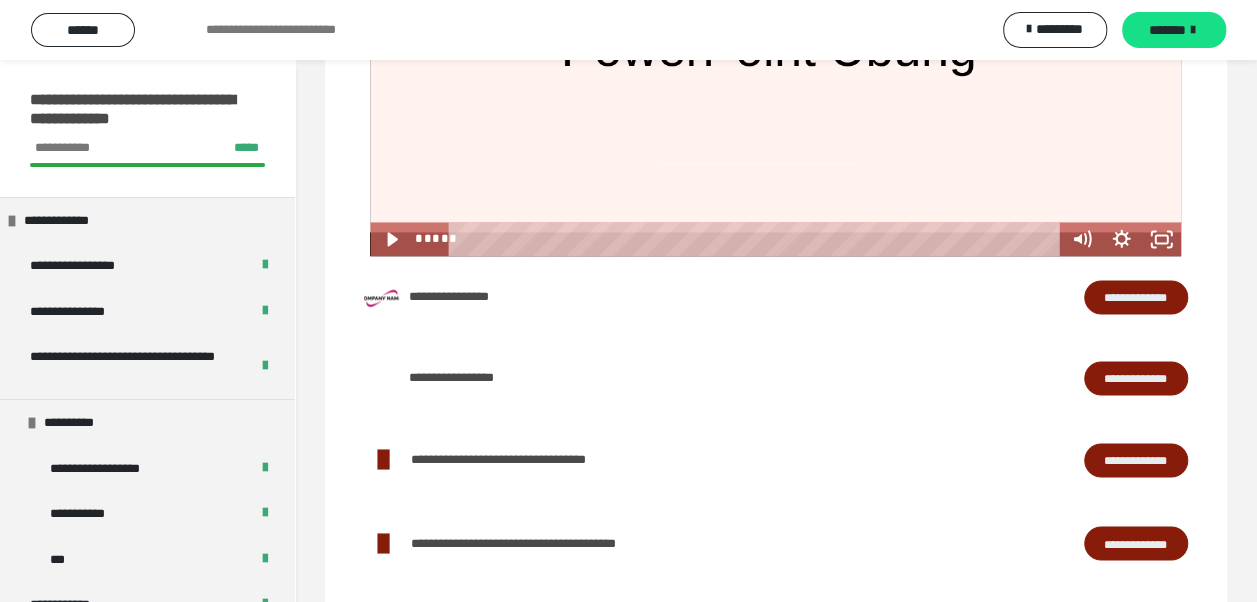 scroll, scrollTop: 1400, scrollLeft: 0, axis: vertical 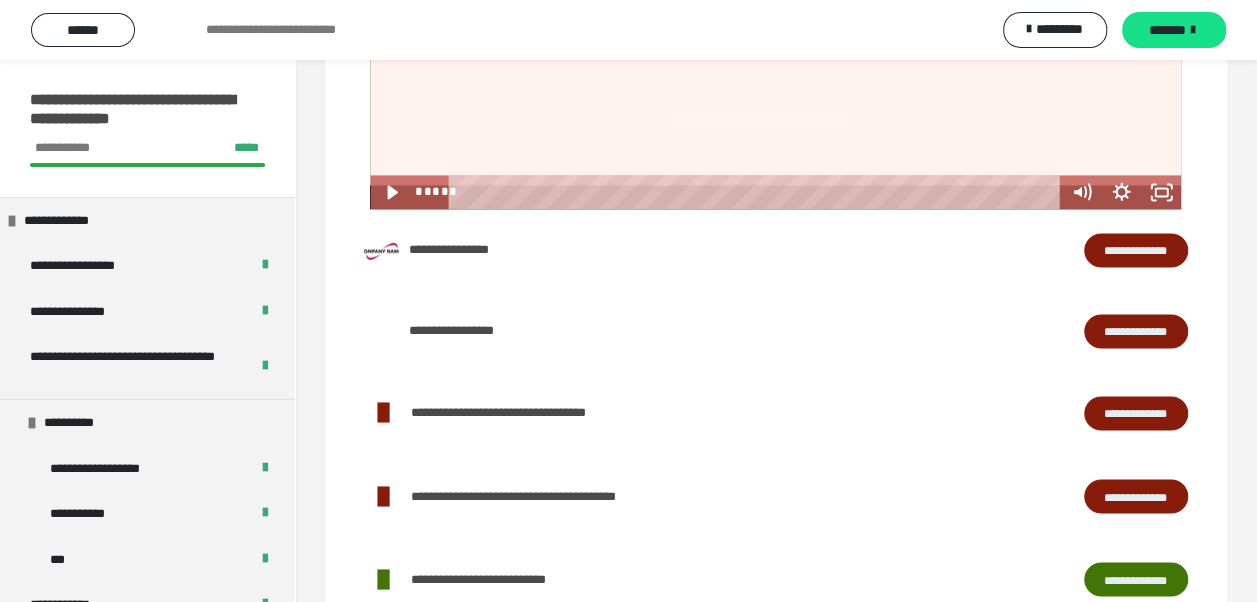 click on "**********" at bounding box center [1136, 249] 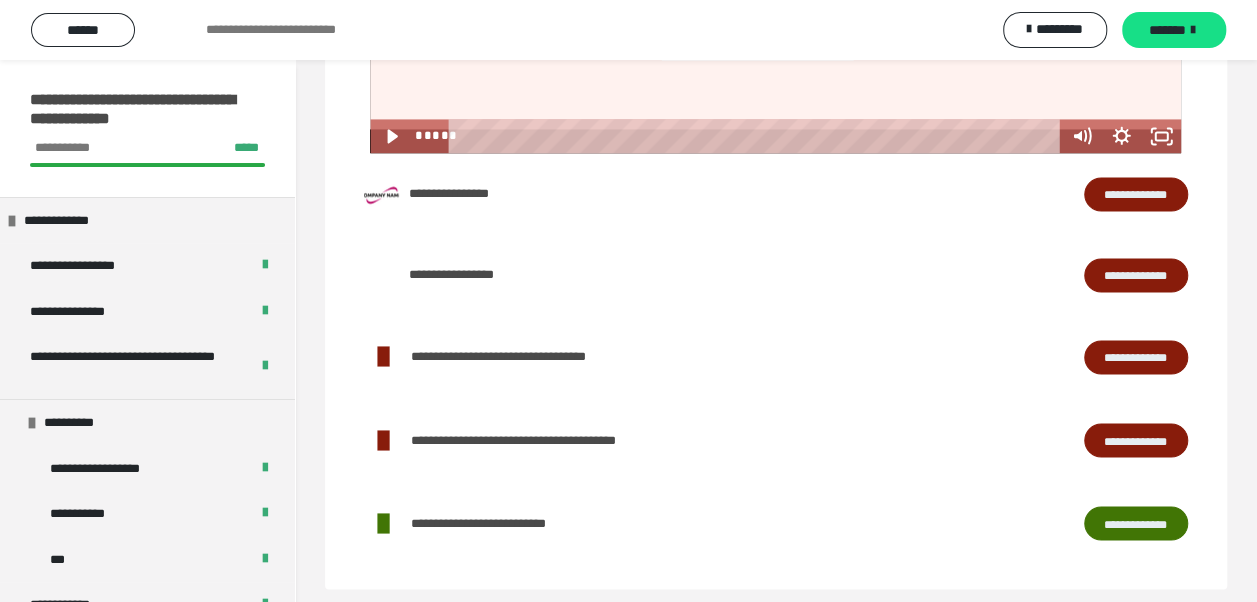 scroll, scrollTop: 1502, scrollLeft: 0, axis: vertical 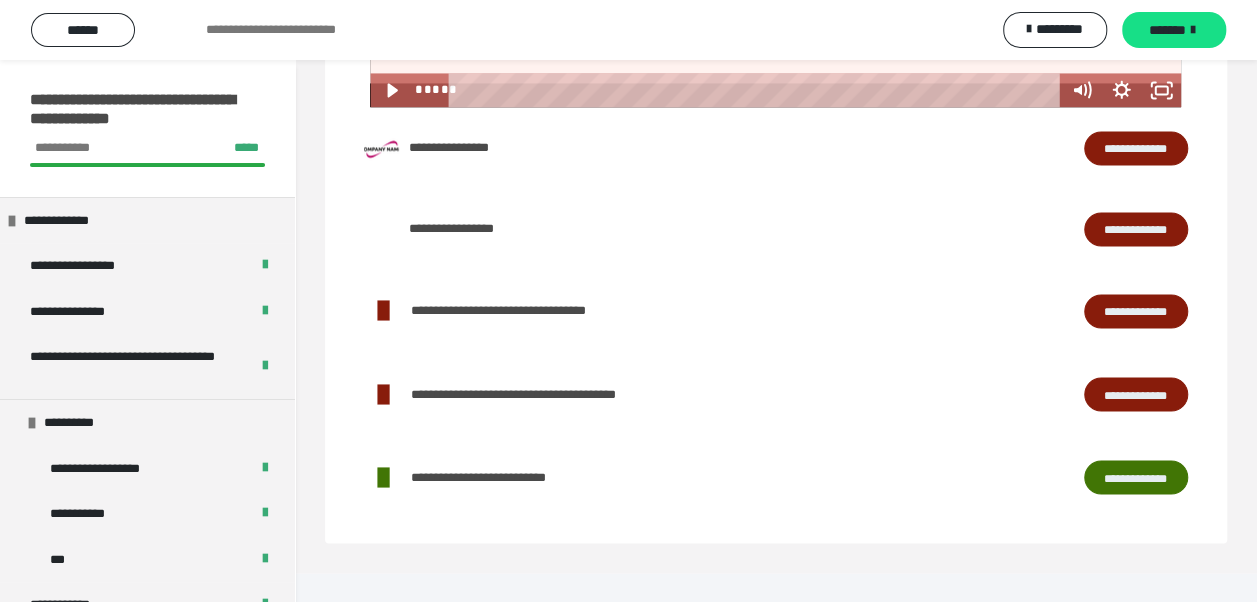 click on "**********" at bounding box center (1136, 476) 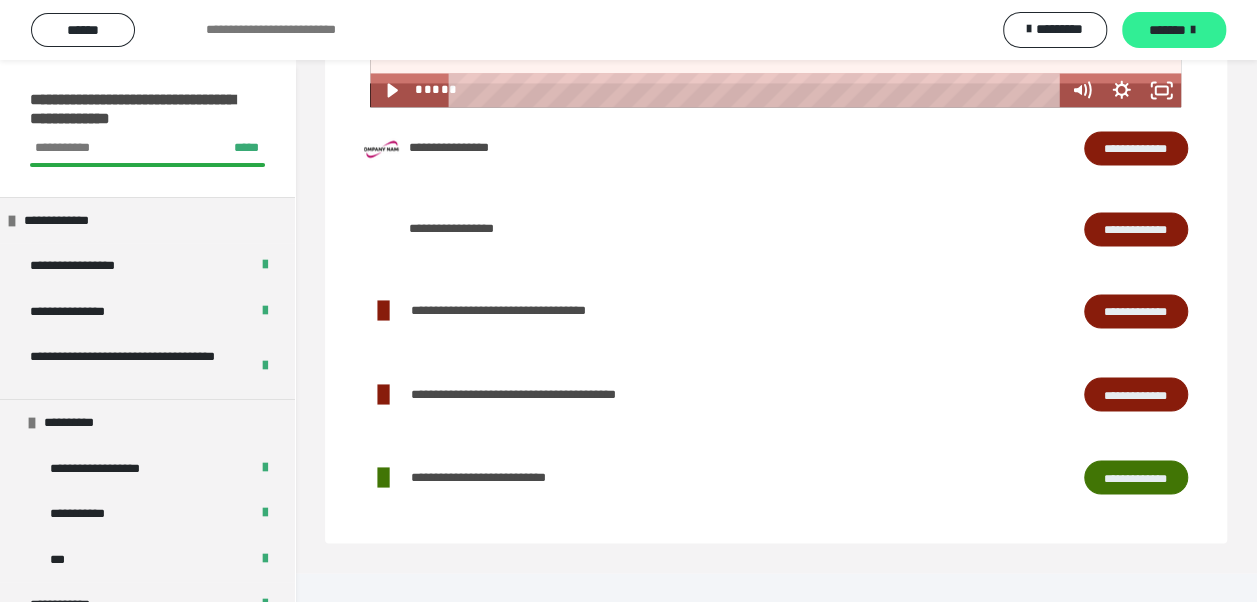 click on "*******" at bounding box center [1174, 30] 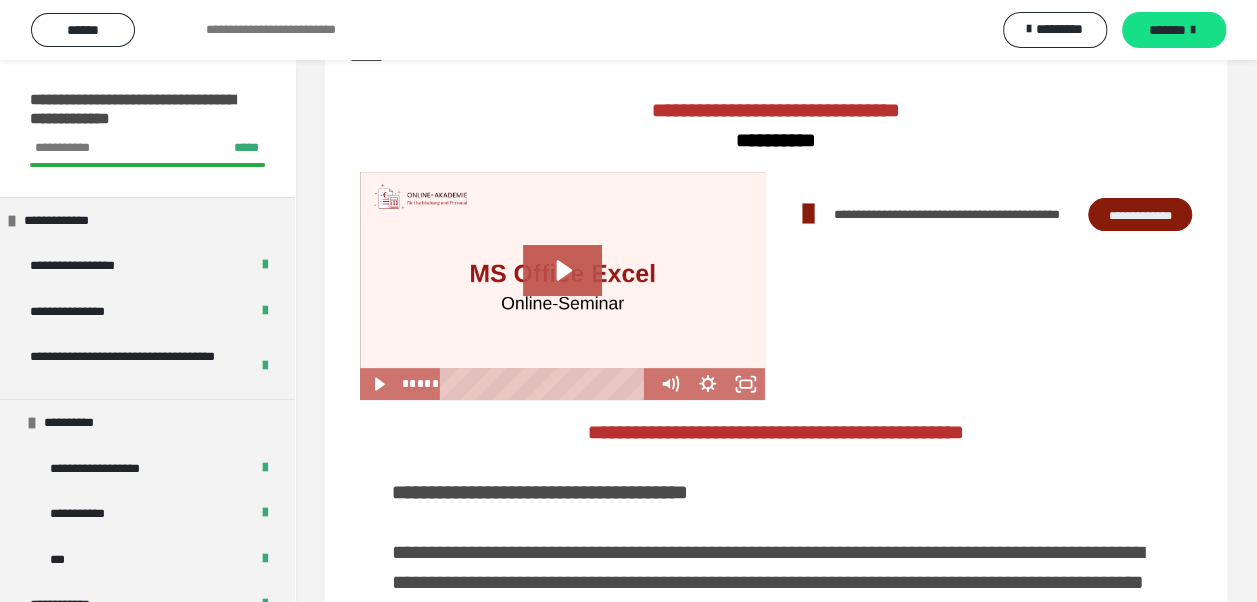 scroll, scrollTop: 200, scrollLeft: 0, axis: vertical 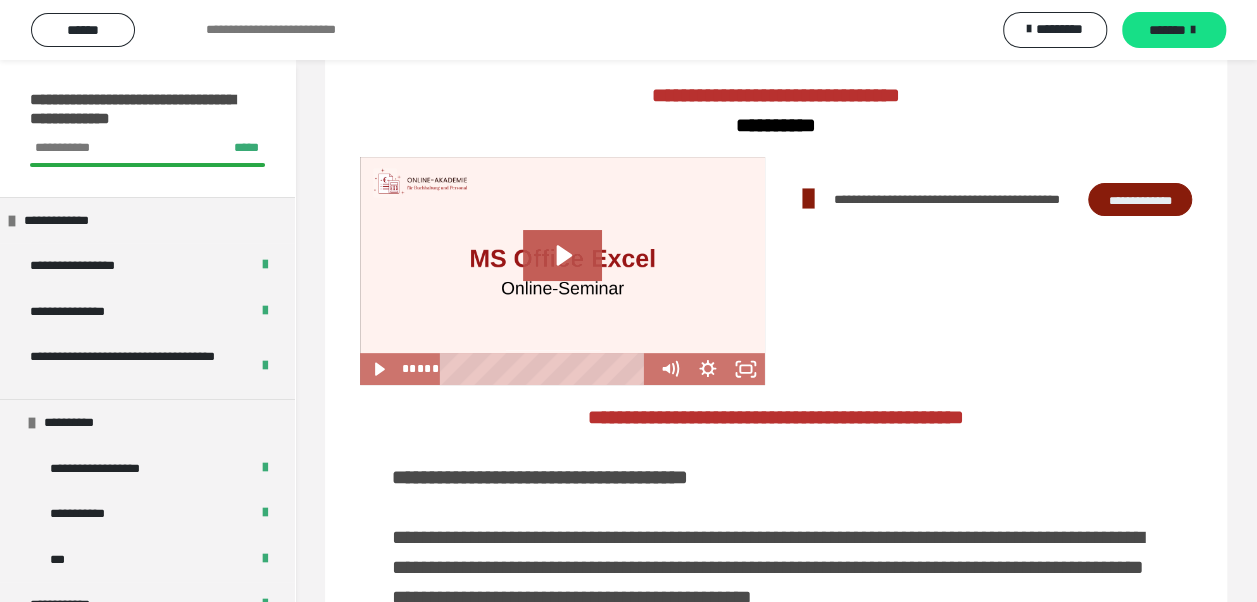 click on "**********" at bounding box center (1140, 199) 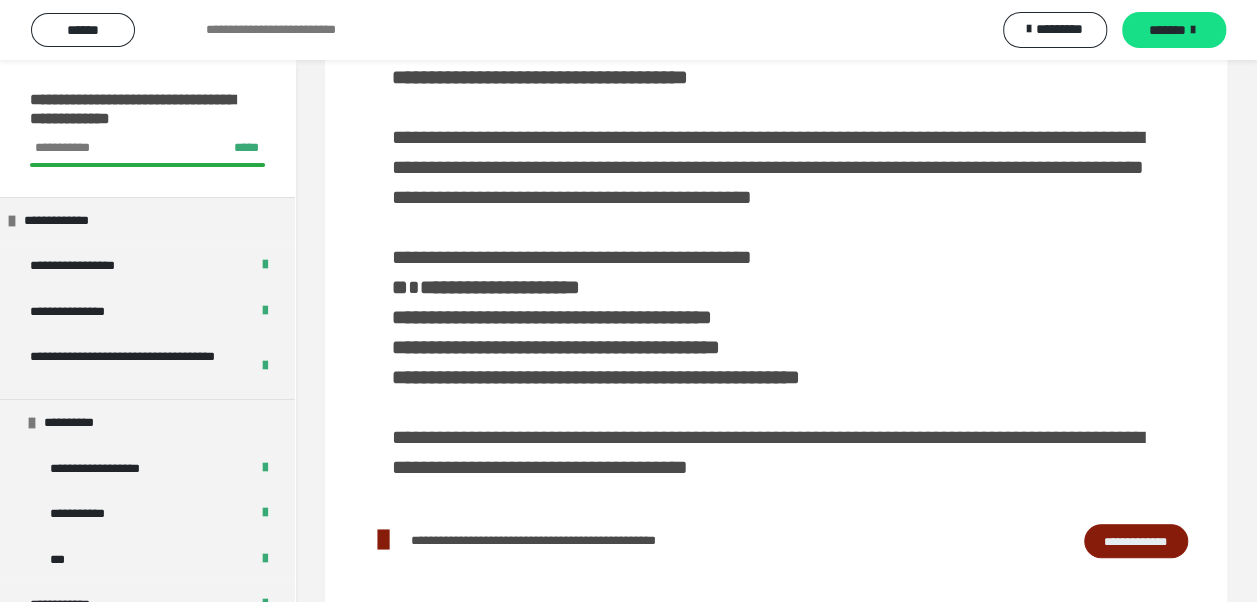 scroll, scrollTop: 700, scrollLeft: 0, axis: vertical 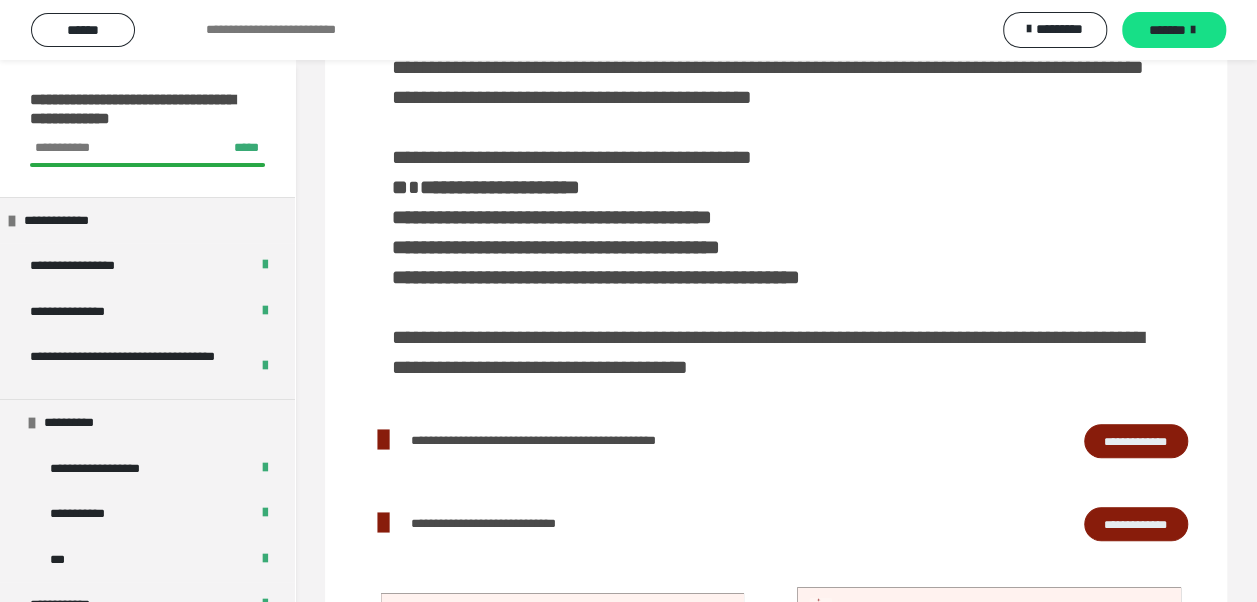click on "**********" at bounding box center [1136, 440] 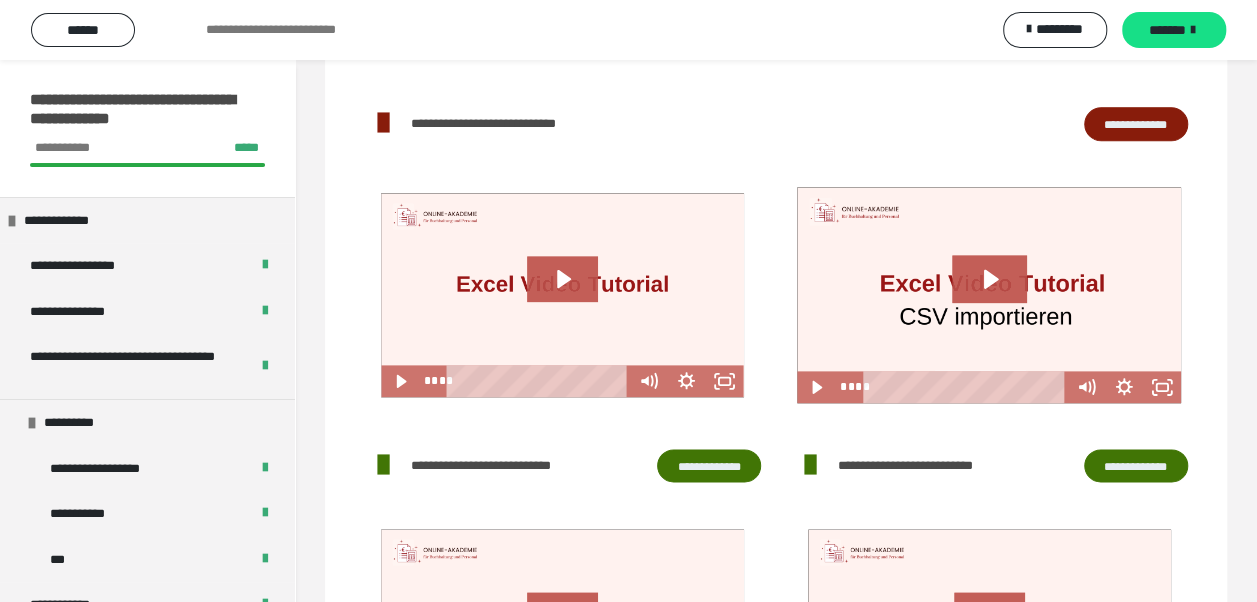 scroll, scrollTop: 1200, scrollLeft: 0, axis: vertical 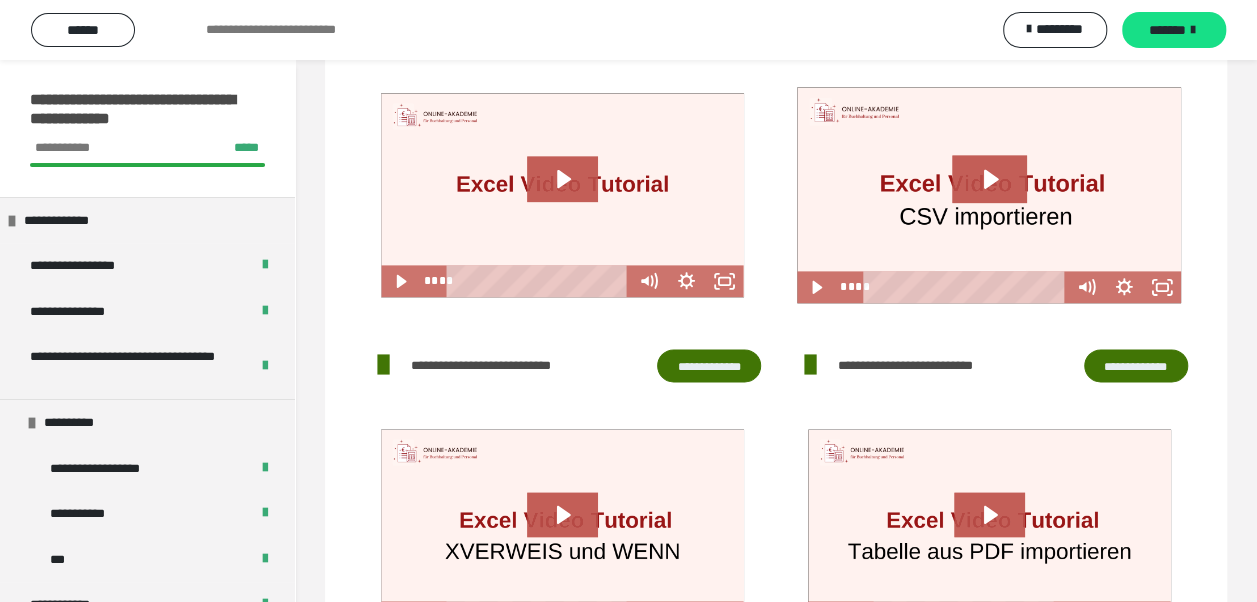 click on "**********" at bounding box center (709, 365) 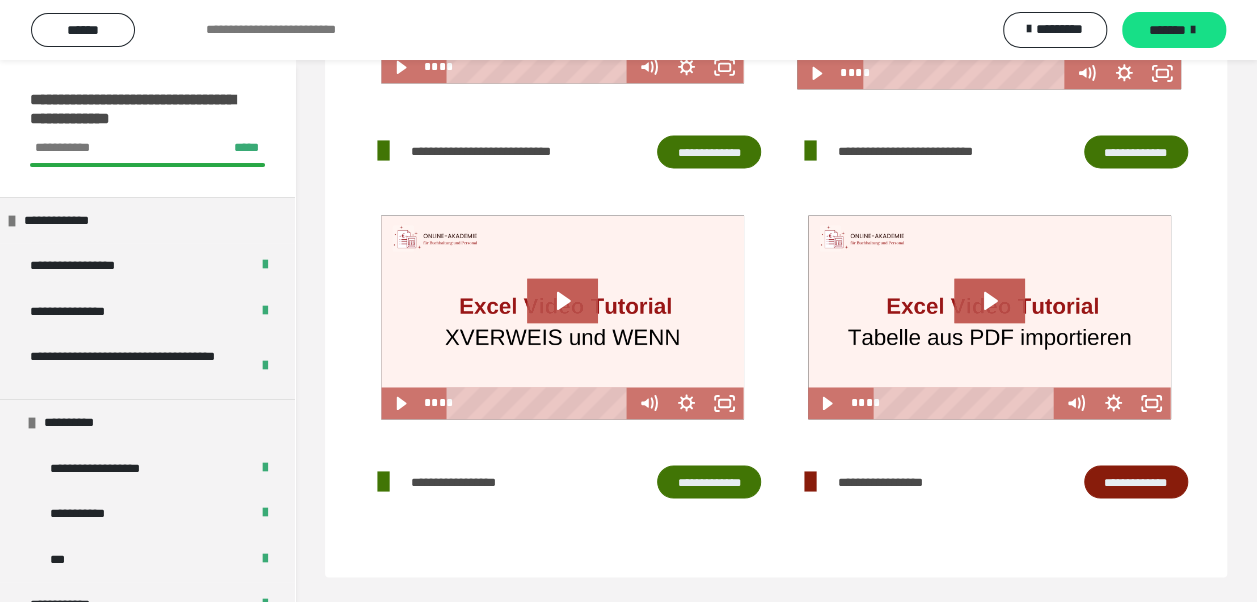 scroll, scrollTop: 1419, scrollLeft: 0, axis: vertical 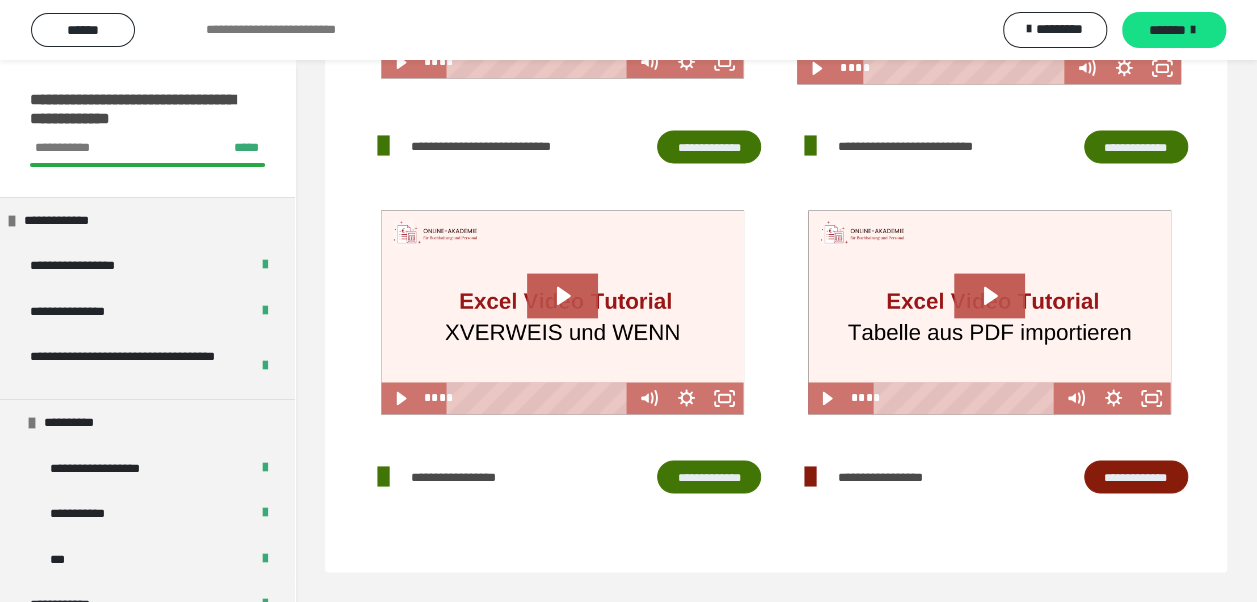 click on "**********" at bounding box center [709, 476] 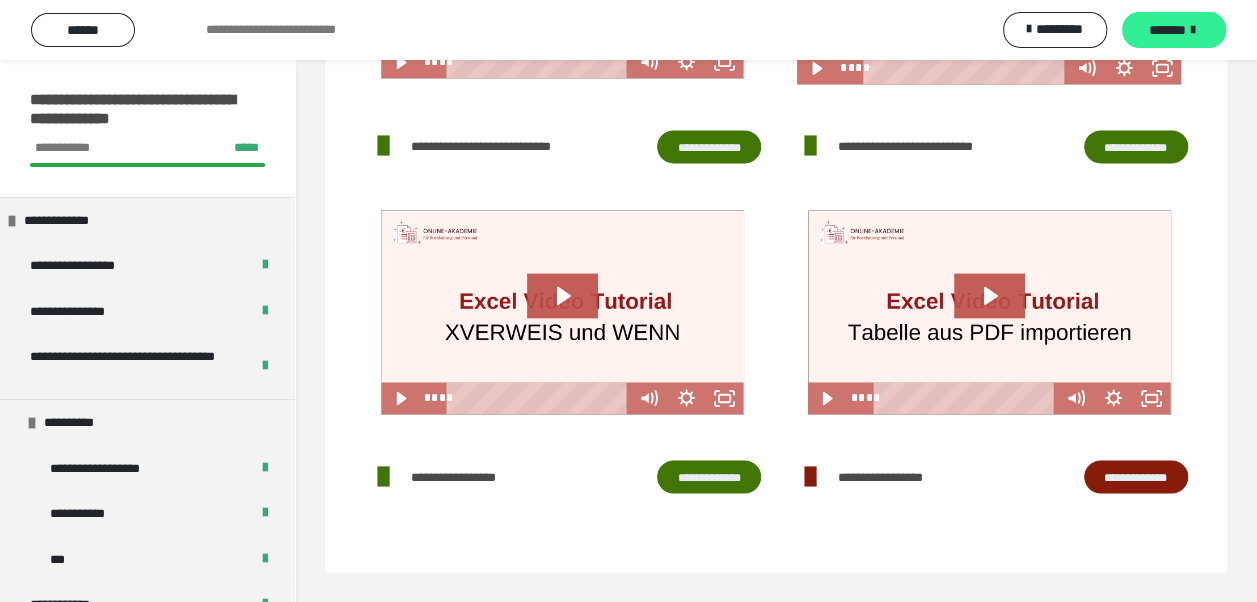 click on "*******" at bounding box center [1167, 30] 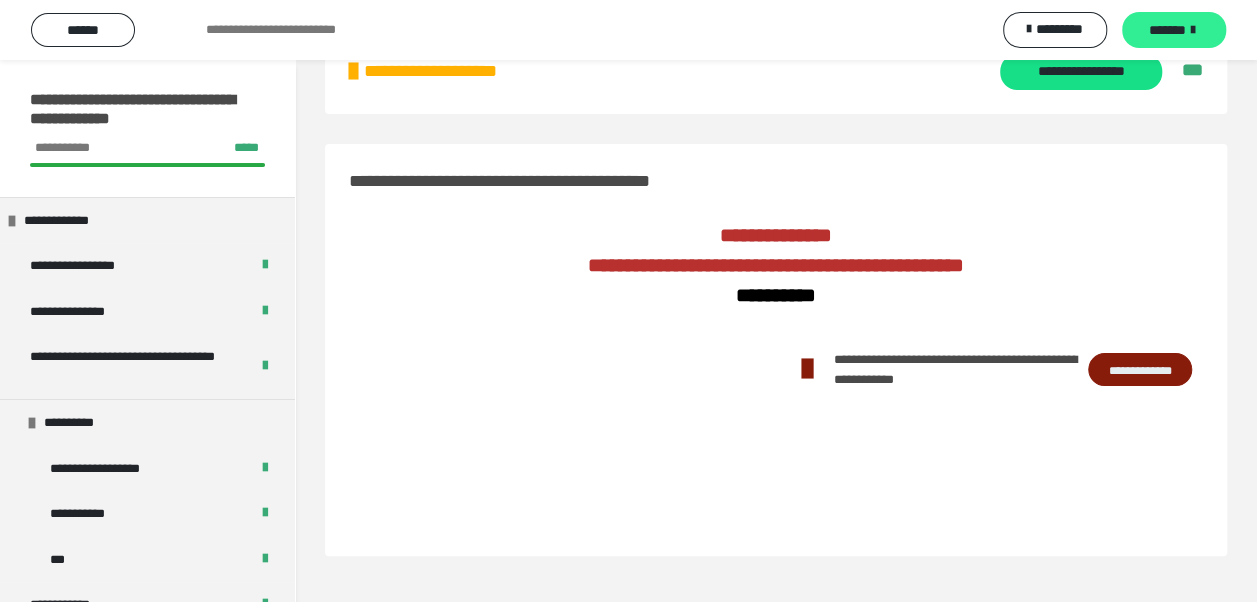 scroll, scrollTop: 60, scrollLeft: 0, axis: vertical 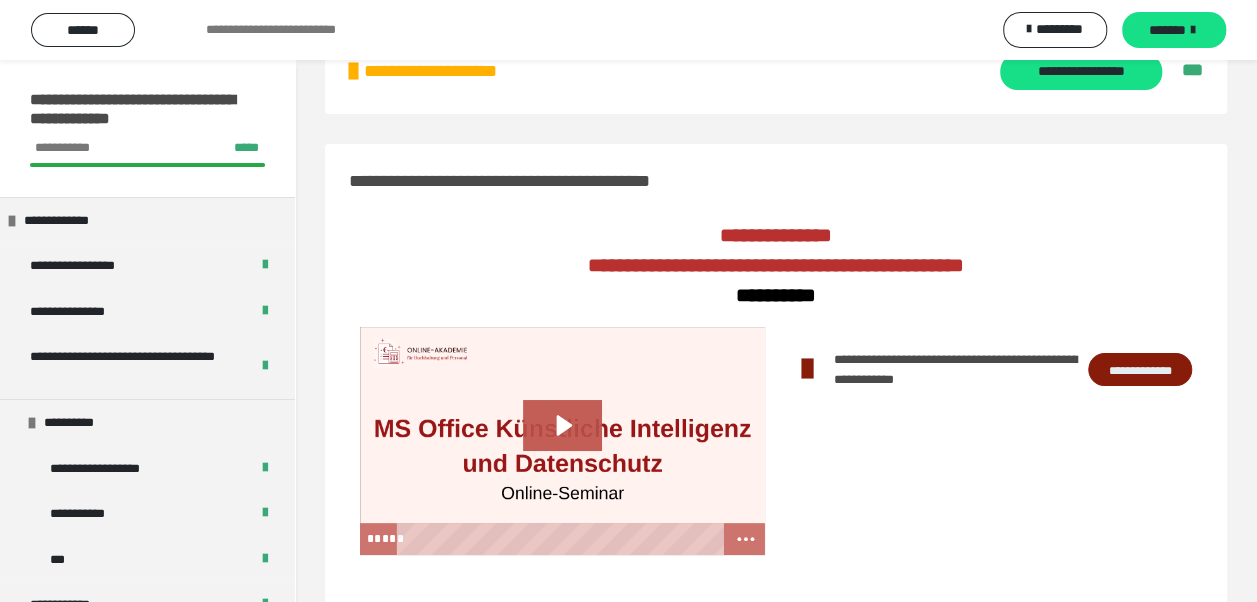click on "**********" at bounding box center [1140, 369] 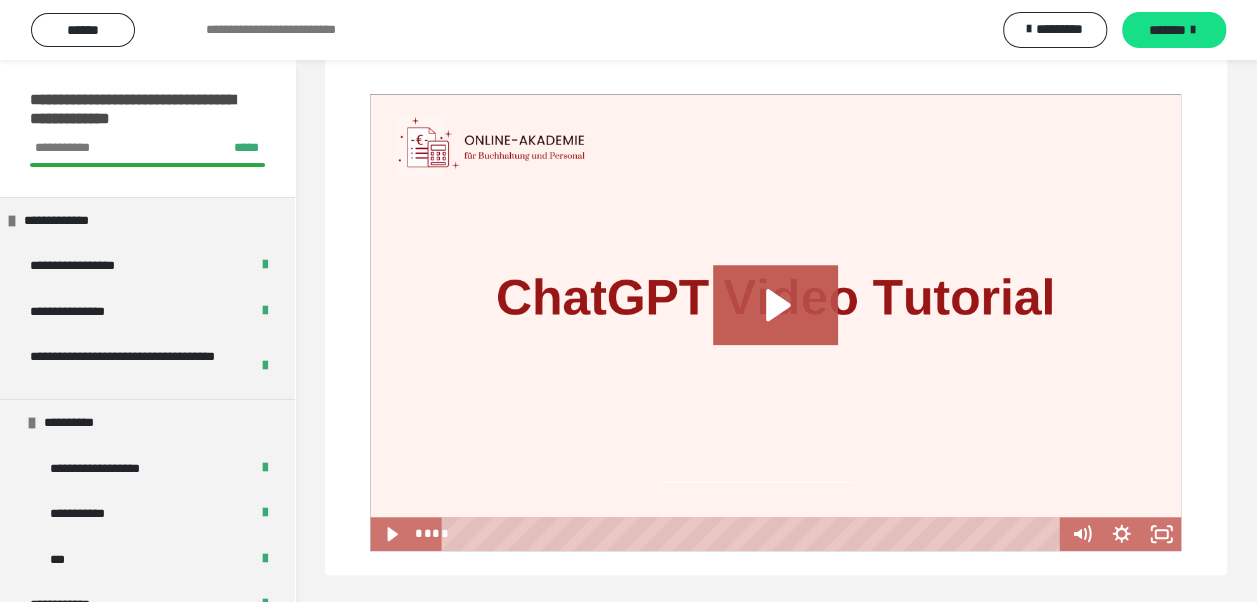 scroll, scrollTop: 623, scrollLeft: 0, axis: vertical 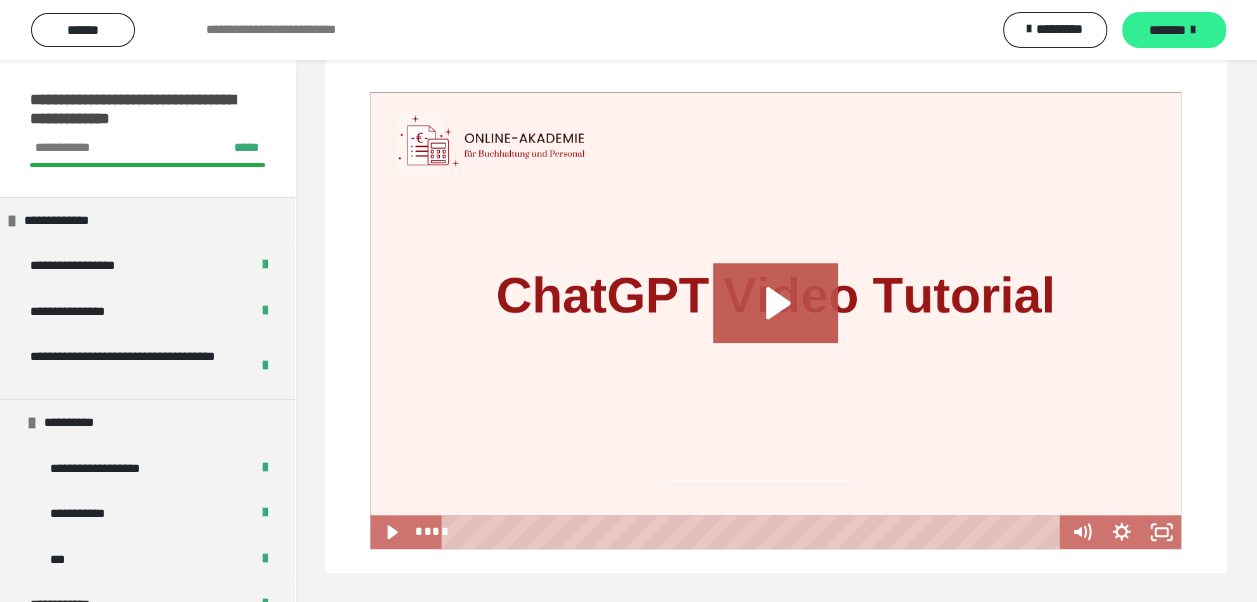 click on "*******" at bounding box center (1167, 30) 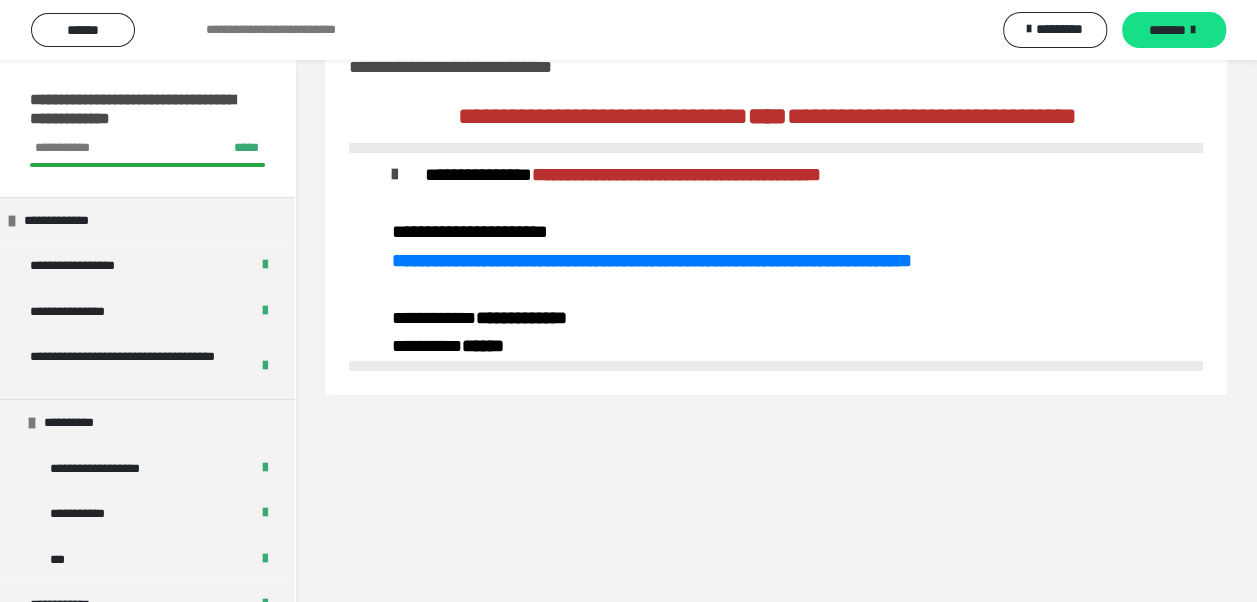 scroll, scrollTop: 0, scrollLeft: 0, axis: both 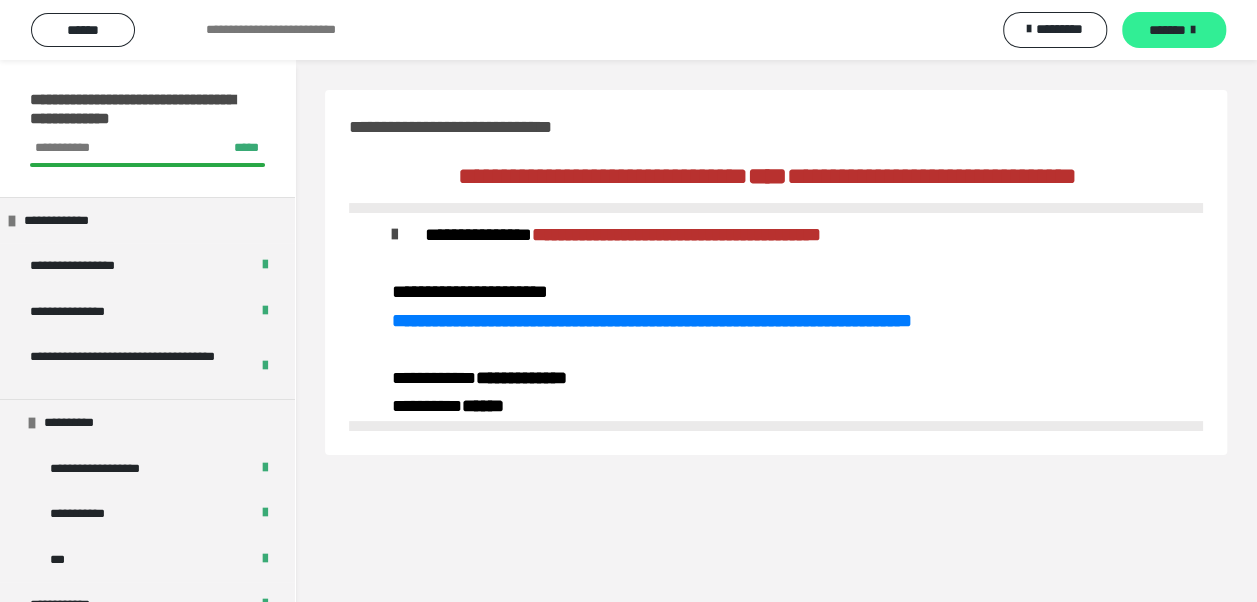 click on "*******" at bounding box center (1167, 30) 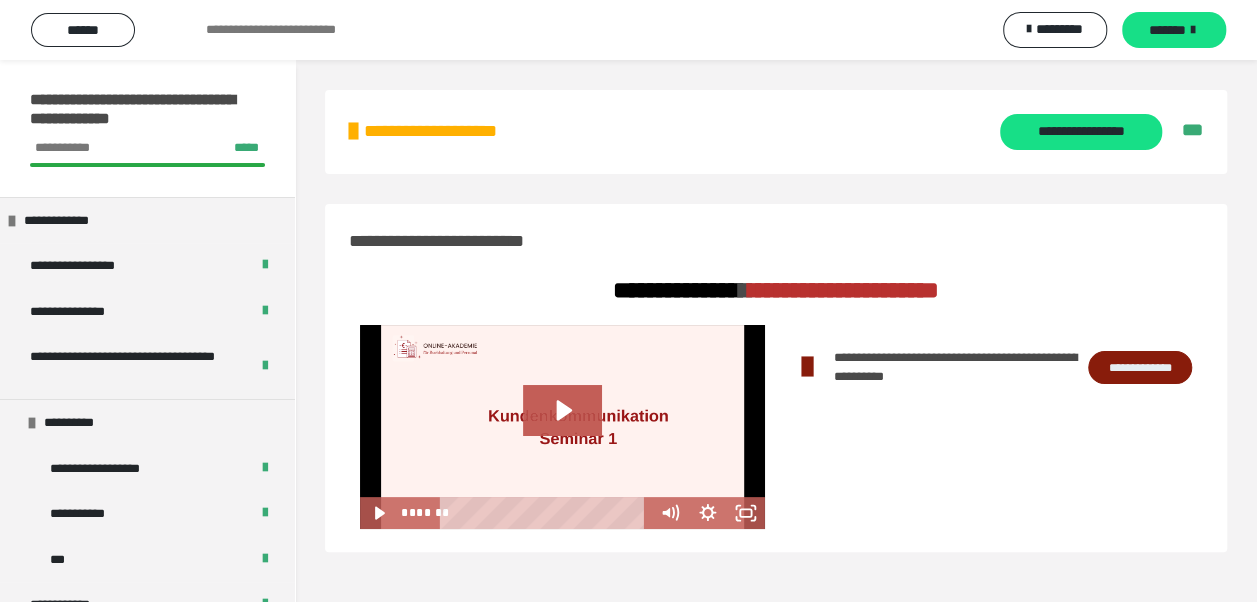 click on "**********" at bounding box center [1140, 367] 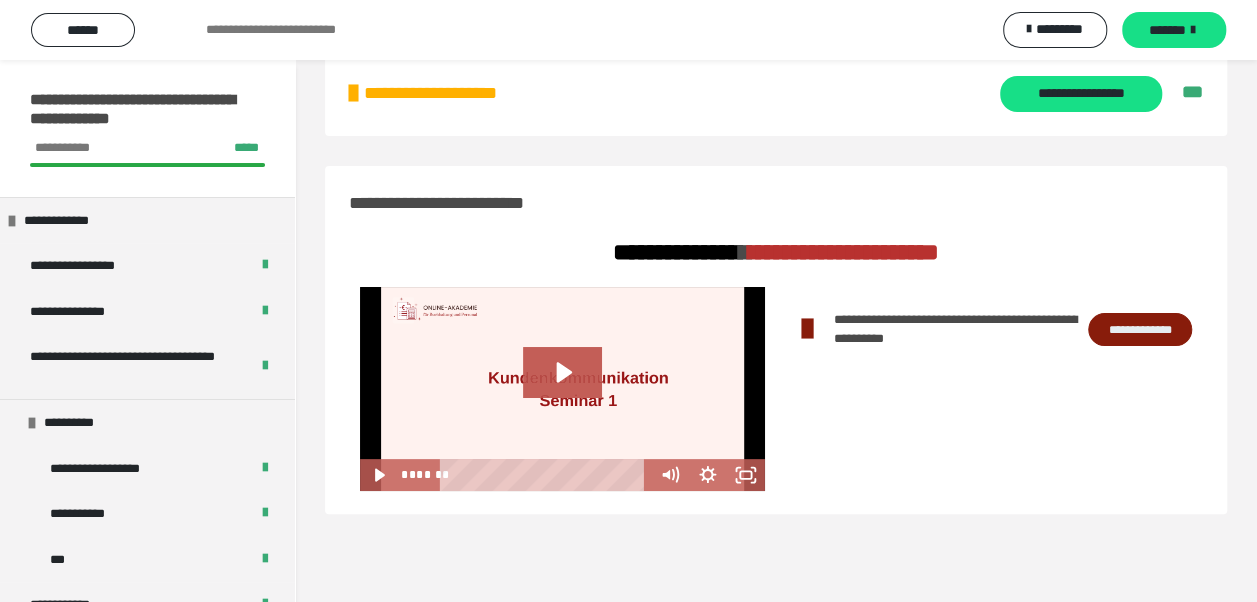 scroll, scrollTop: 60, scrollLeft: 0, axis: vertical 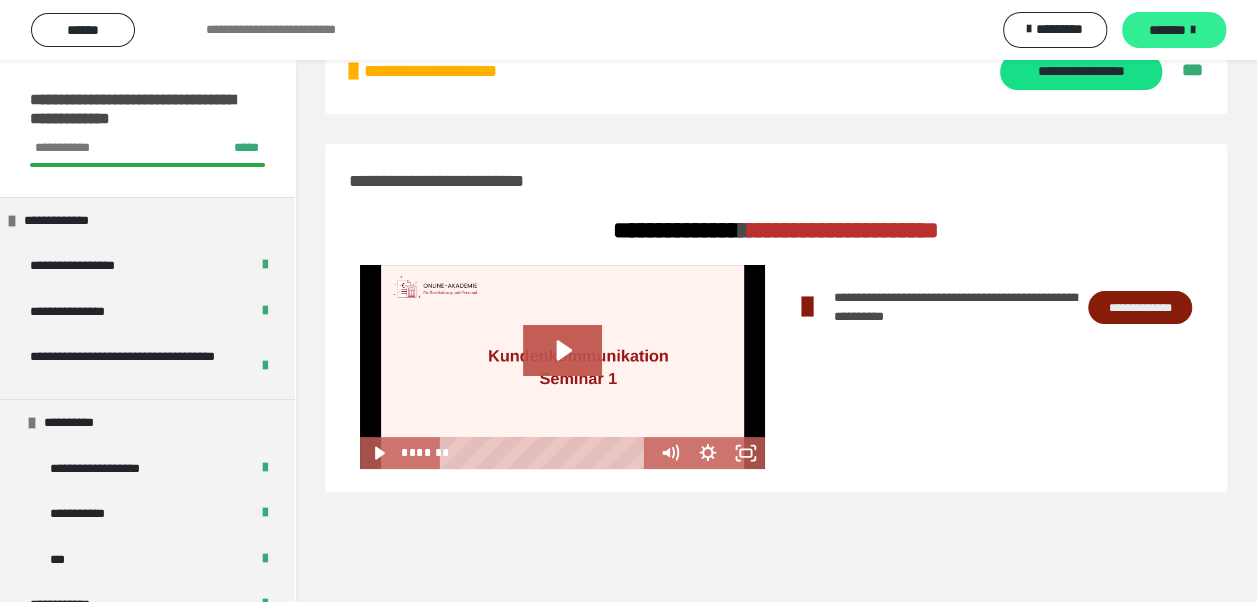 click on "*******" at bounding box center [1167, 30] 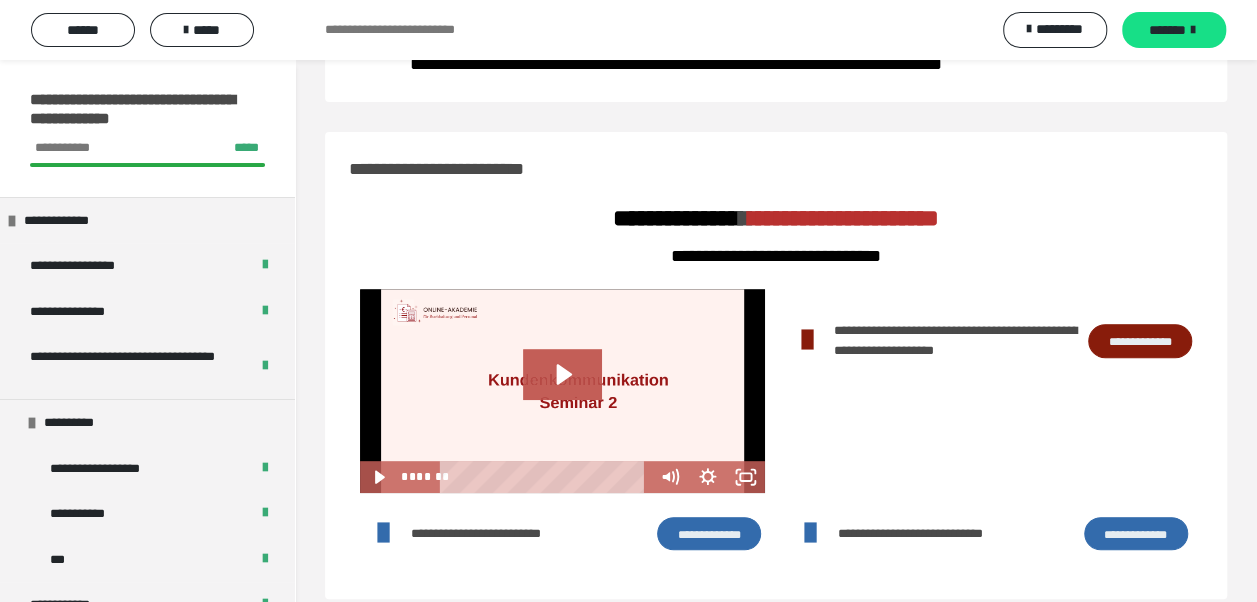 scroll, scrollTop: 270, scrollLeft: 0, axis: vertical 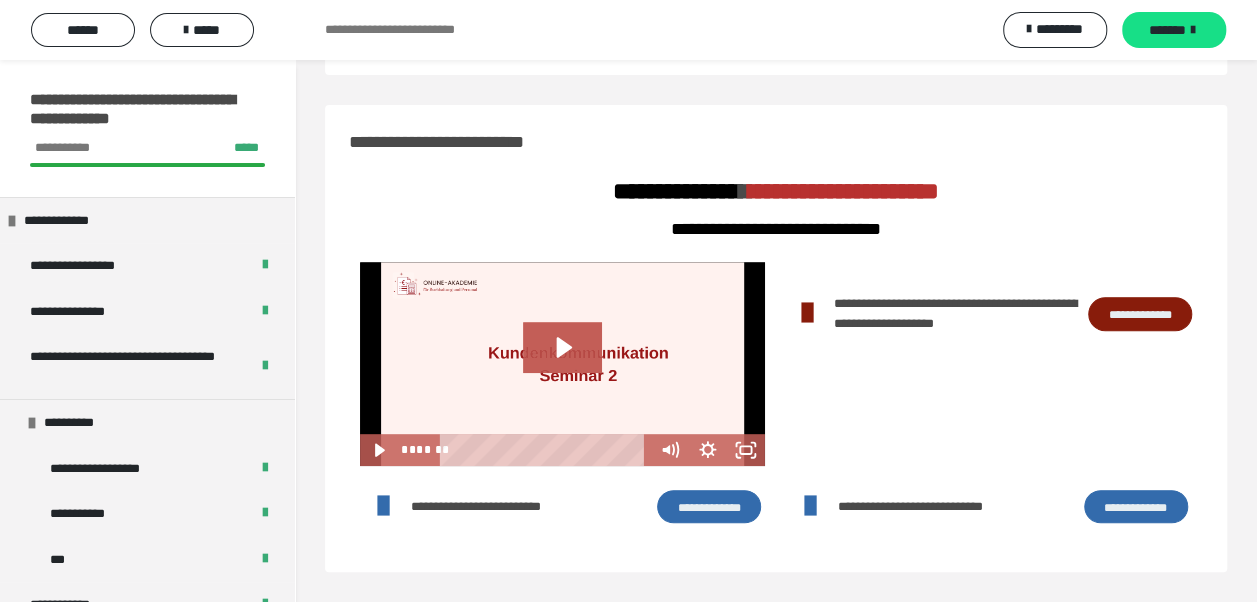 click on "**********" at bounding box center [1140, 313] 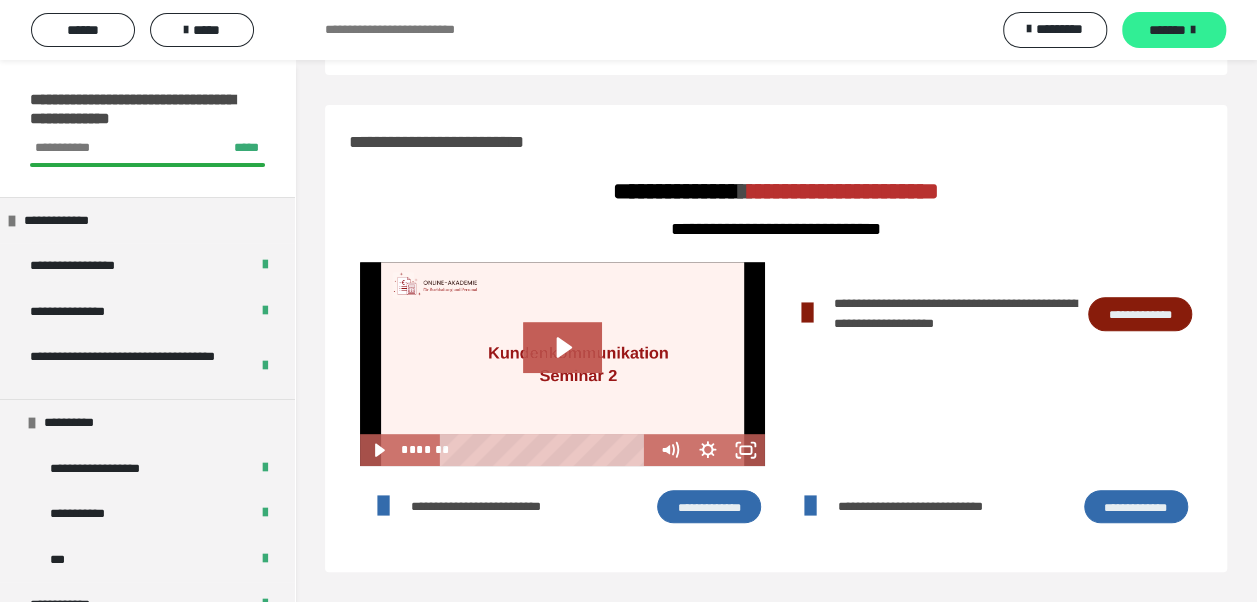 click on "*******" at bounding box center [1167, 30] 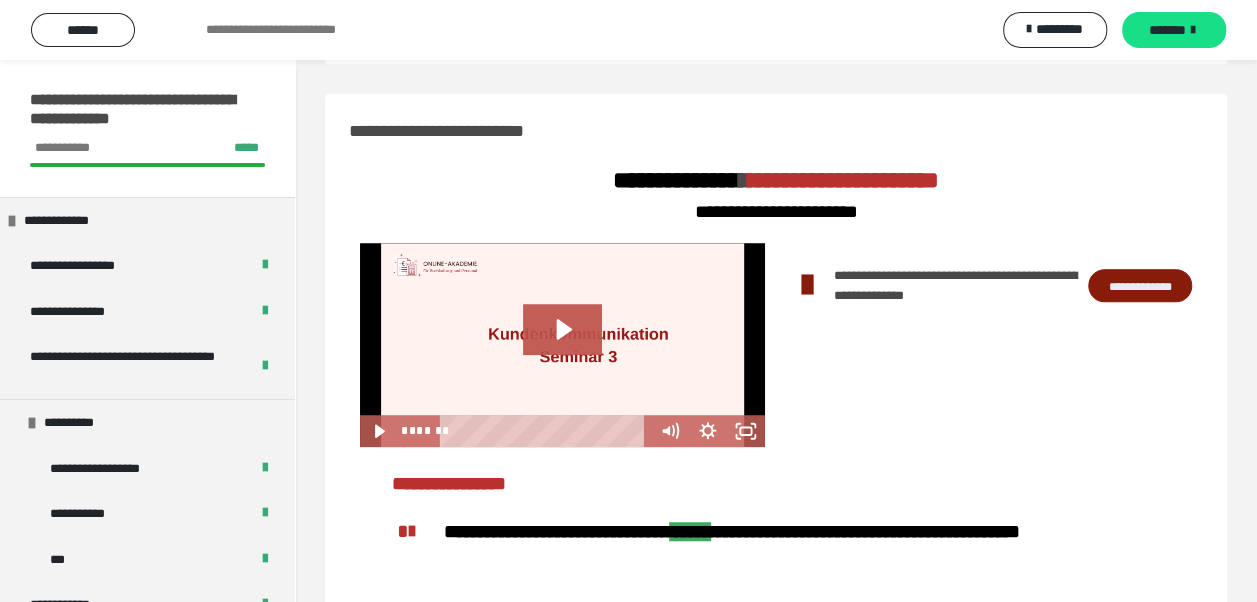 scroll, scrollTop: 562, scrollLeft: 0, axis: vertical 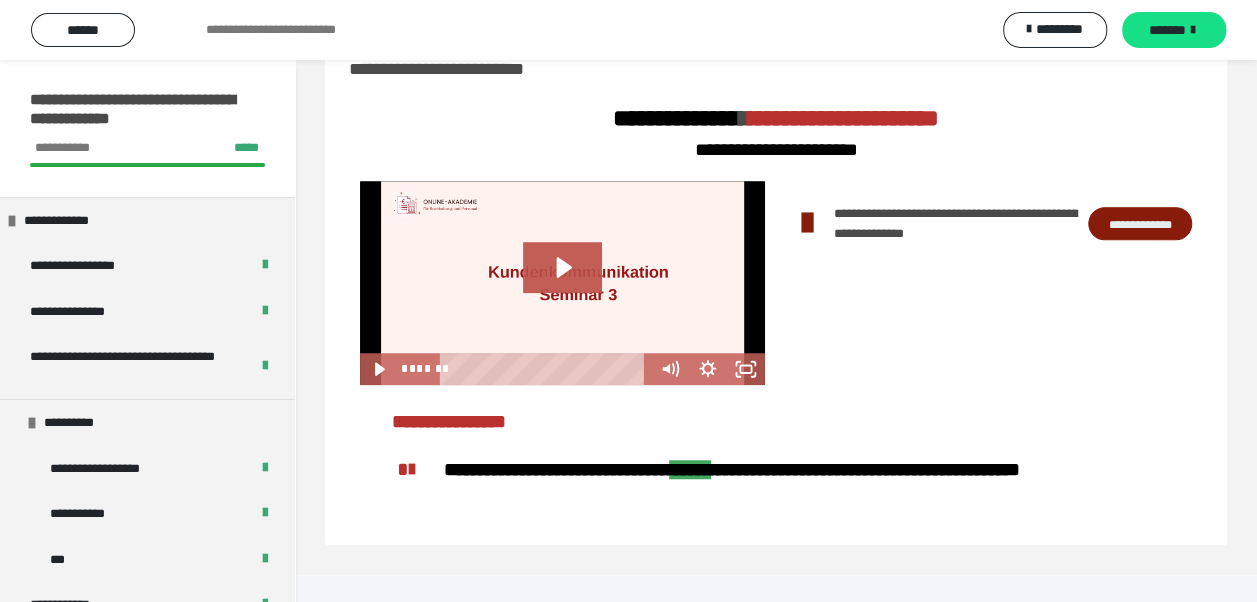 click on "**********" at bounding box center (1140, 223) 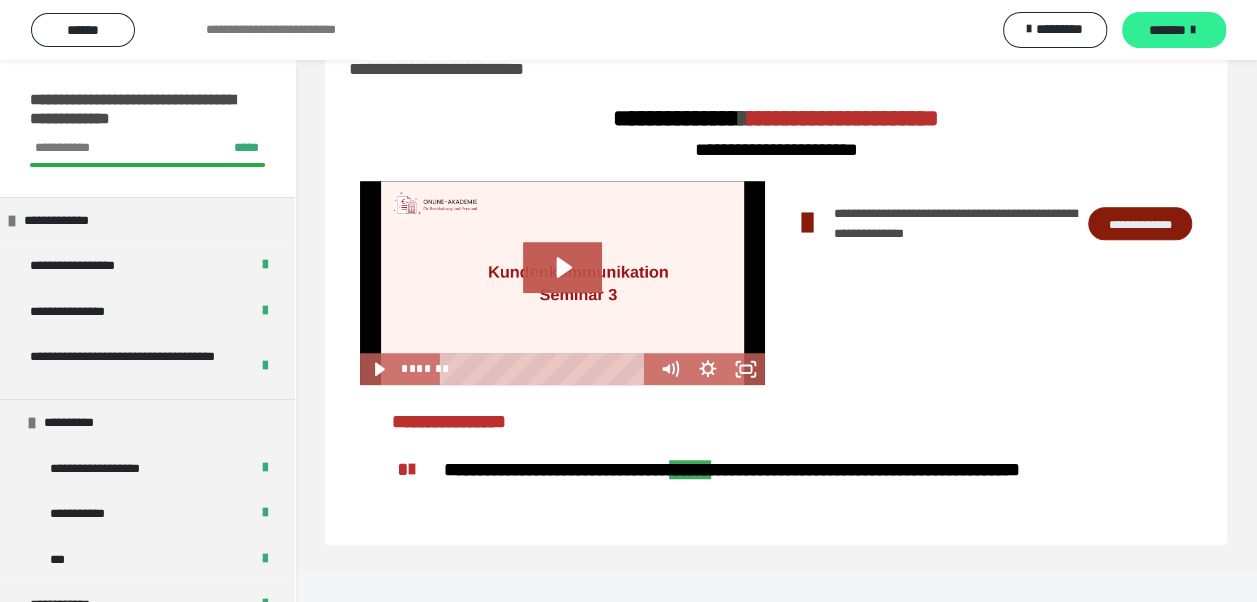 click on "*******" at bounding box center [1167, 30] 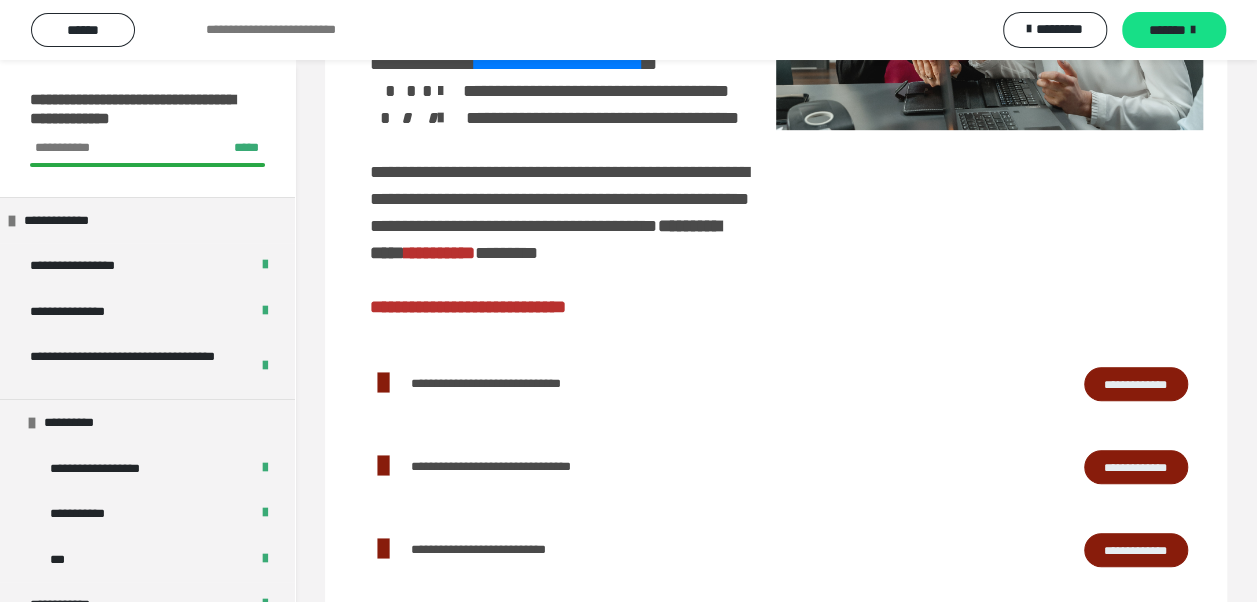 scroll, scrollTop: 739, scrollLeft: 0, axis: vertical 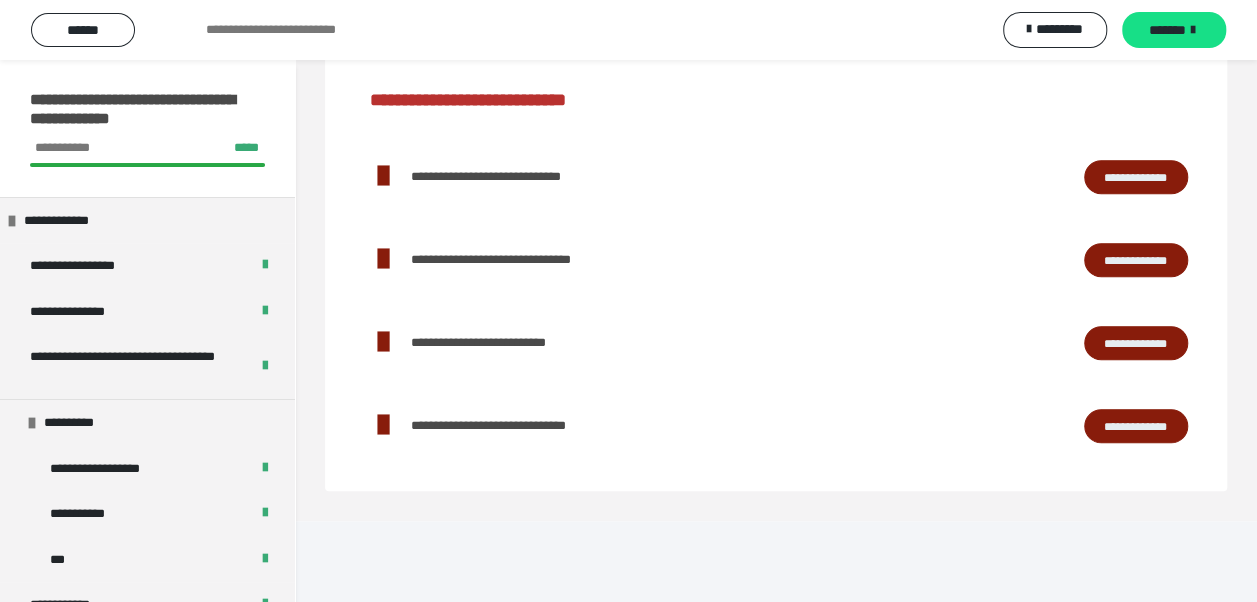 click on "**********" at bounding box center [1136, 176] 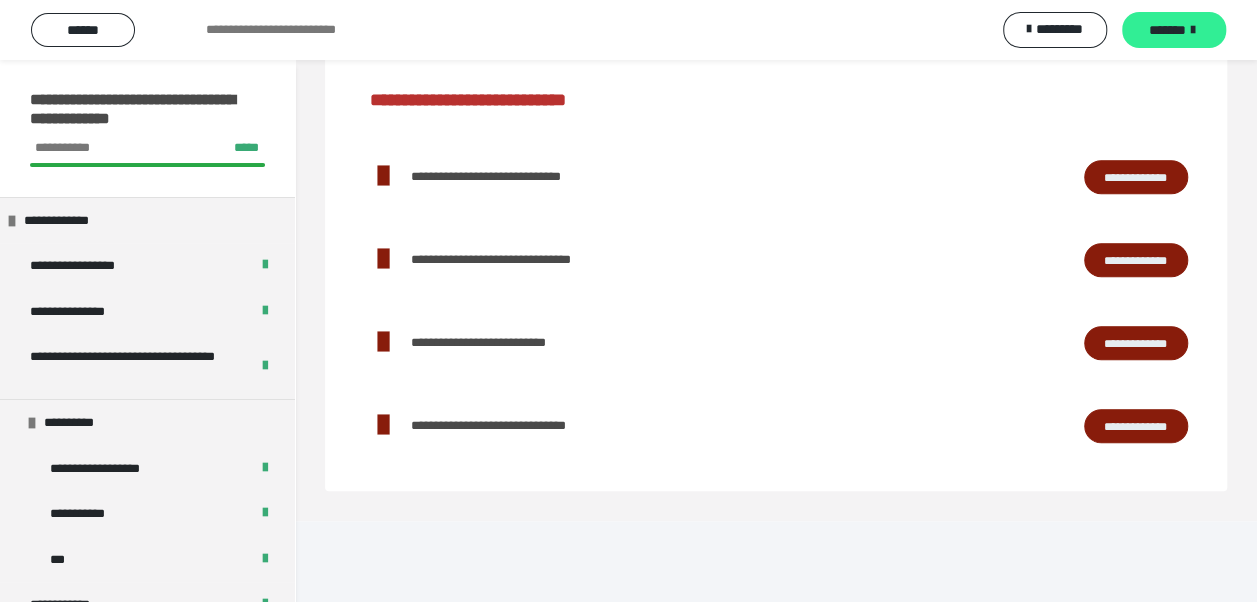 click on "*******" at bounding box center (1167, 30) 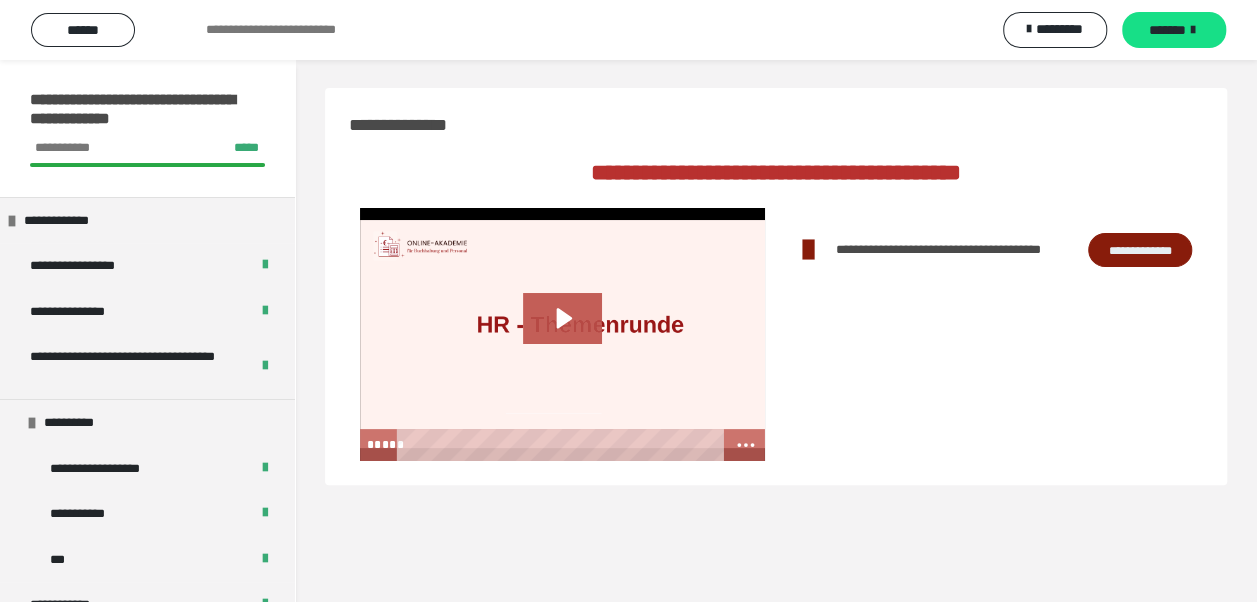 scroll, scrollTop: 0, scrollLeft: 0, axis: both 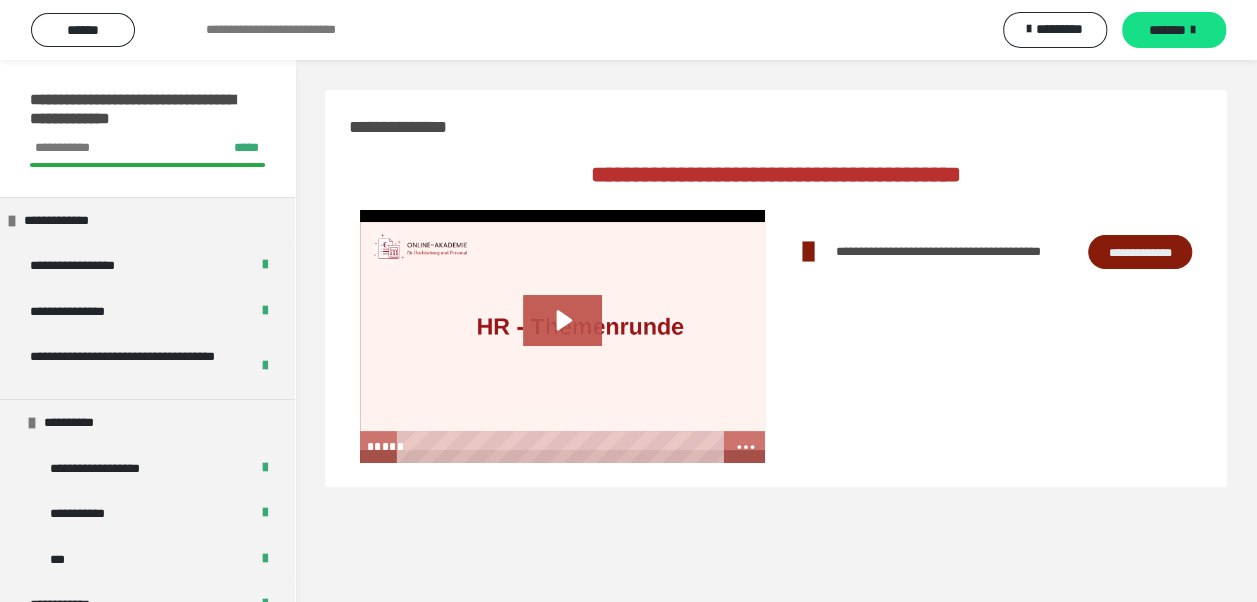 click on "**********" at bounding box center (1140, 251) 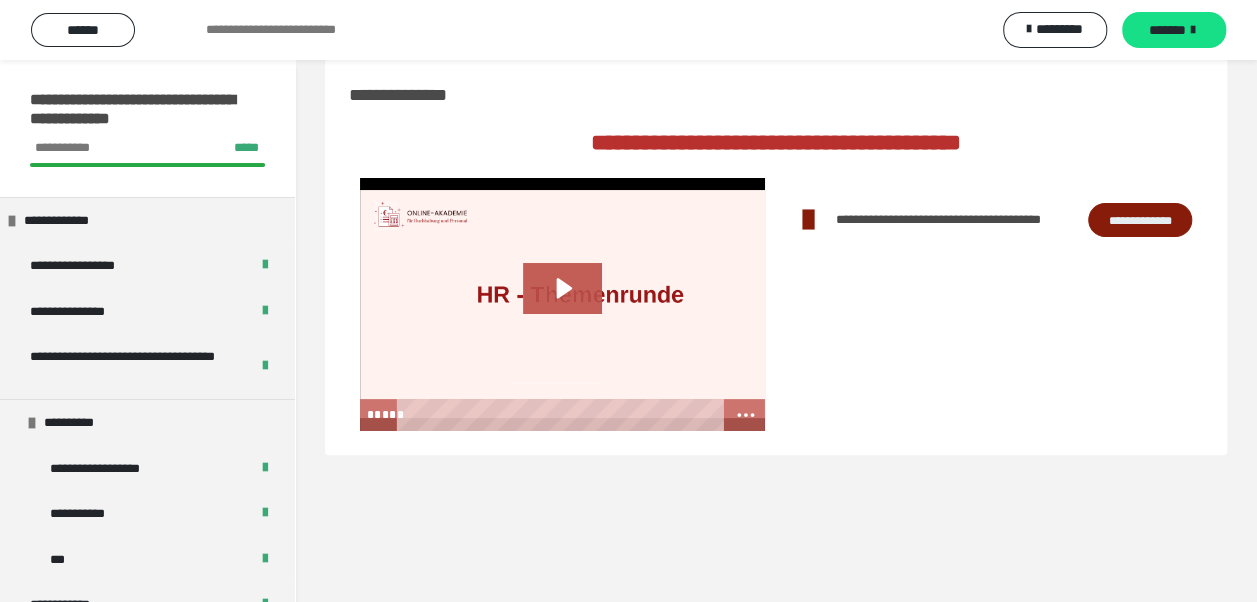 scroll, scrollTop: 60, scrollLeft: 0, axis: vertical 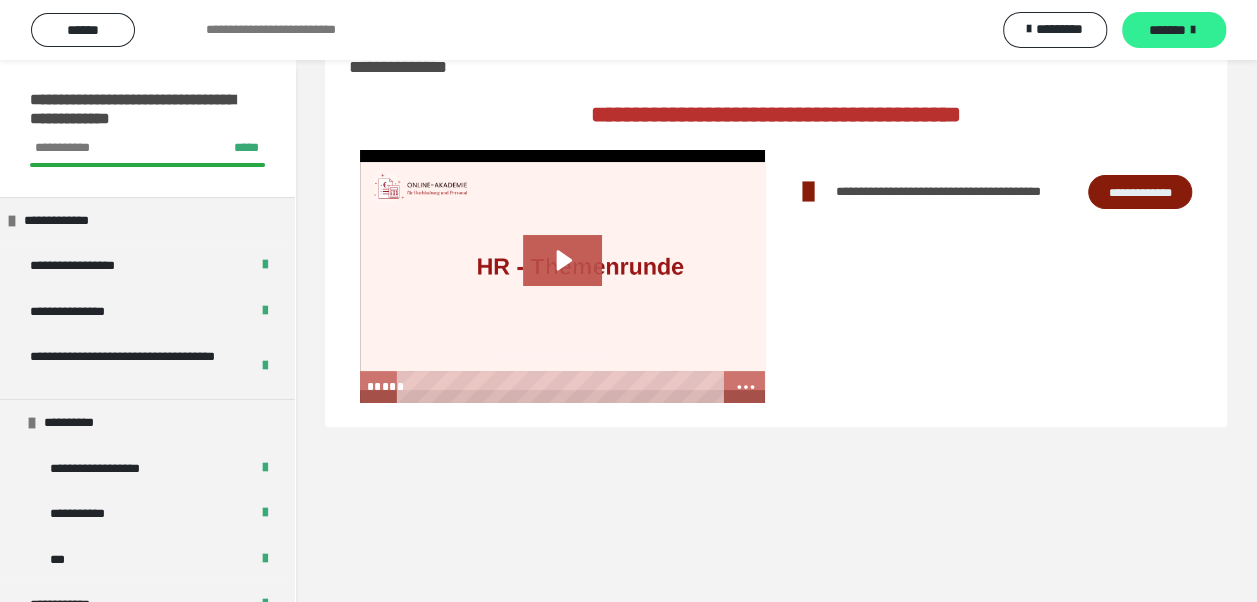 click on "*******" at bounding box center [1167, 30] 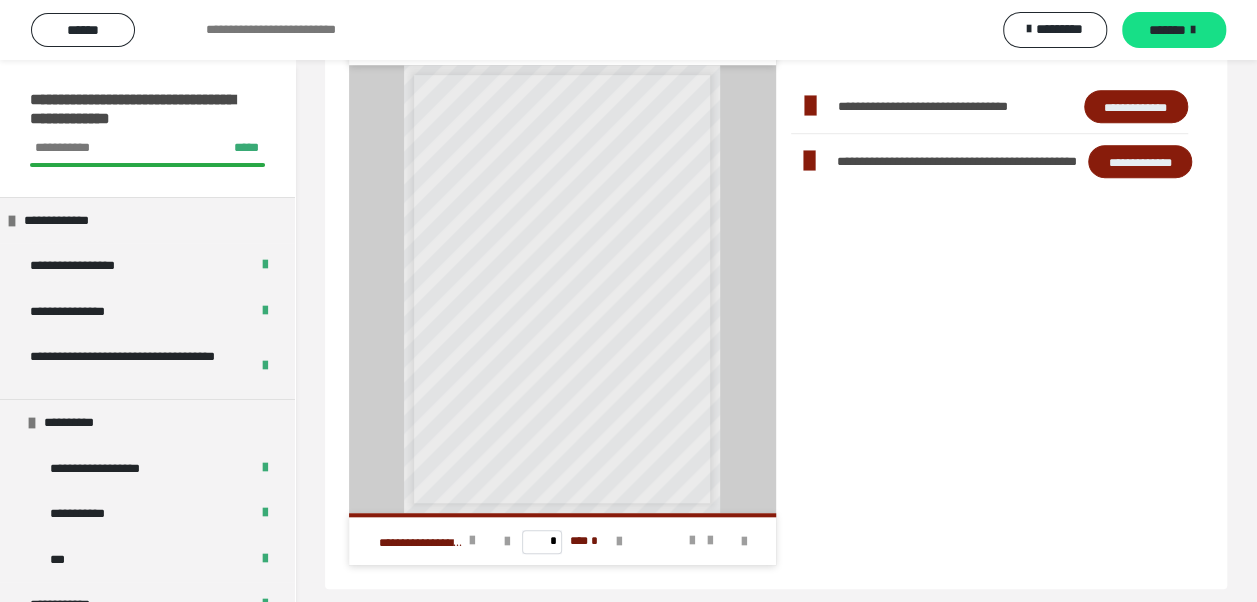 scroll, scrollTop: 593, scrollLeft: 0, axis: vertical 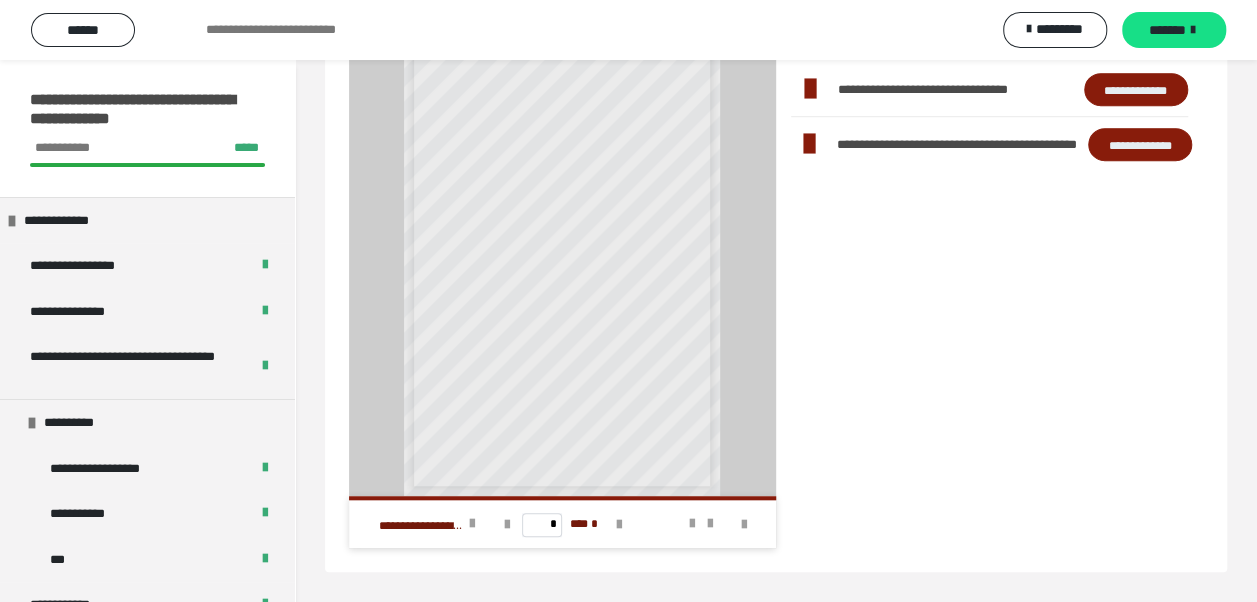 click on "**********" at bounding box center (1136, 89) 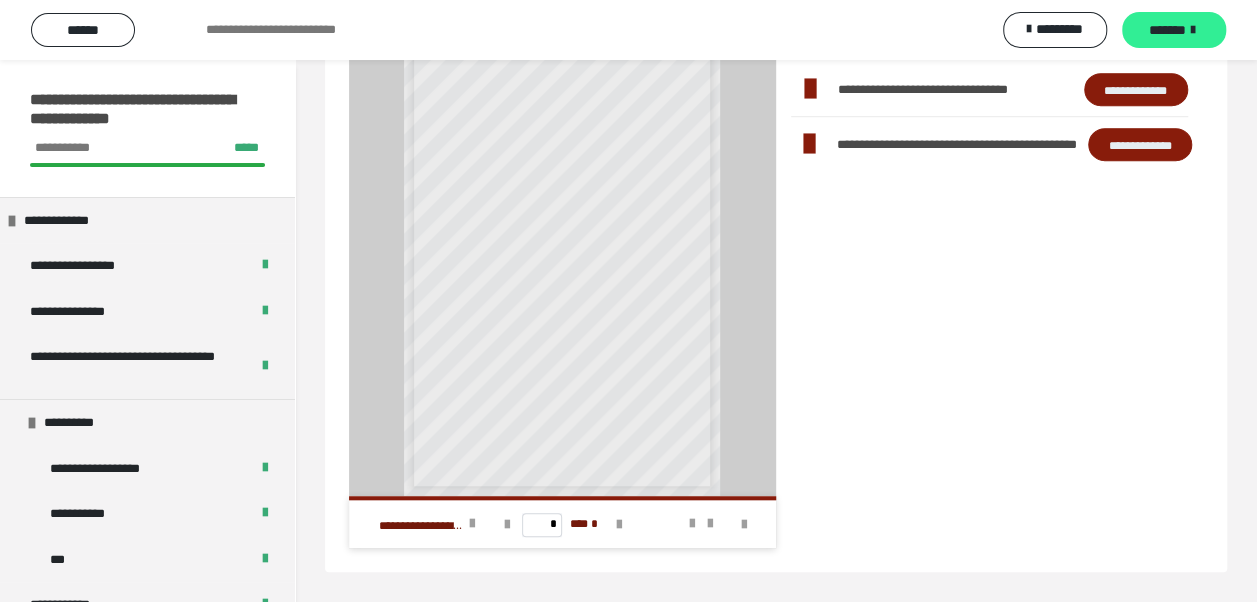 click on "*******" at bounding box center (1167, 30) 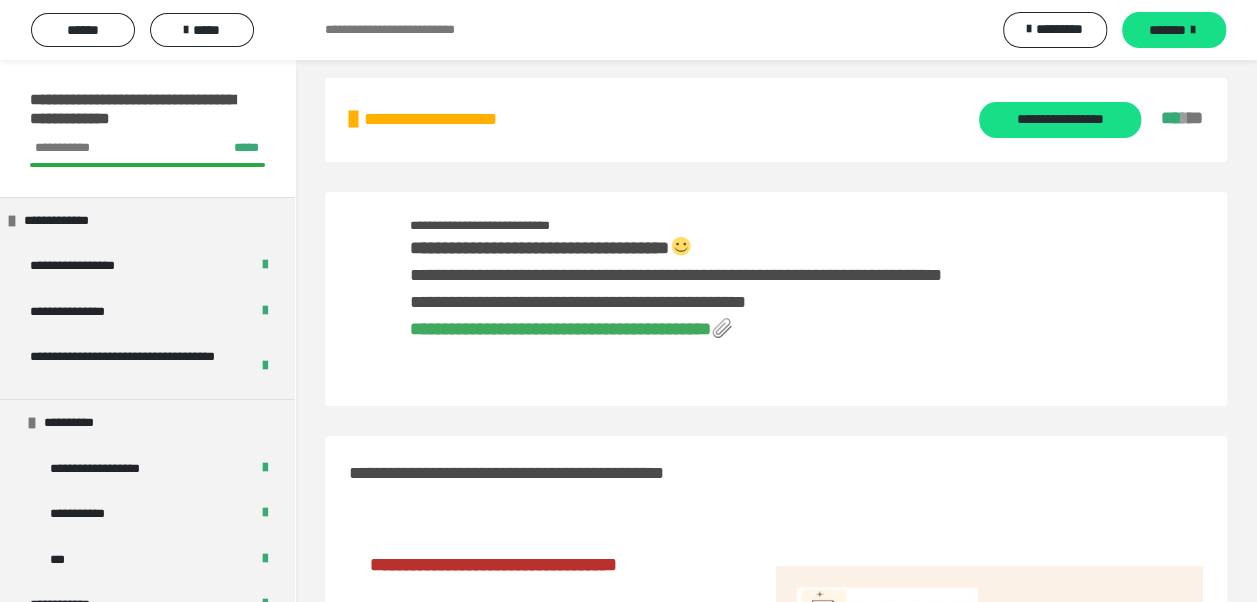 scroll, scrollTop: 0, scrollLeft: 0, axis: both 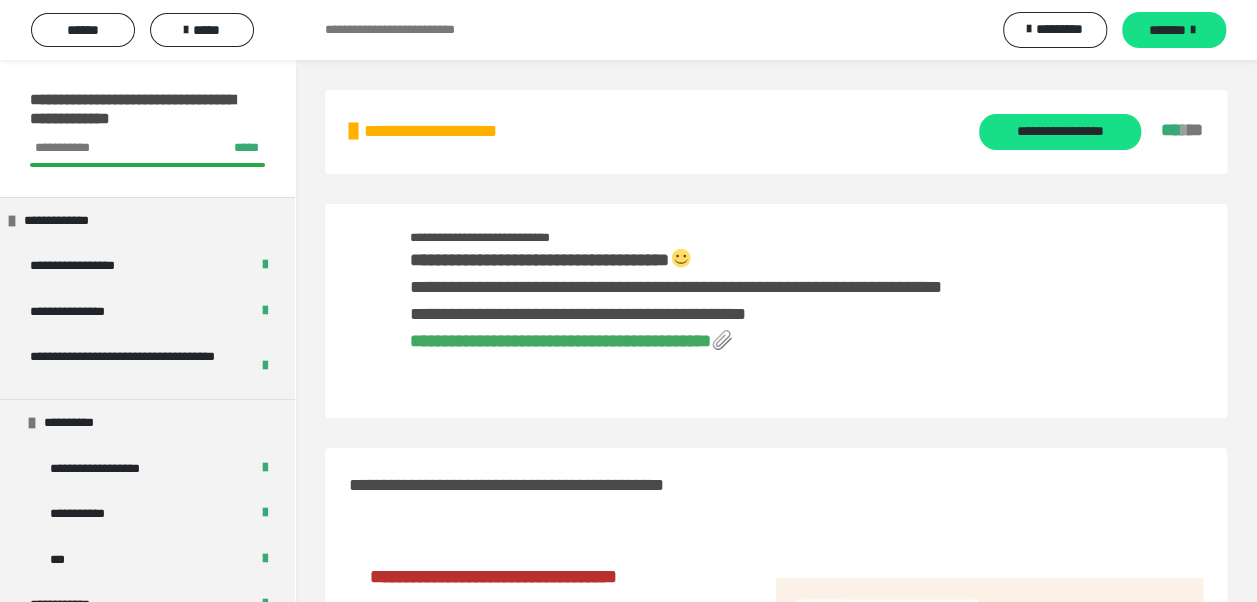 click on "**********" at bounding box center [560, 341] 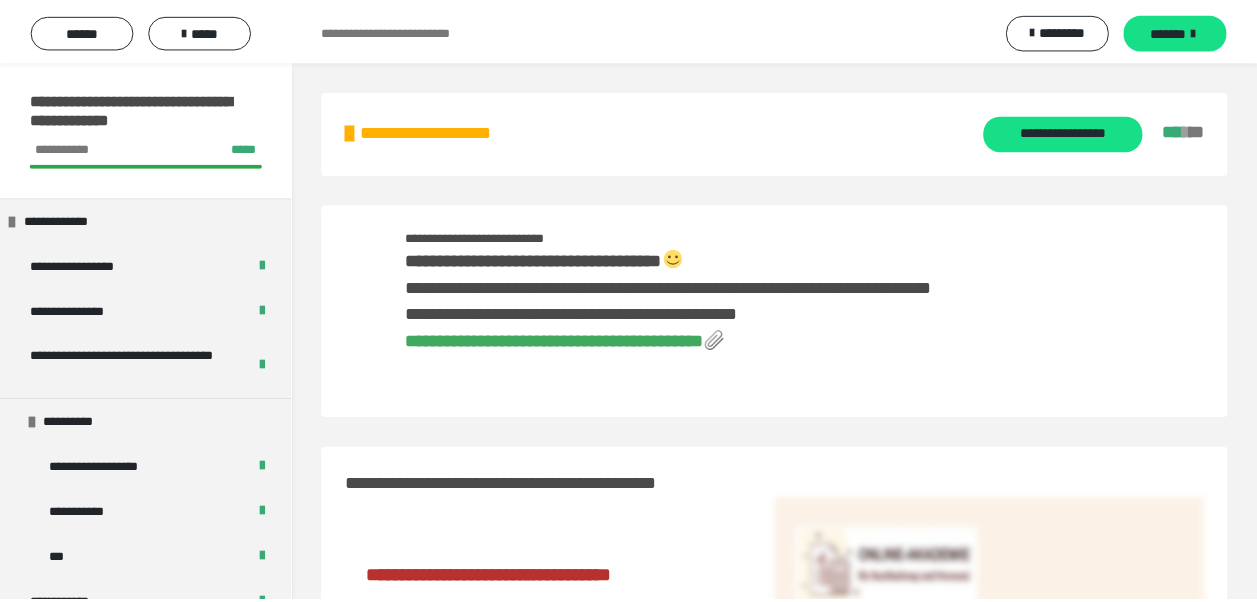 scroll, scrollTop: 0, scrollLeft: 0, axis: both 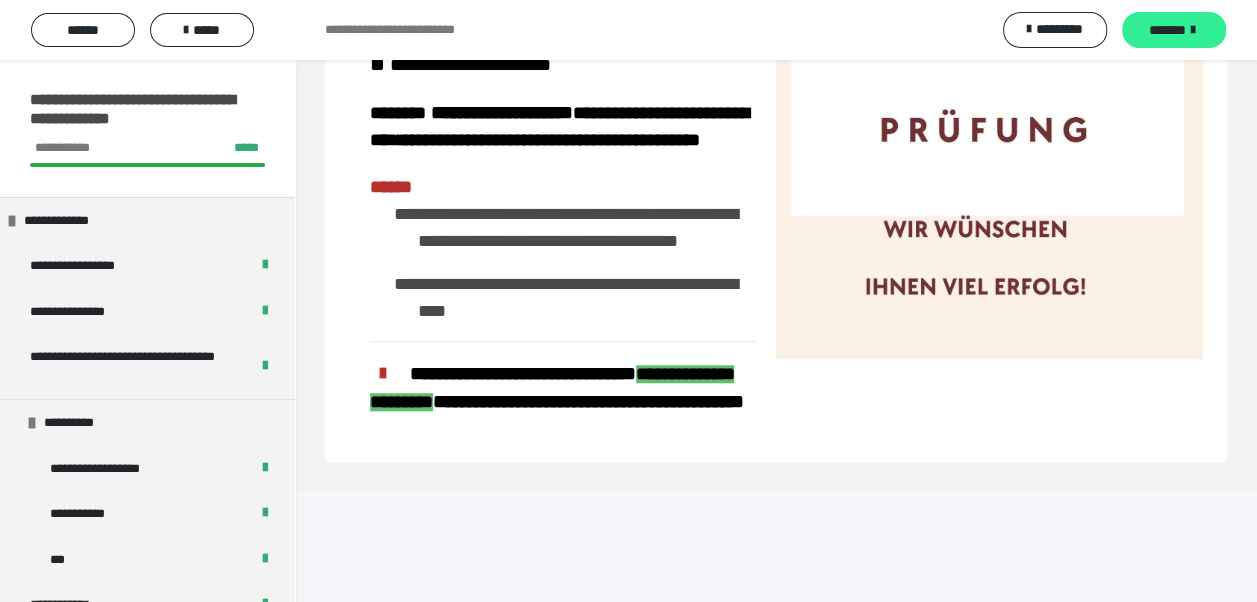 click on "*******" at bounding box center [1167, 30] 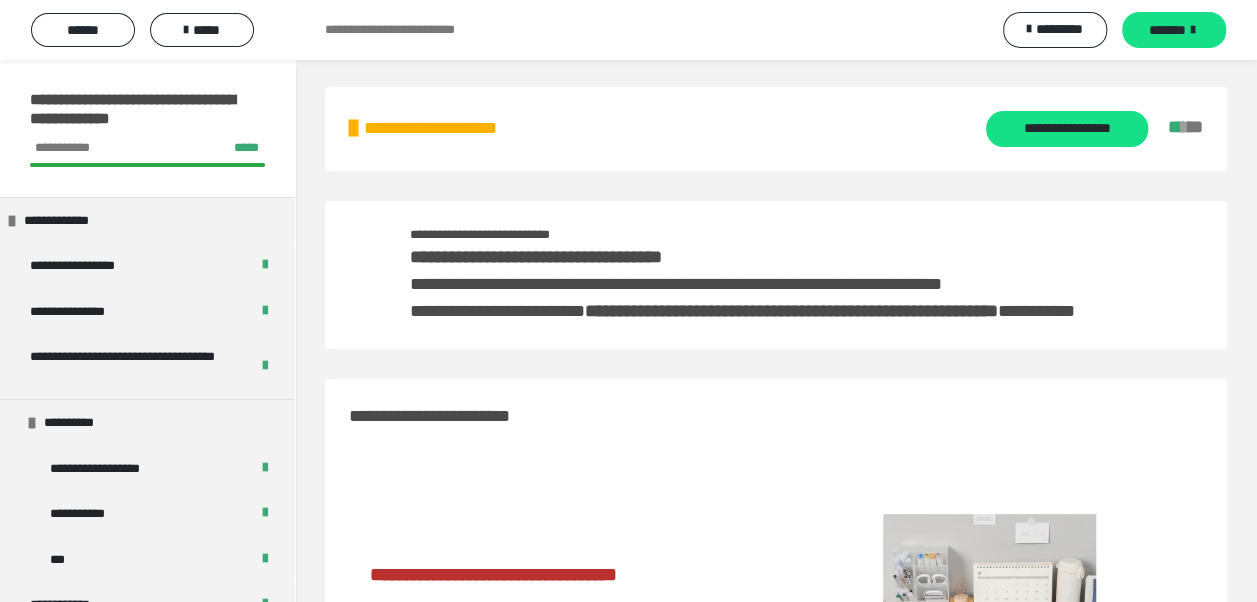 scroll, scrollTop: 0, scrollLeft: 0, axis: both 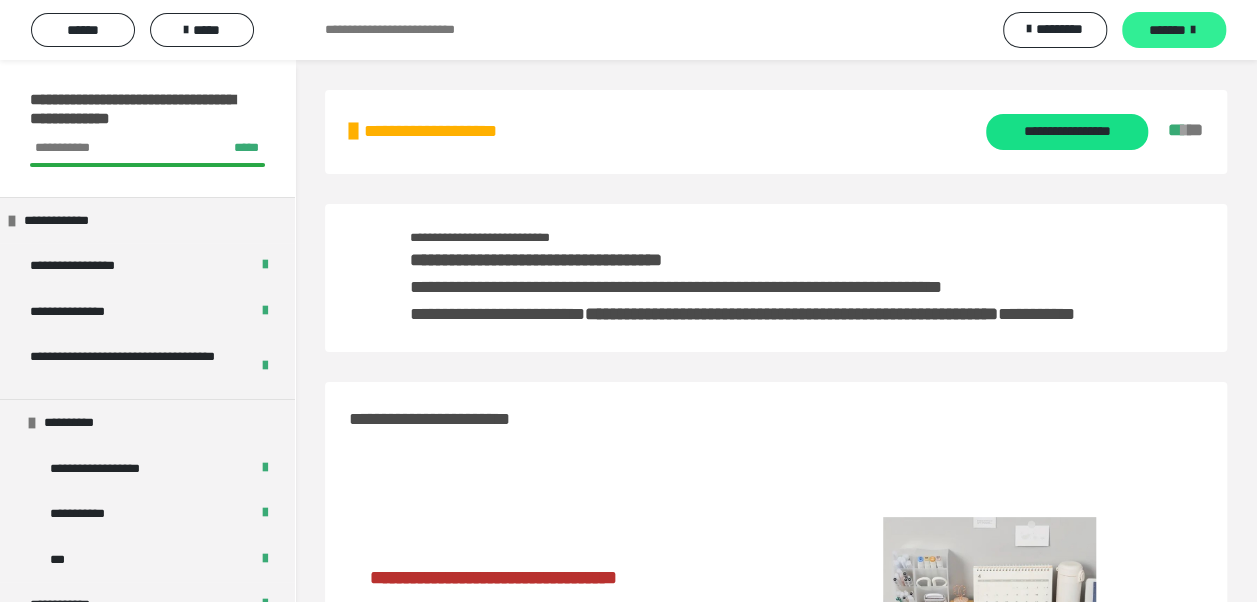click on "*******" at bounding box center (1167, 30) 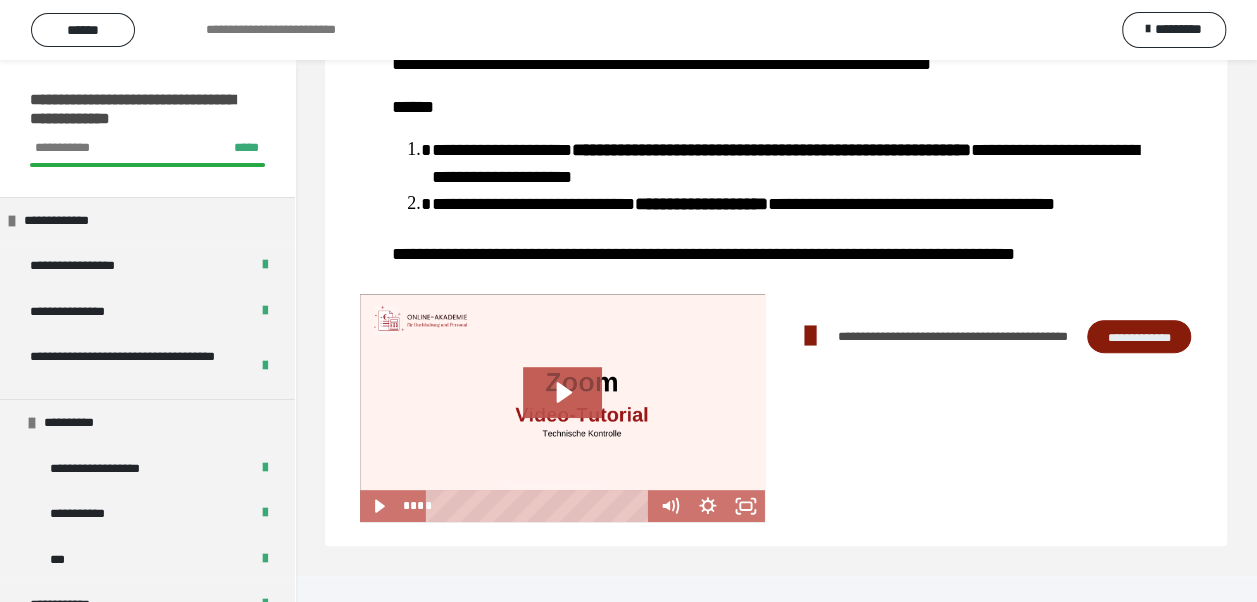 scroll, scrollTop: 187, scrollLeft: 0, axis: vertical 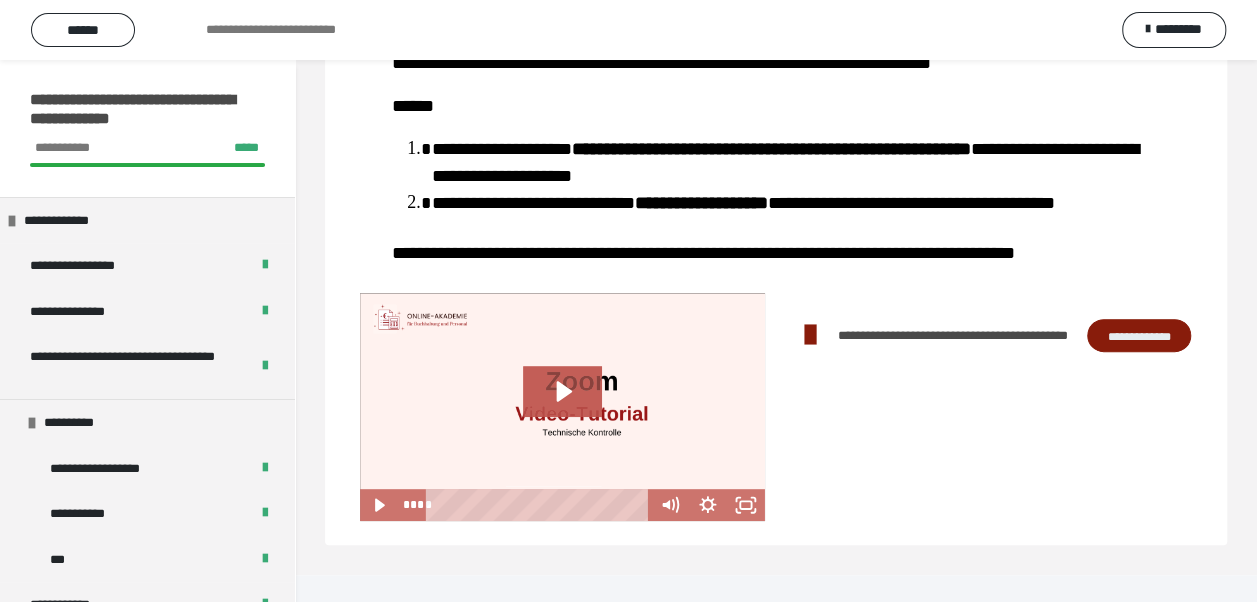 click on "**********" at bounding box center [1139, 335] 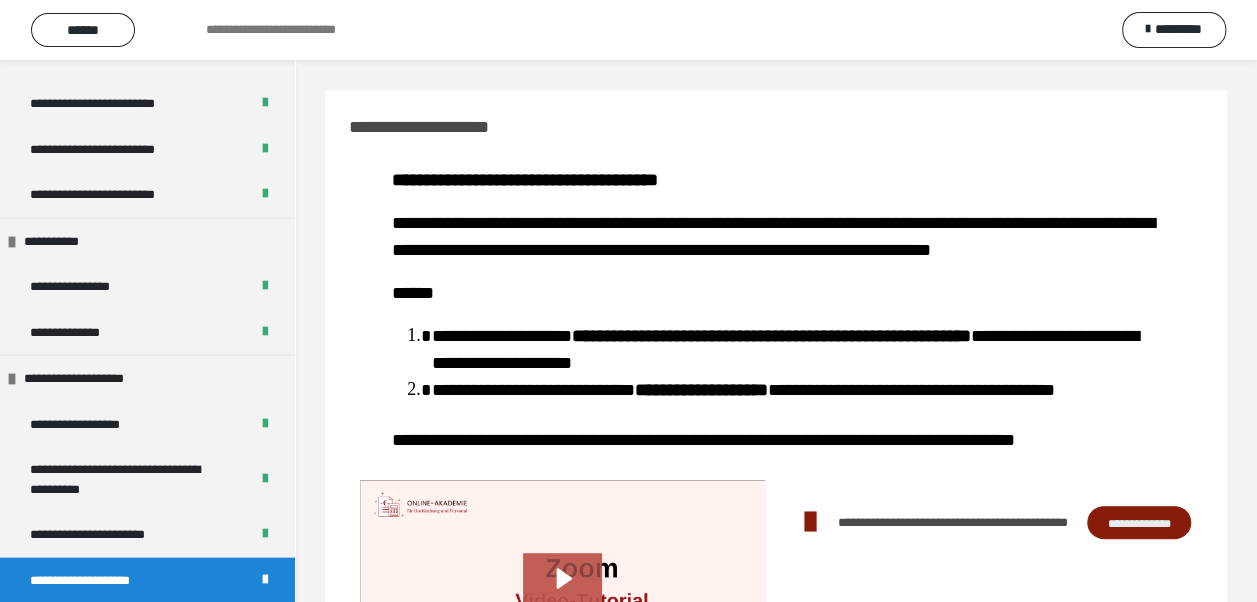 scroll, scrollTop: 1913, scrollLeft: 0, axis: vertical 